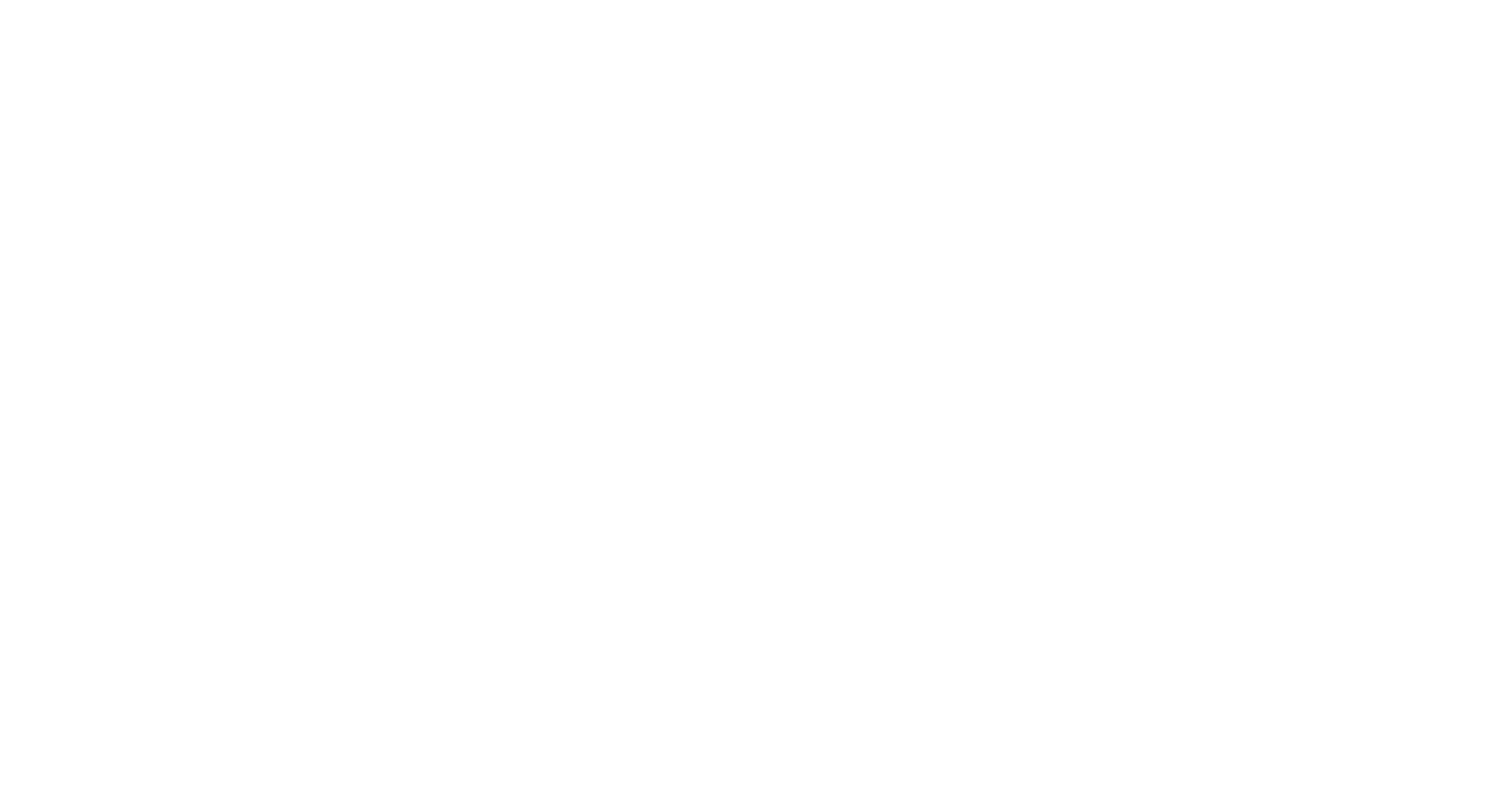scroll, scrollTop: 0, scrollLeft: 0, axis: both 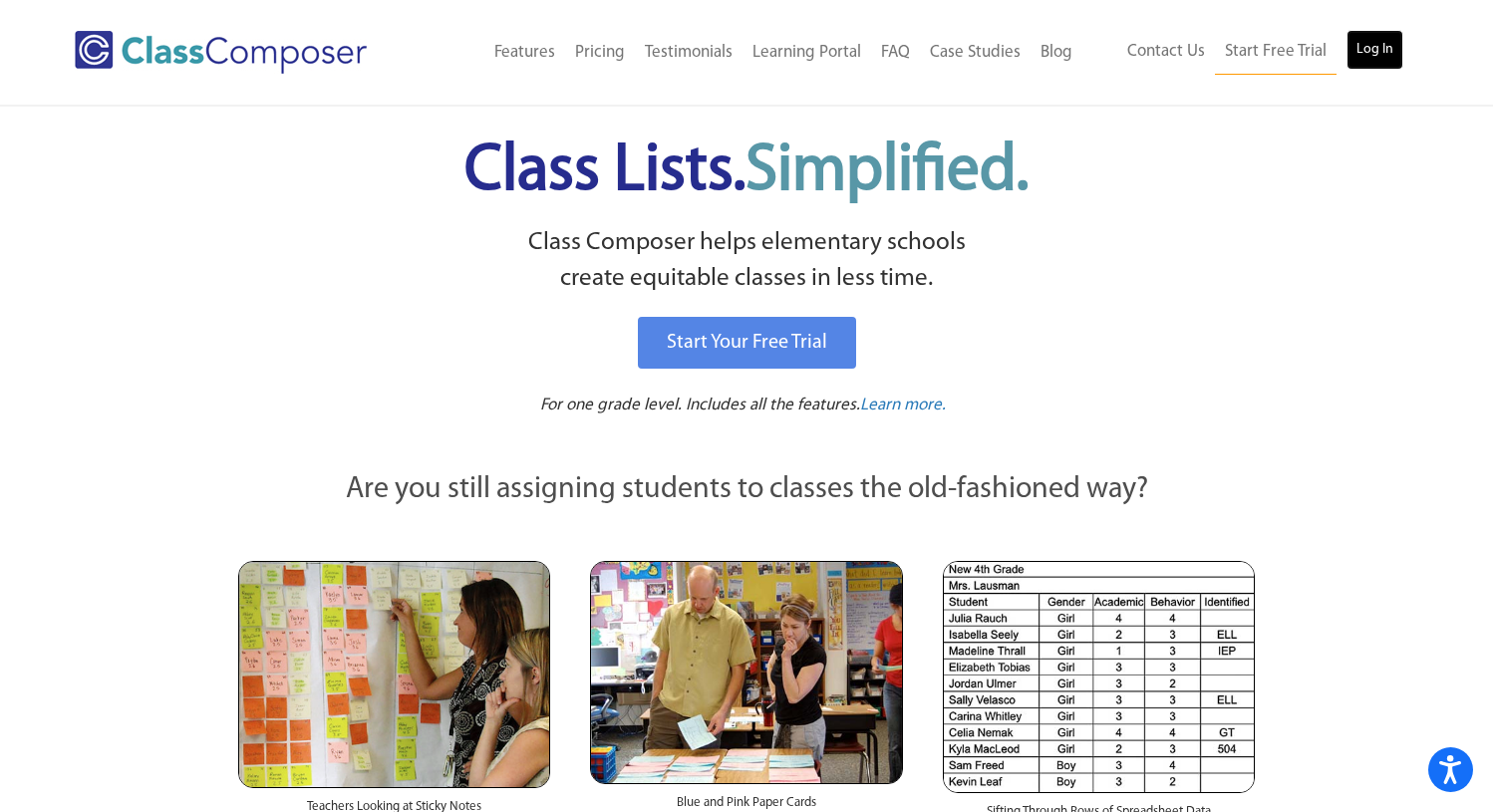 click on "Log In" at bounding box center [1374, 50] 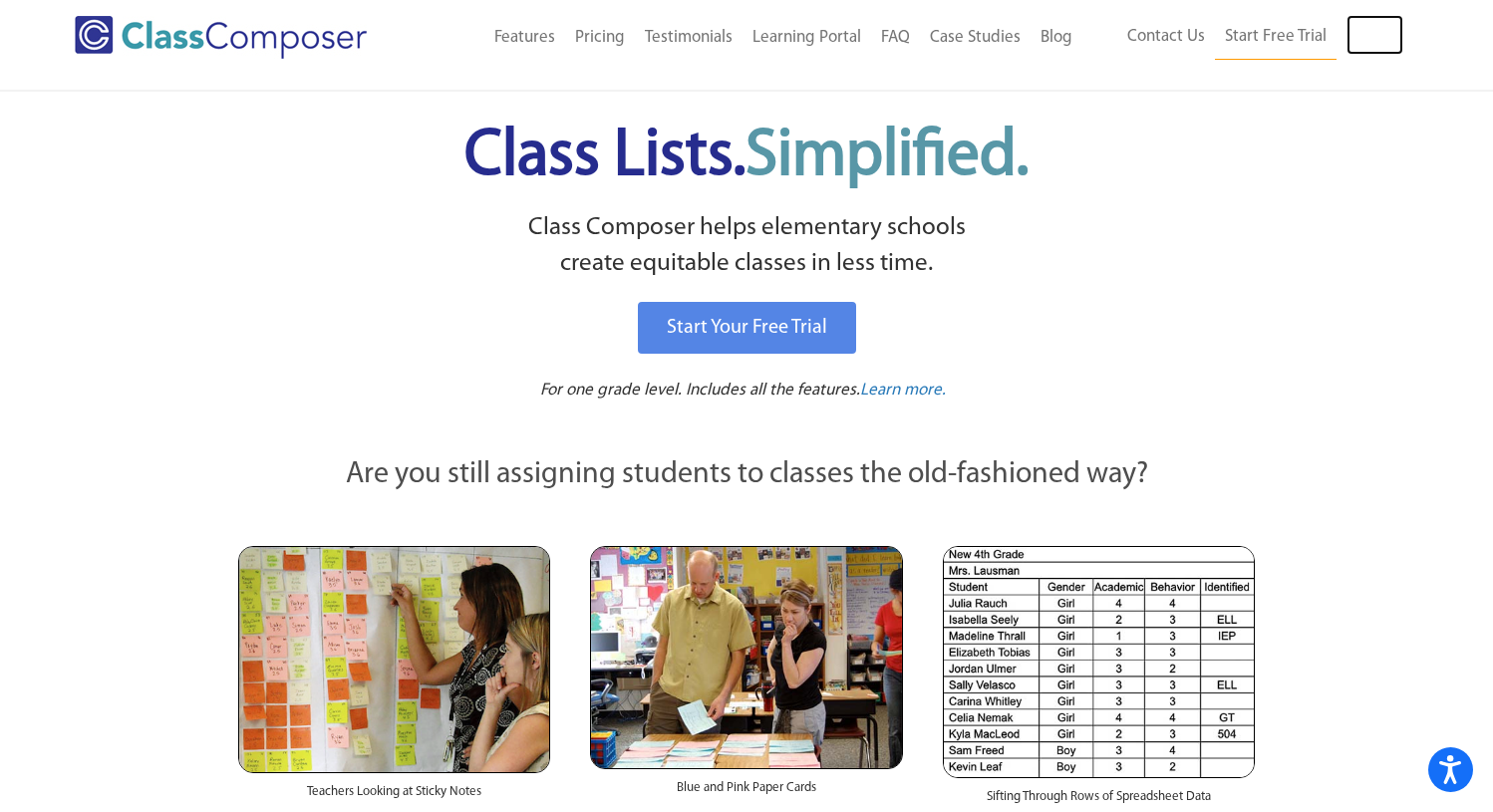 scroll, scrollTop: 0, scrollLeft: 0, axis: both 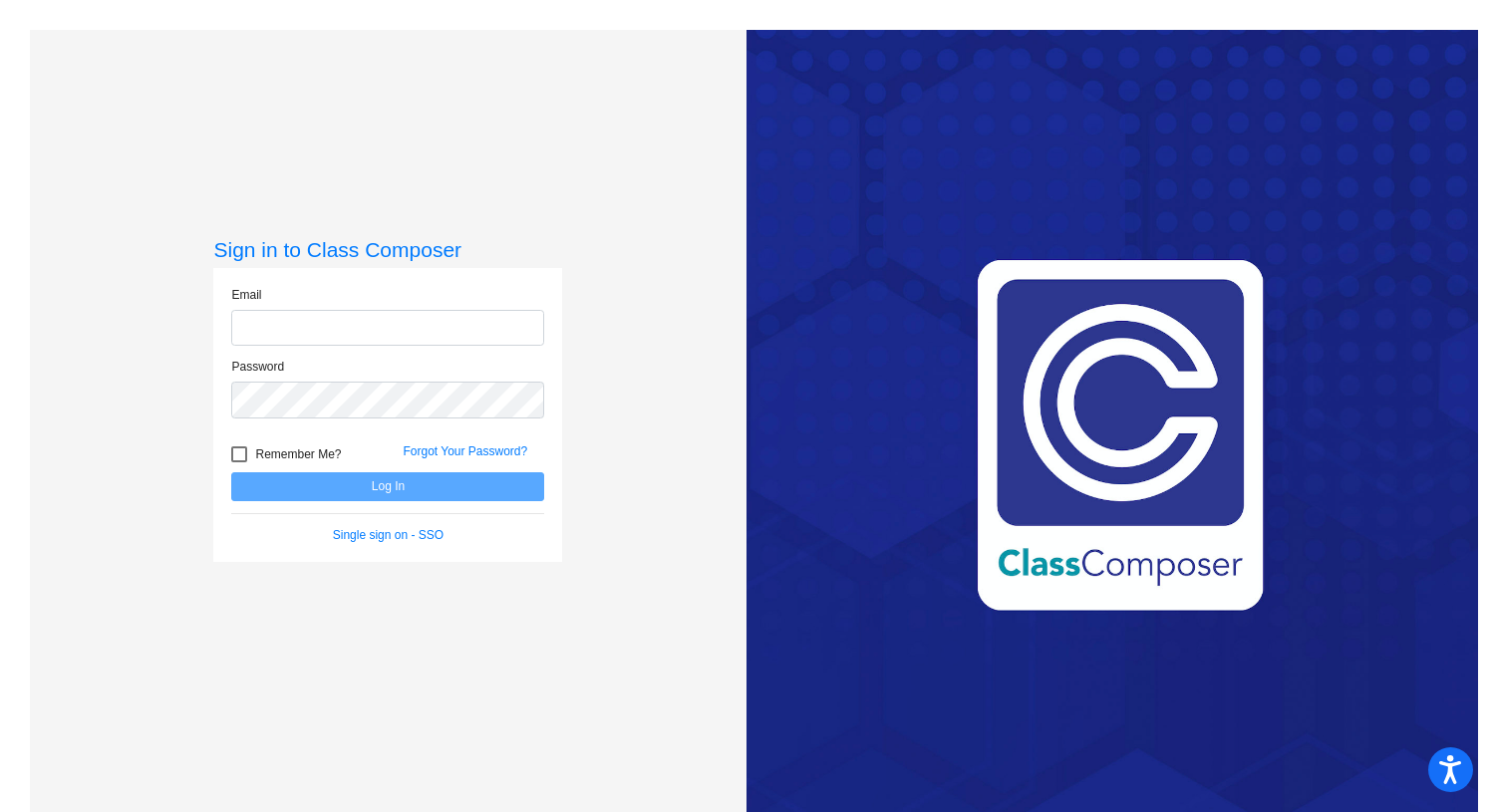 type on "[EMAIL]" 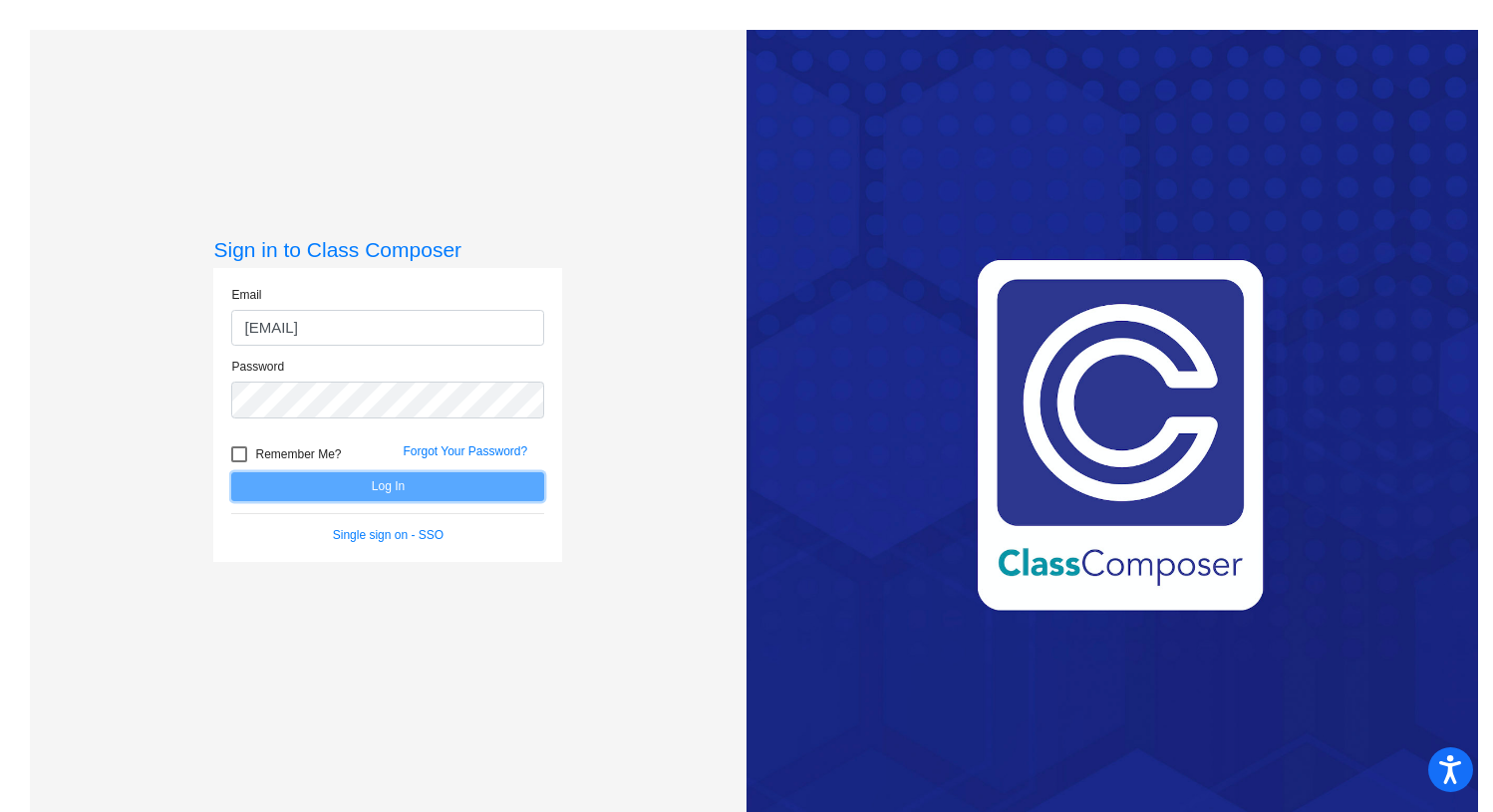 click on "Log In" 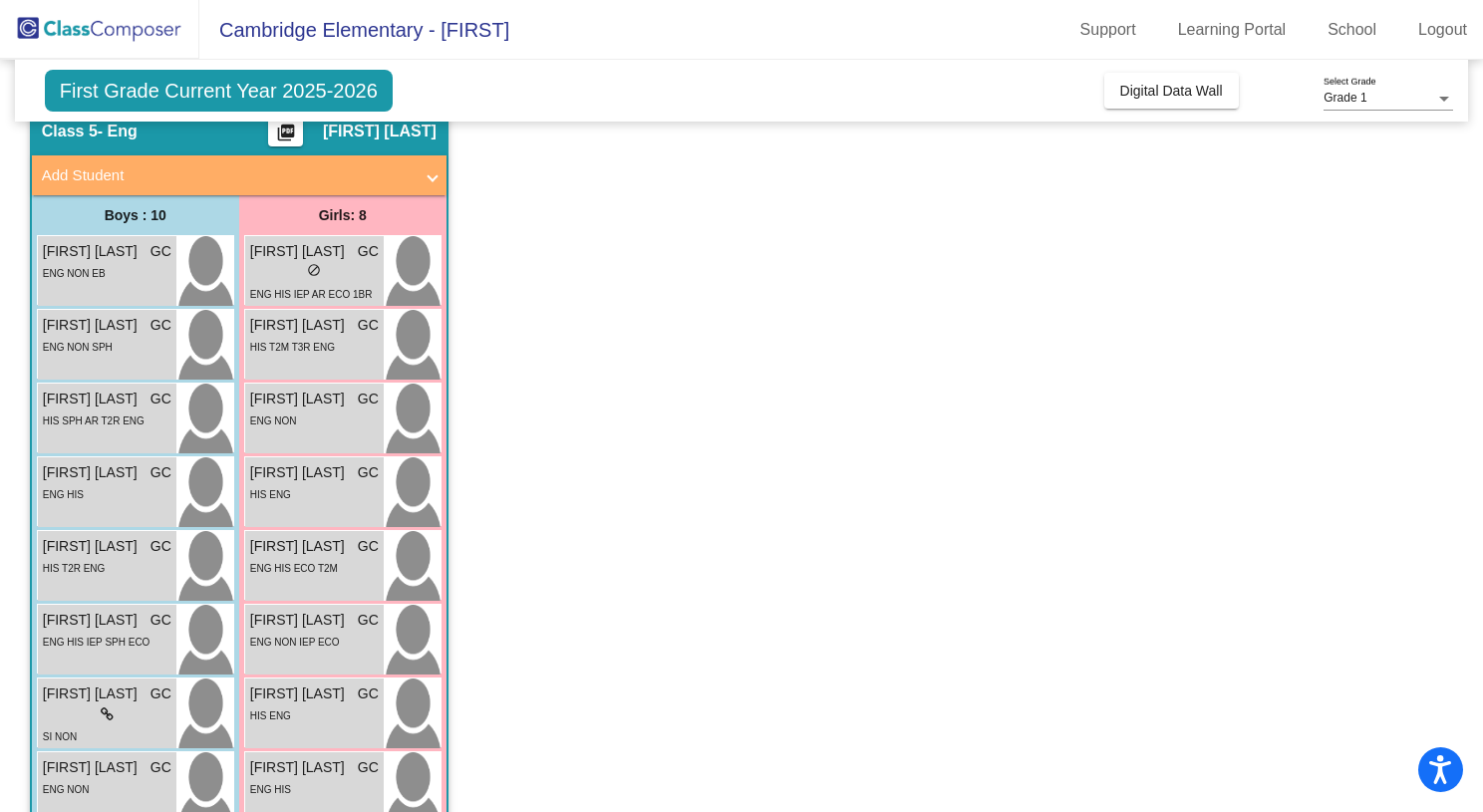 scroll, scrollTop: 0, scrollLeft: 0, axis: both 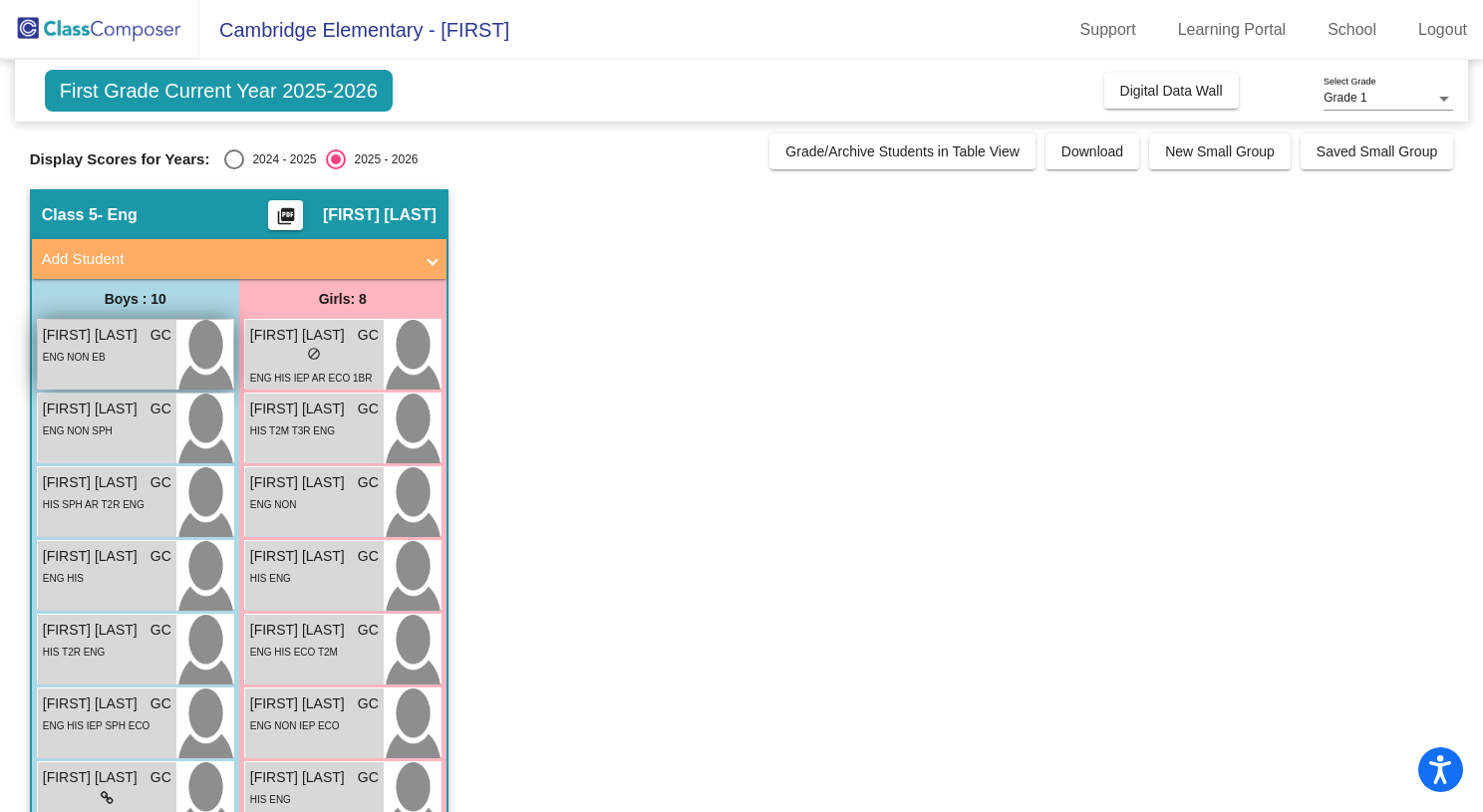 click on "[FIRST] [LAST]" at bounding box center [93, 335] 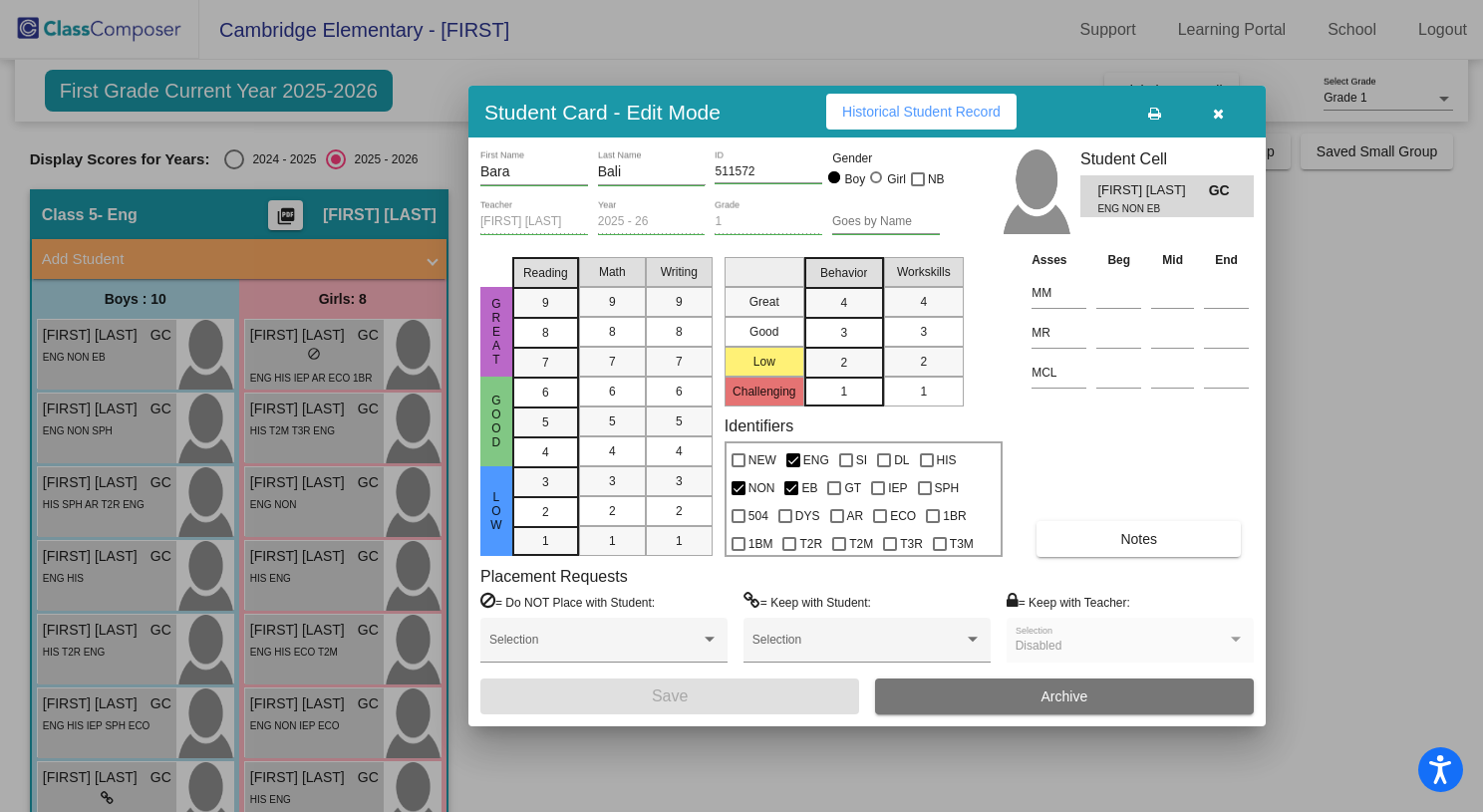 scroll, scrollTop: 0, scrollLeft: 0, axis: both 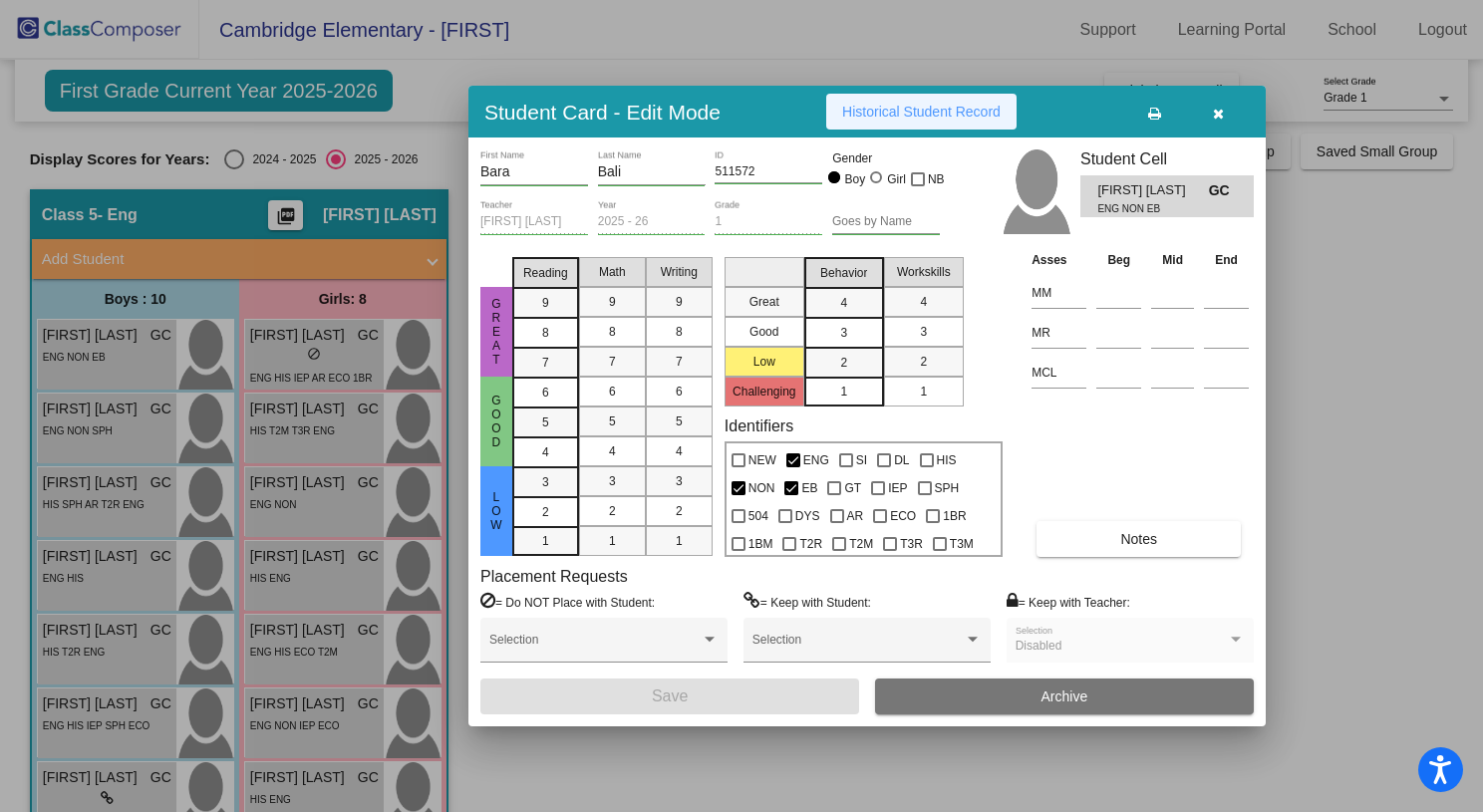 click on "Historical Student Record" at bounding box center [921, 112] 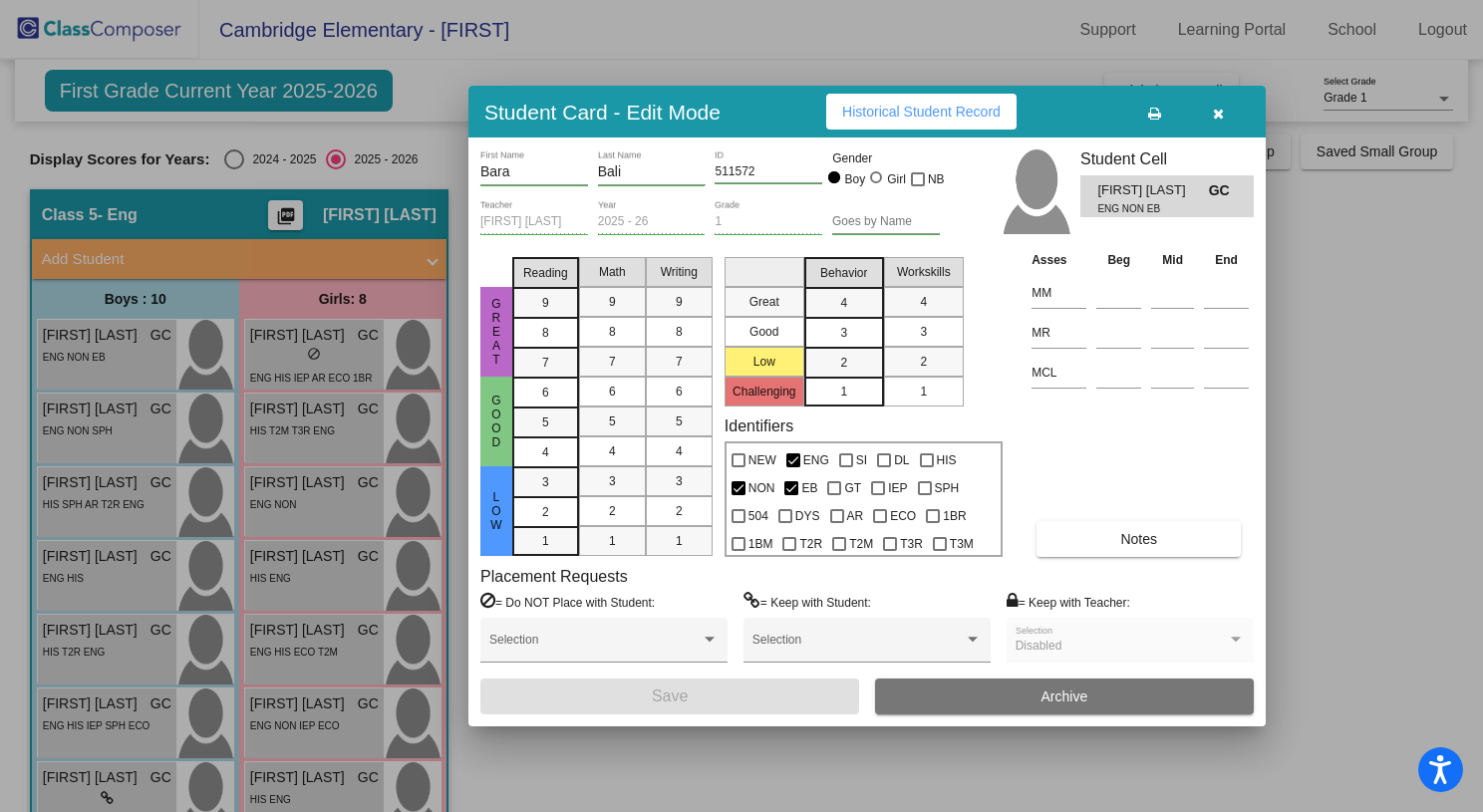 click at bounding box center [1218, 114] 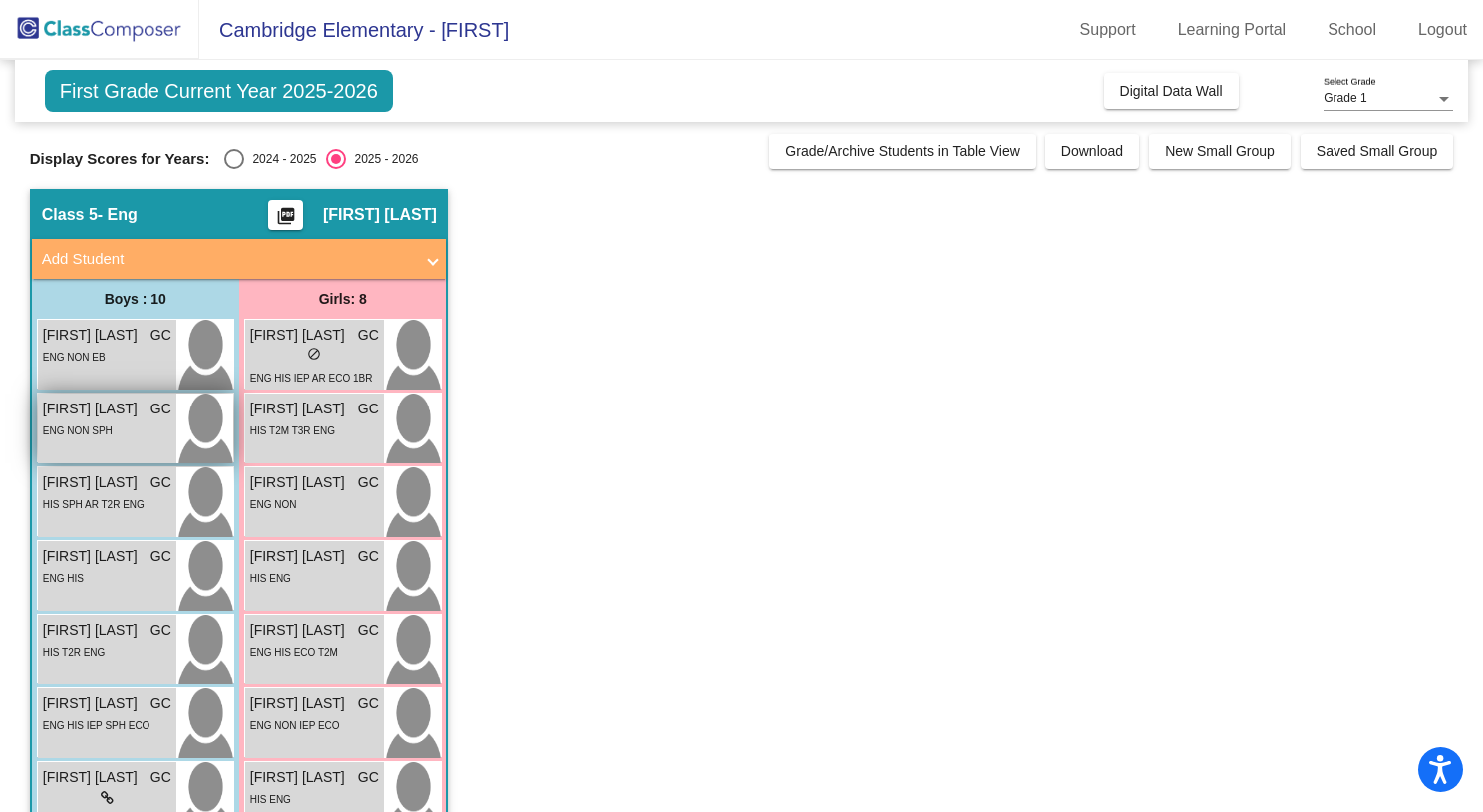 click on "ENG NON SPH" at bounding box center [107, 429] 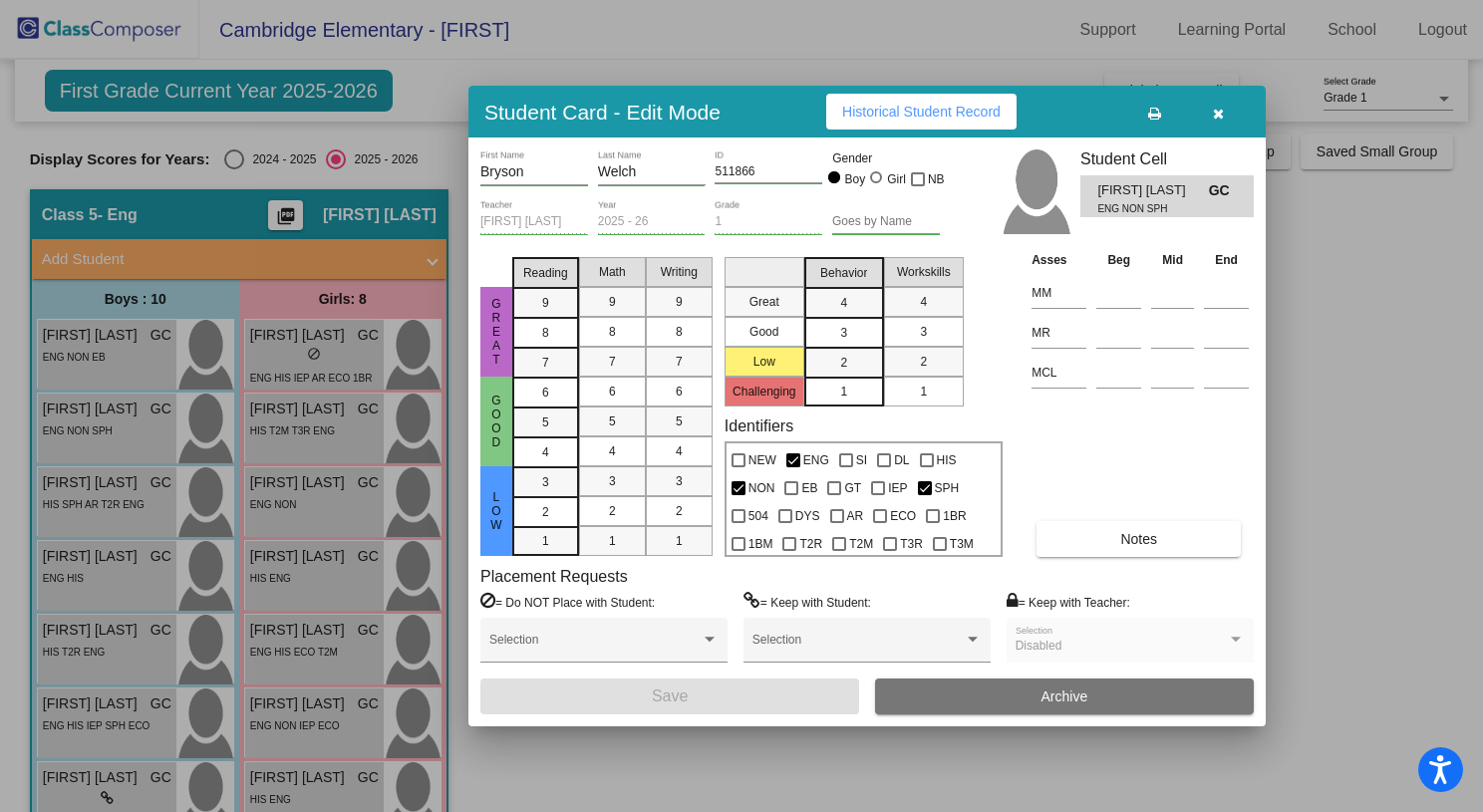 click on "Historical Student Record" at bounding box center [921, 112] 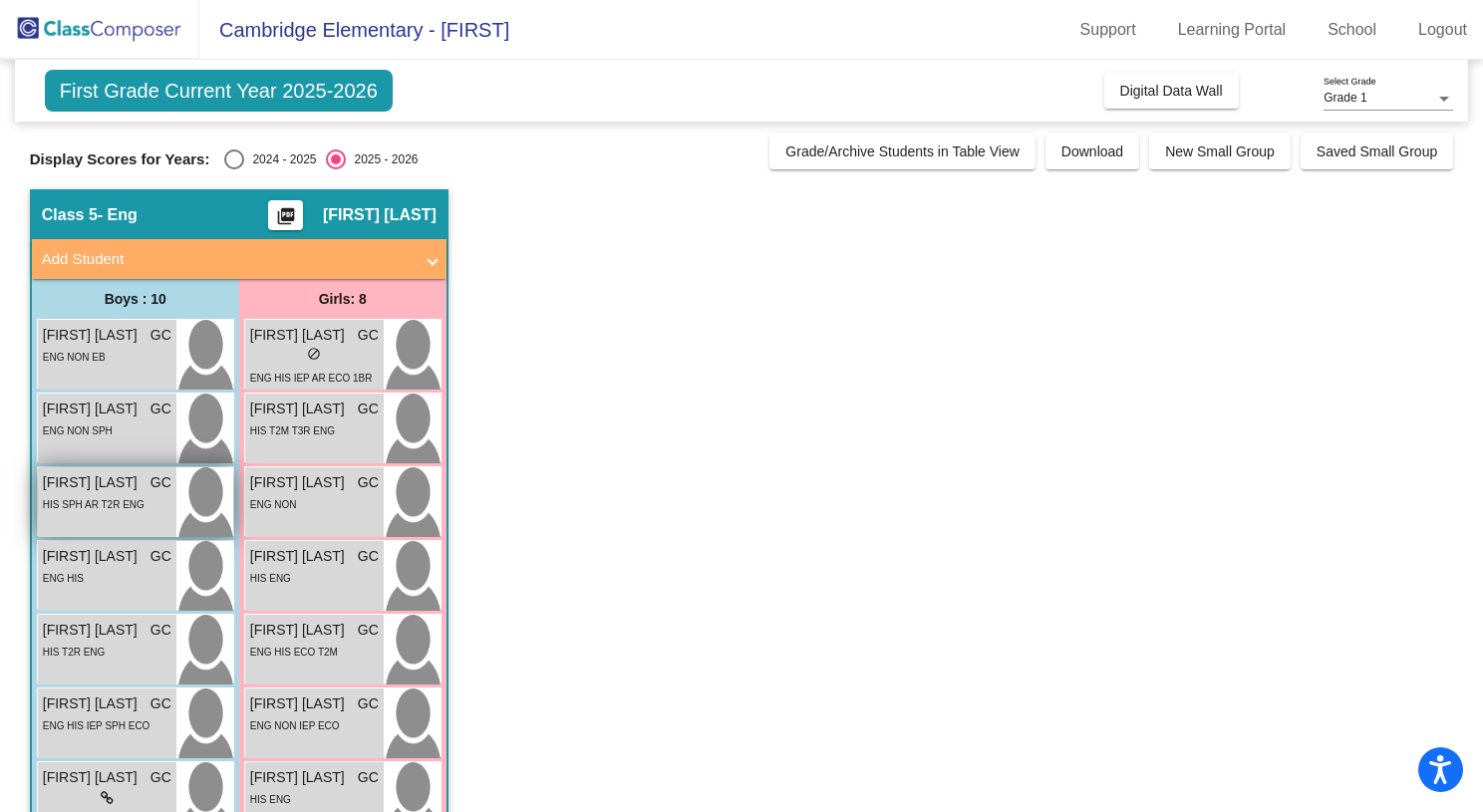 click on "HIS SPH AR T2R ENG" at bounding box center [107, 503] 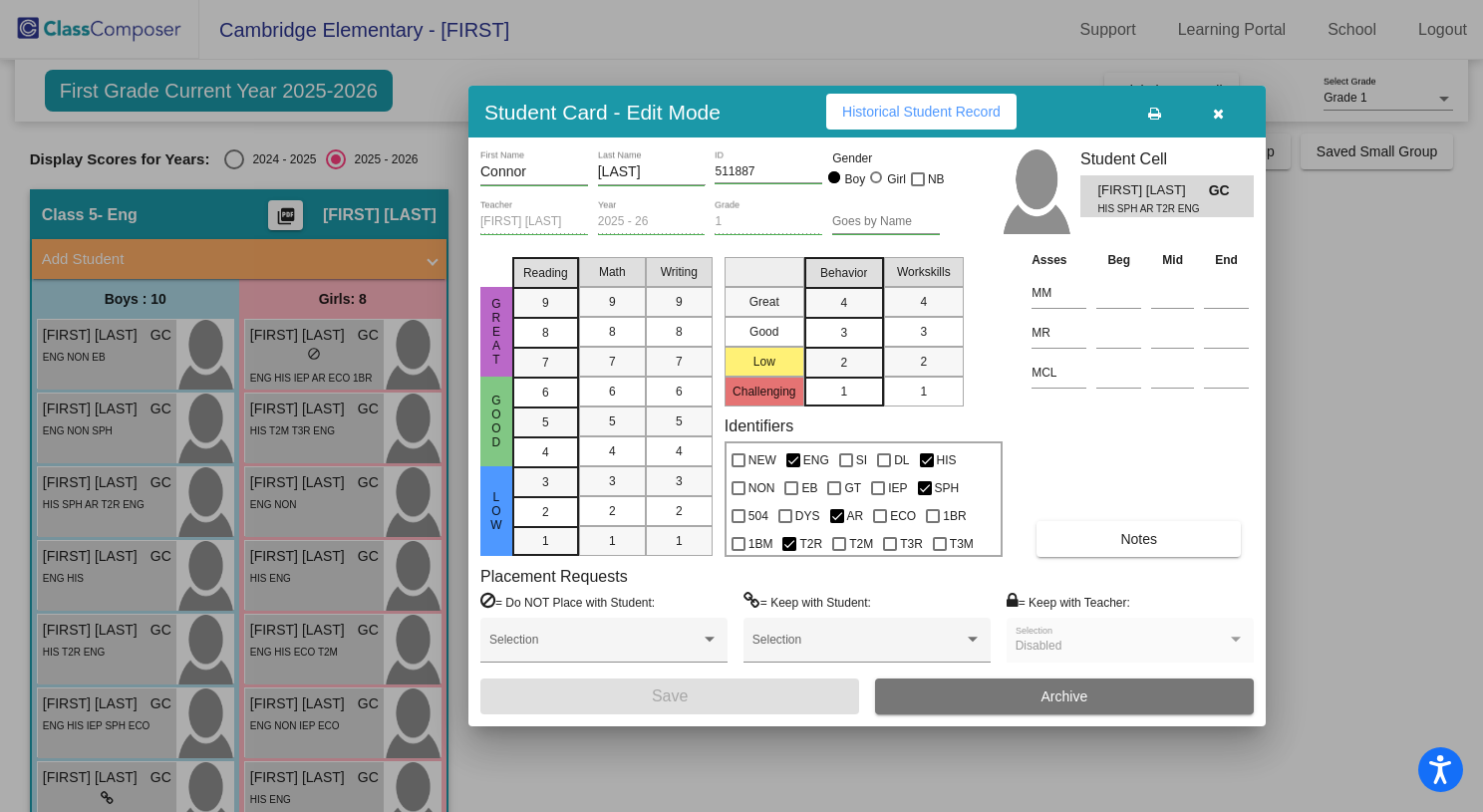 click on "Historical Student Record" at bounding box center [921, 112] 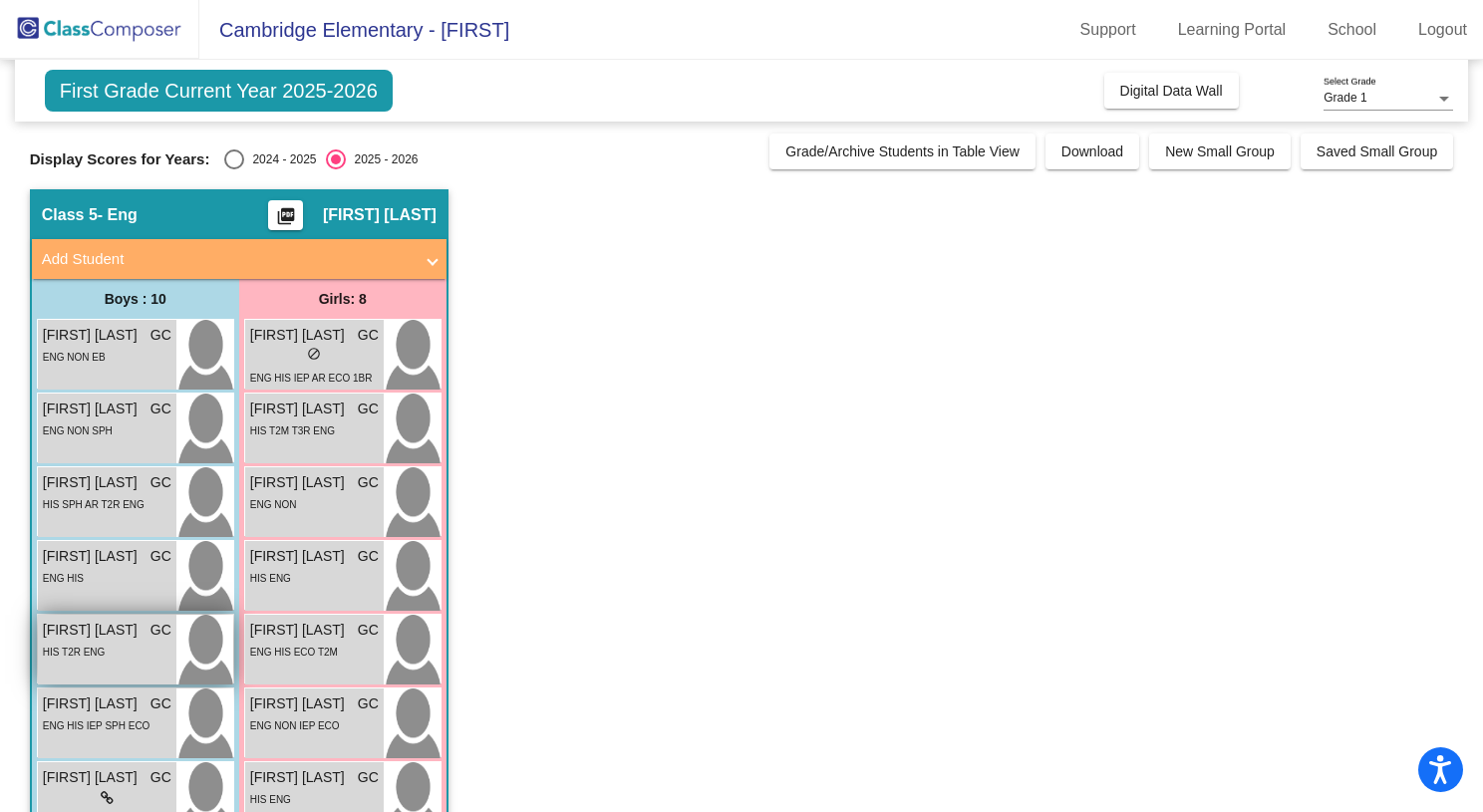 click on "HIS T2R ENG" at bounding box center (107, 651) 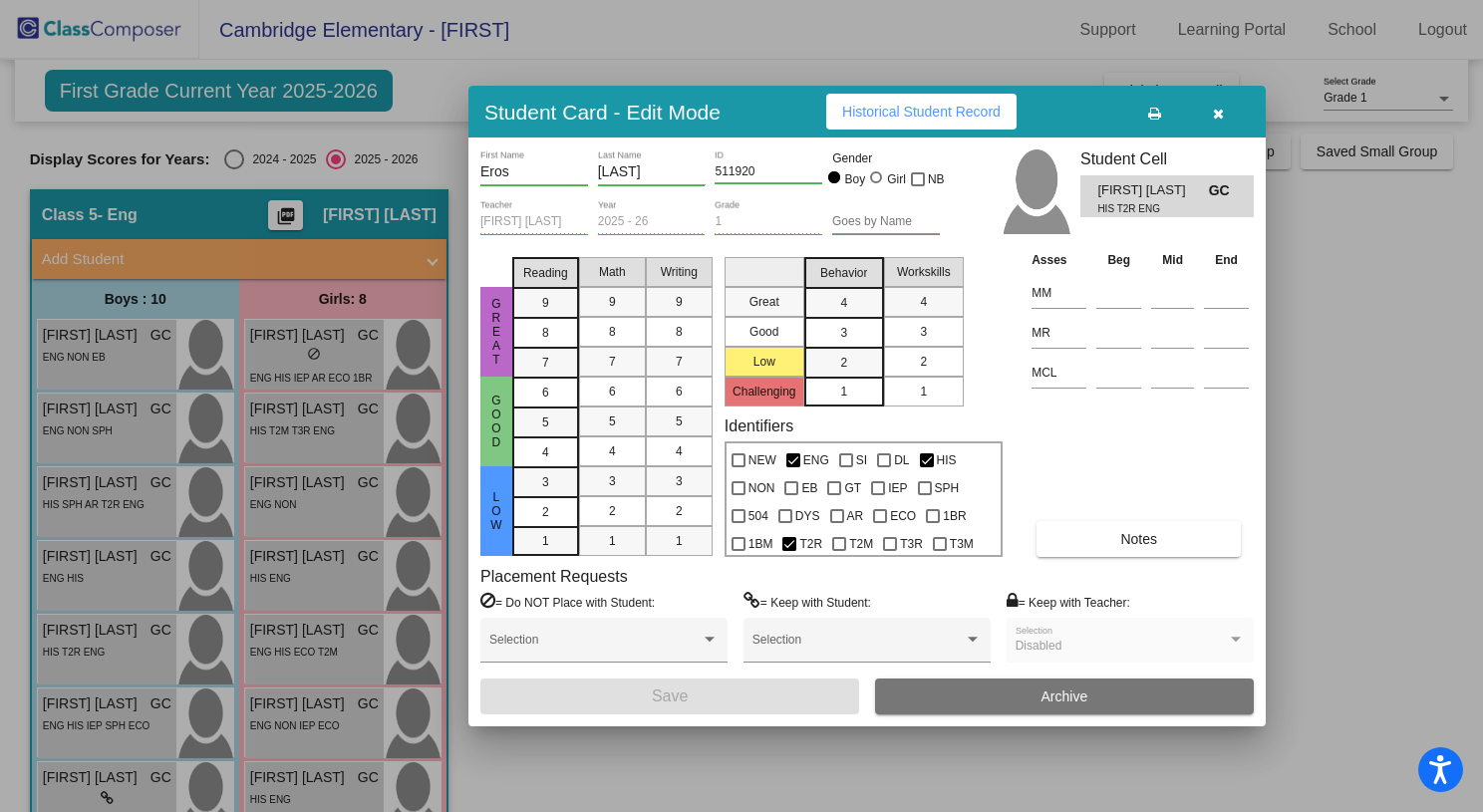 scroll, scrollTop: 0, scrollLeft: 0, axis: both 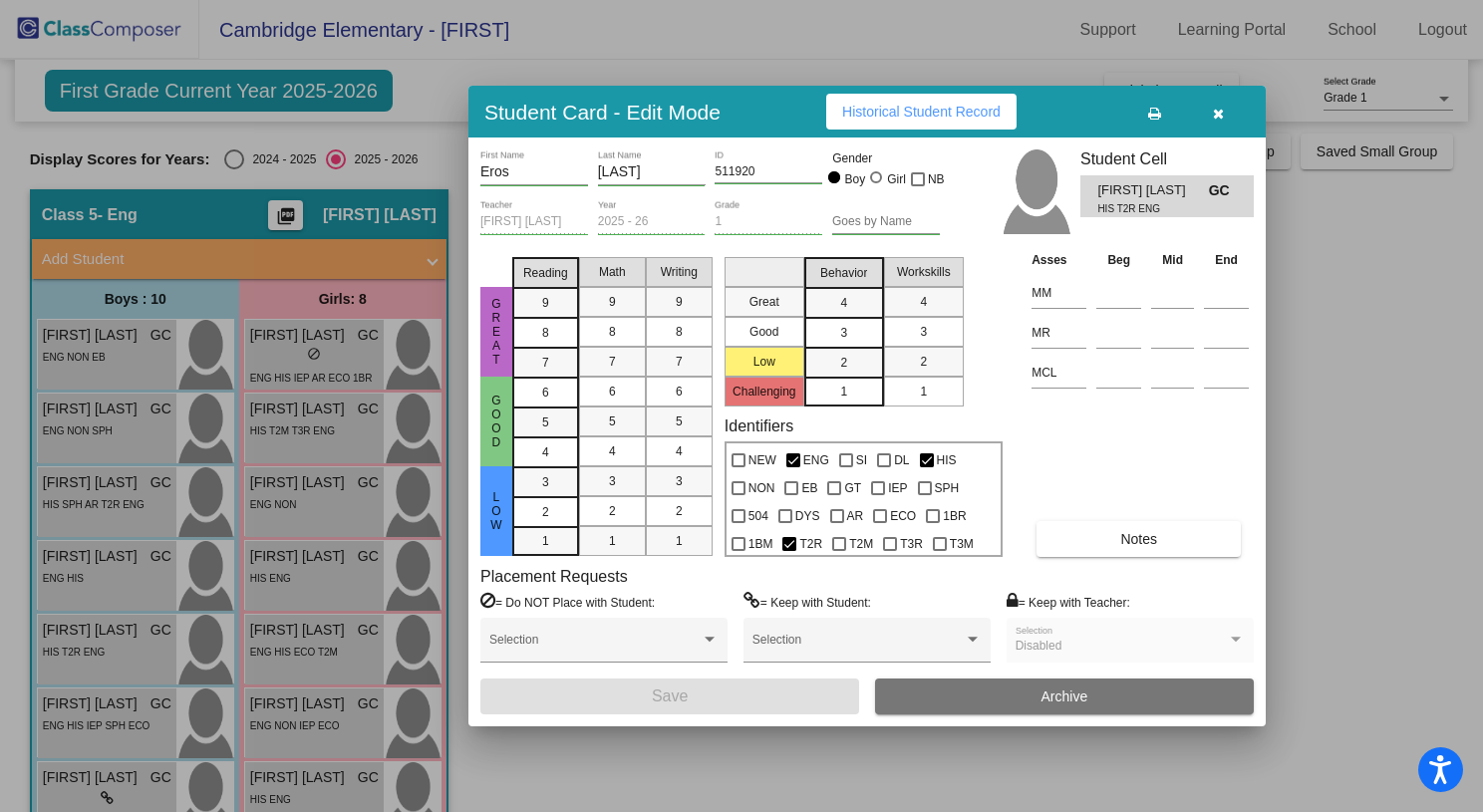 click on "Historical Student Record" at bounding box center (921, 112) 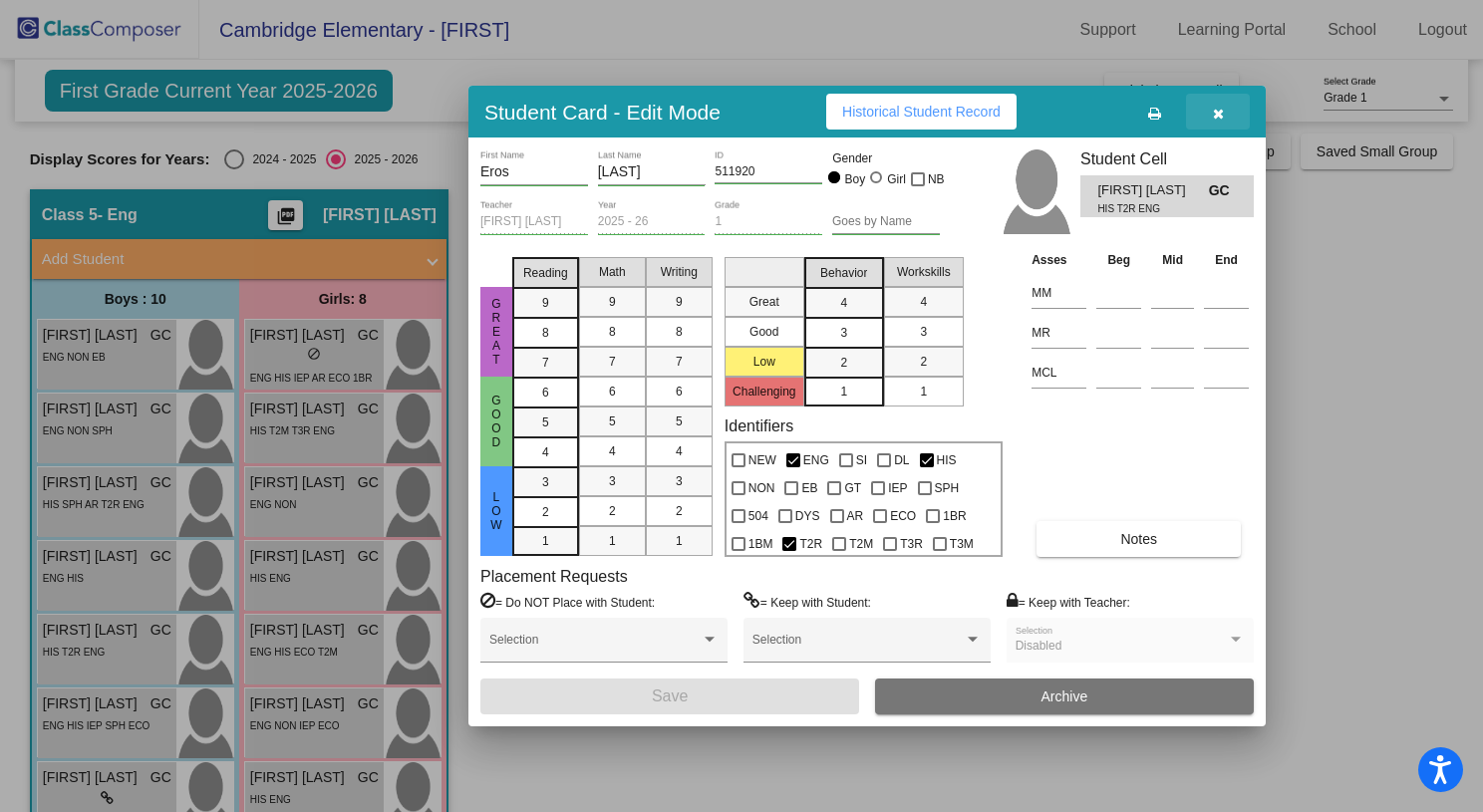 click at bounding box center [1218, 114] 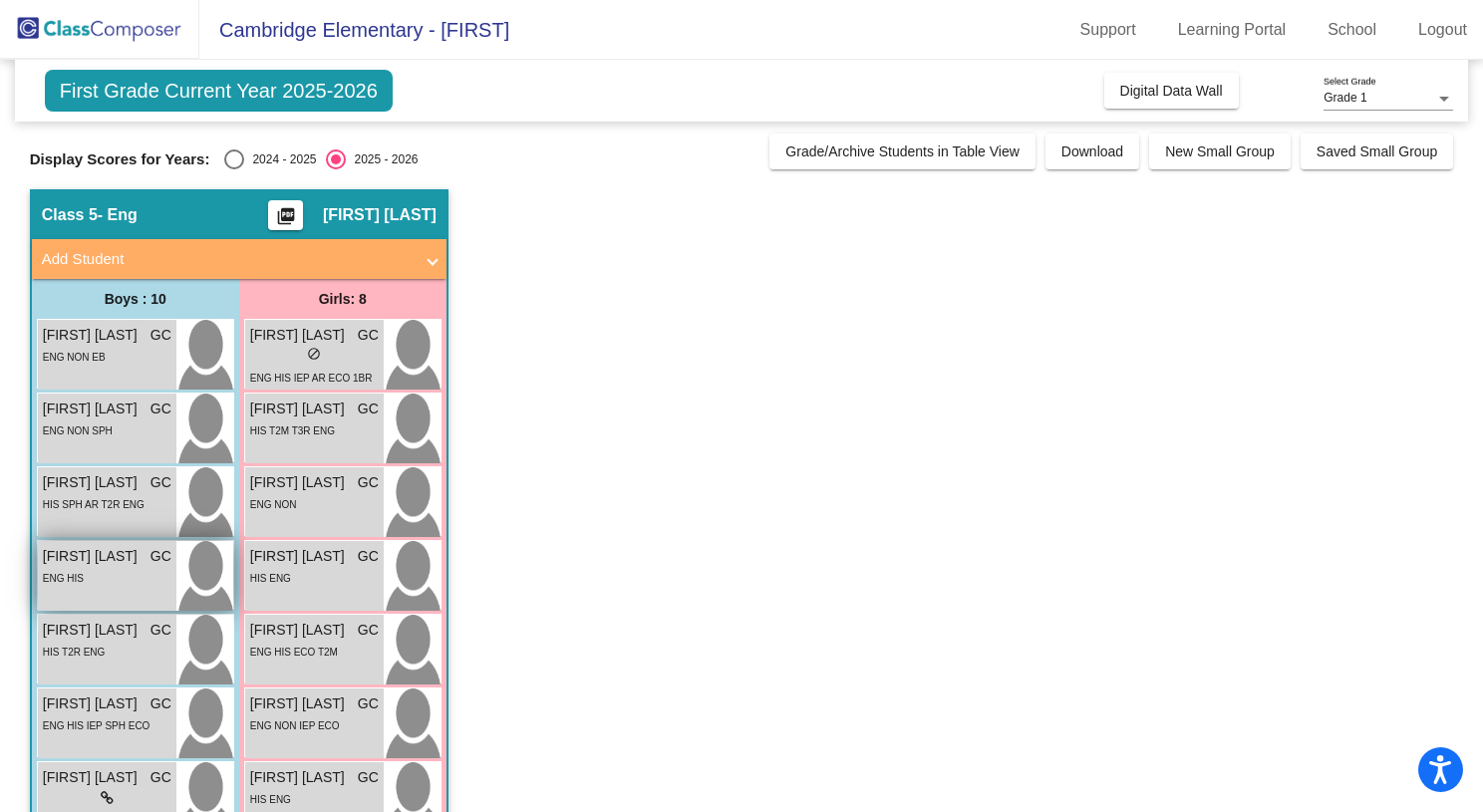 click on "ENG HIS" at bounding box center [107, 577] 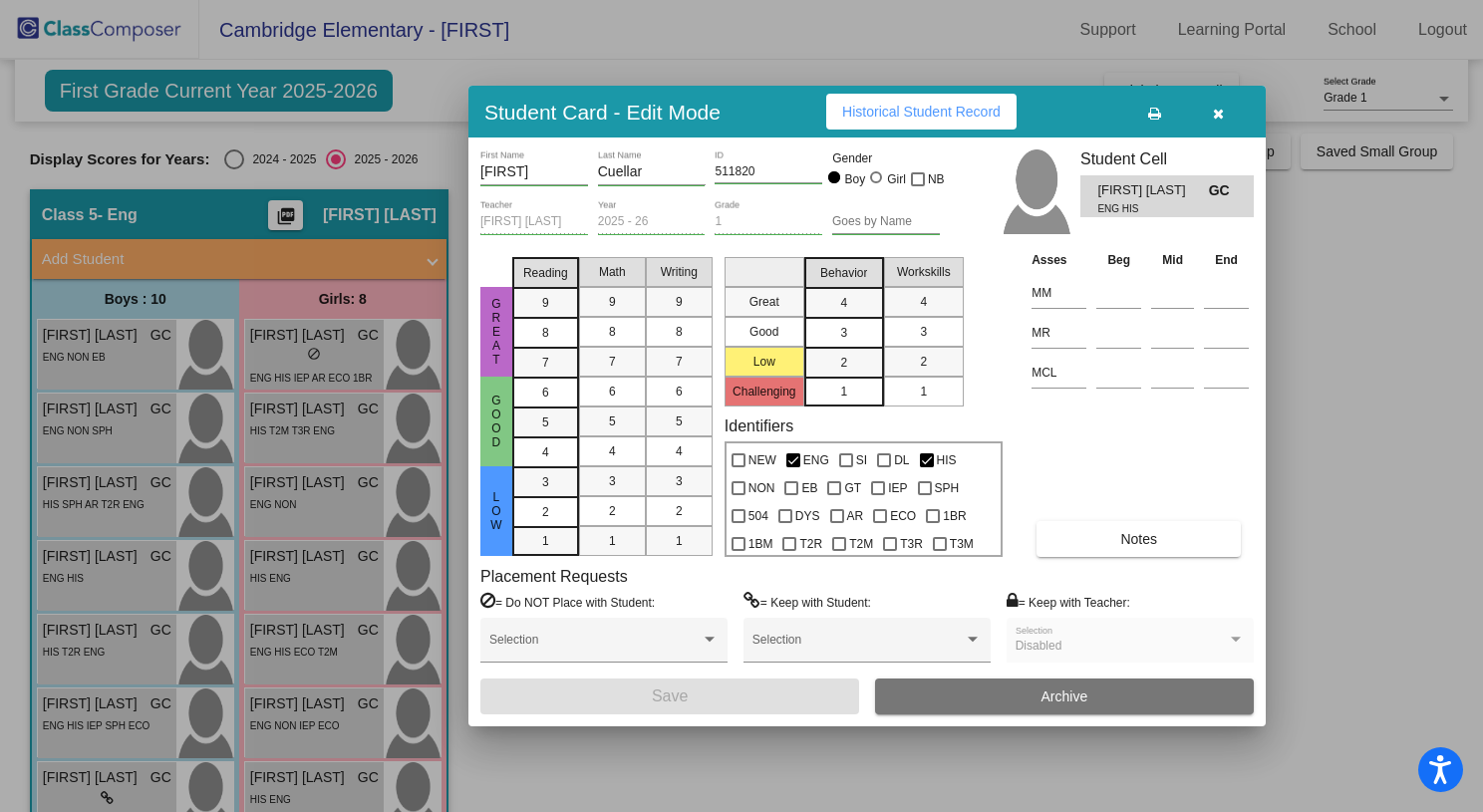 click on "Historical Student Record" at bounding box center (921, 112) 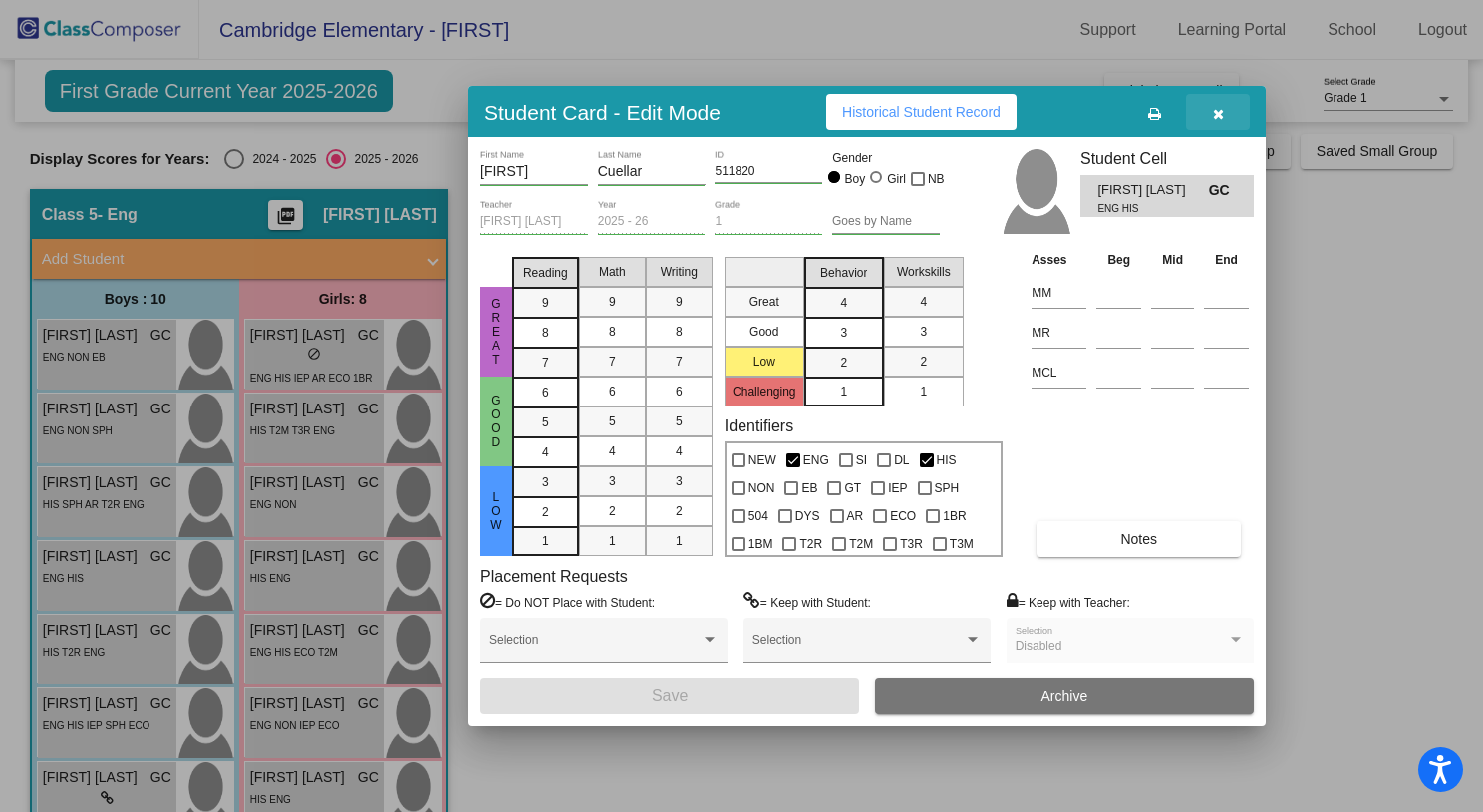 click at bounding box center (1218, 114) 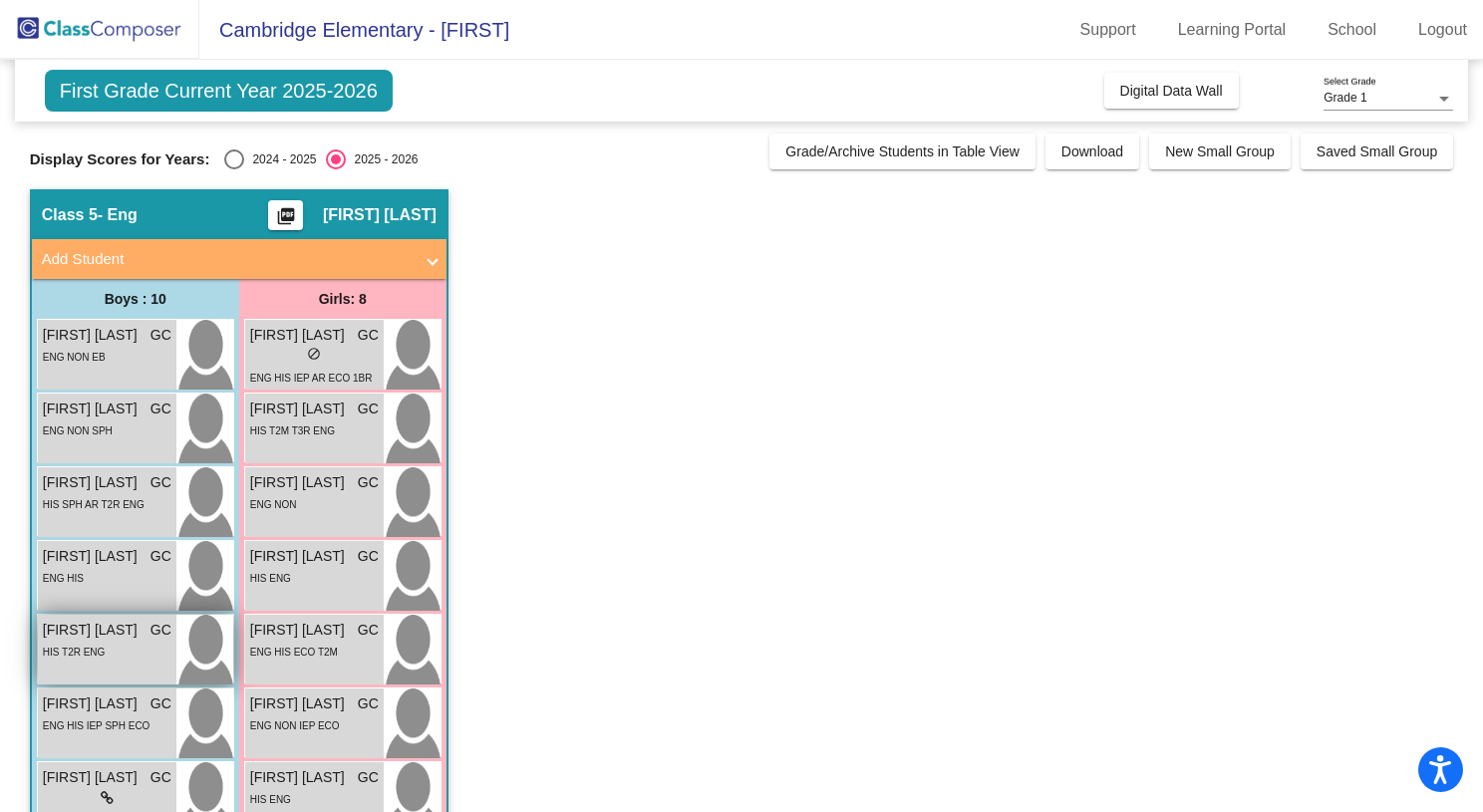 click on "HIS T2R ENG" at bounding box center [74, 652] 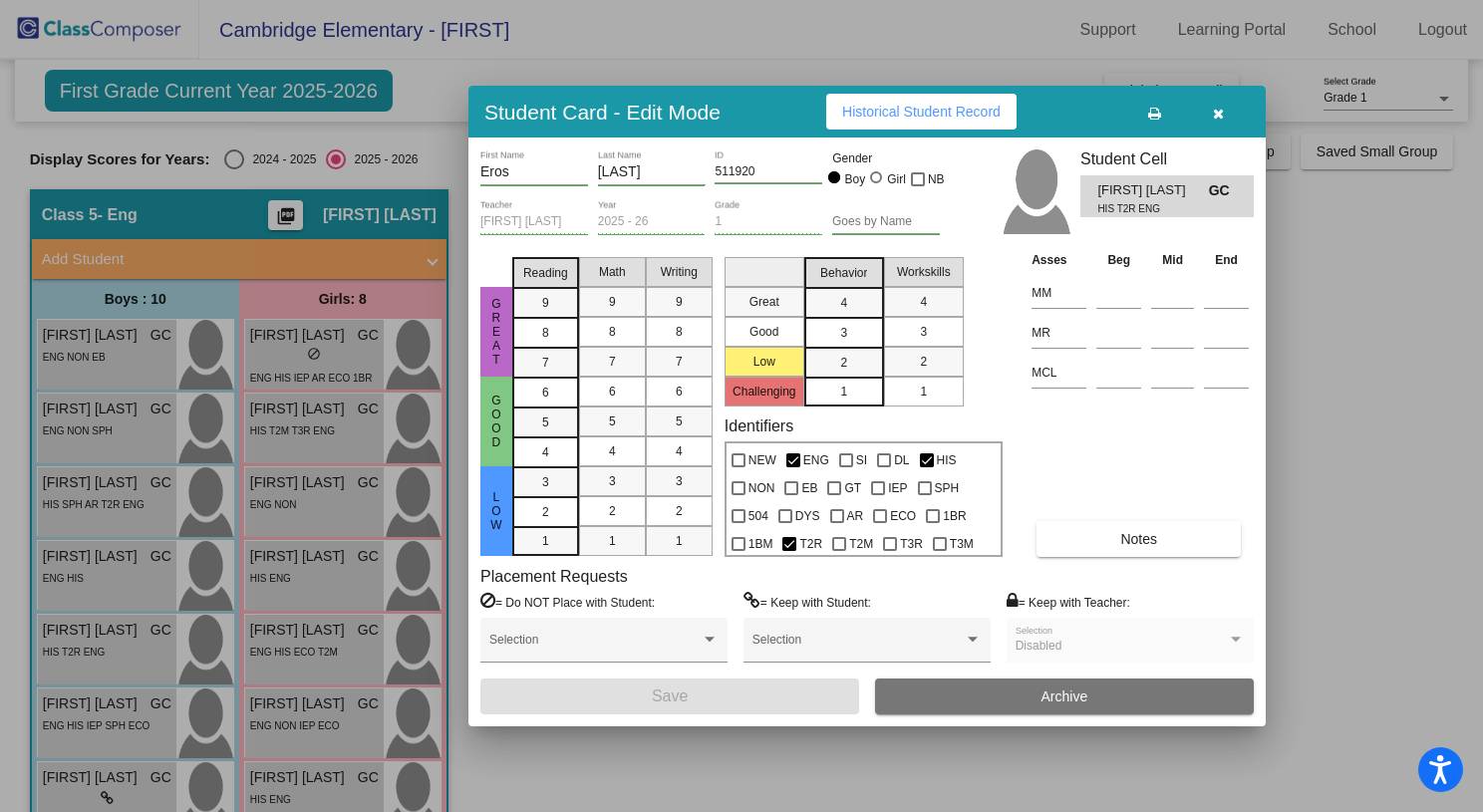 click on "Historical Student Record" at bounding box center [921, 112] 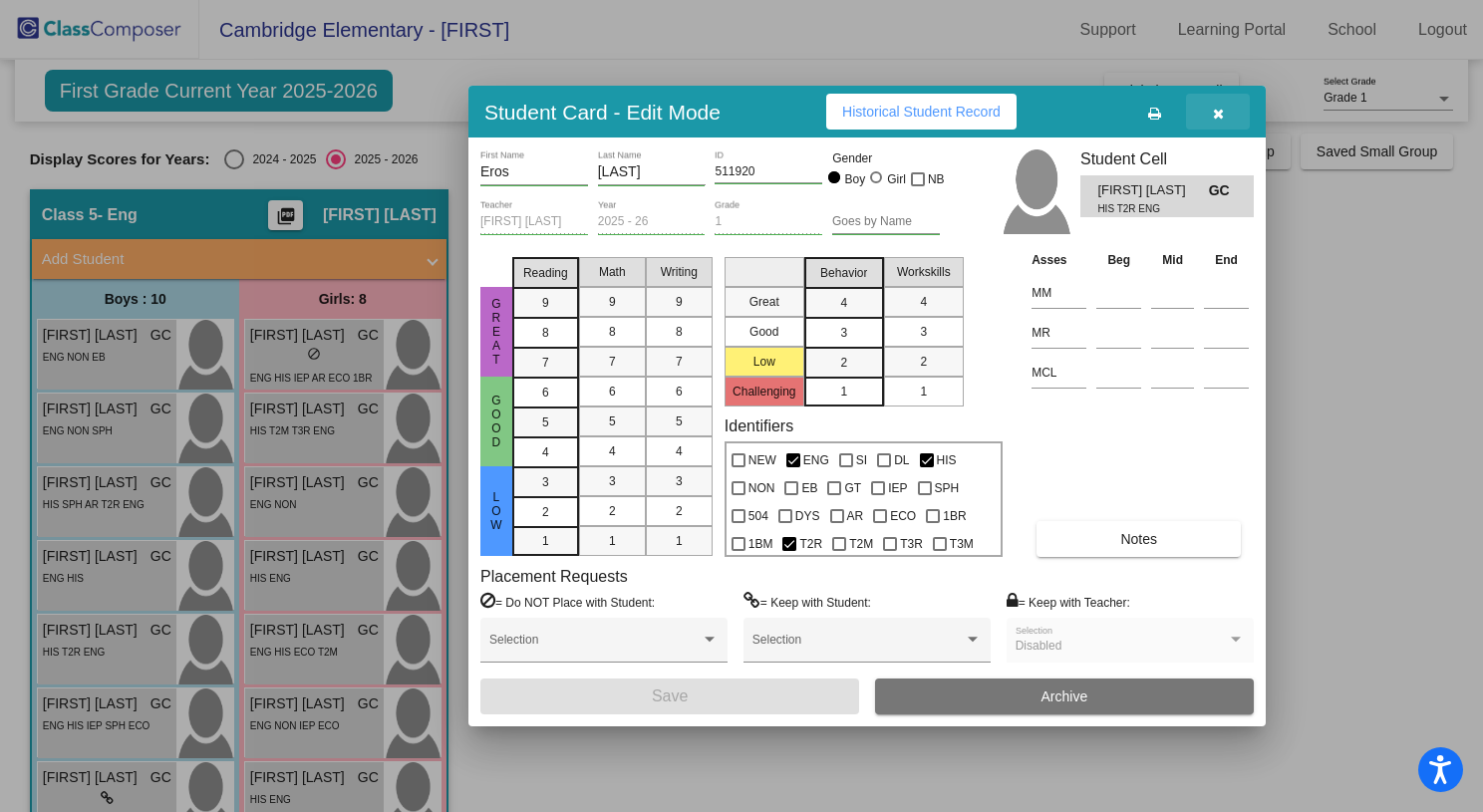 click at bounding box center (1218, 114) 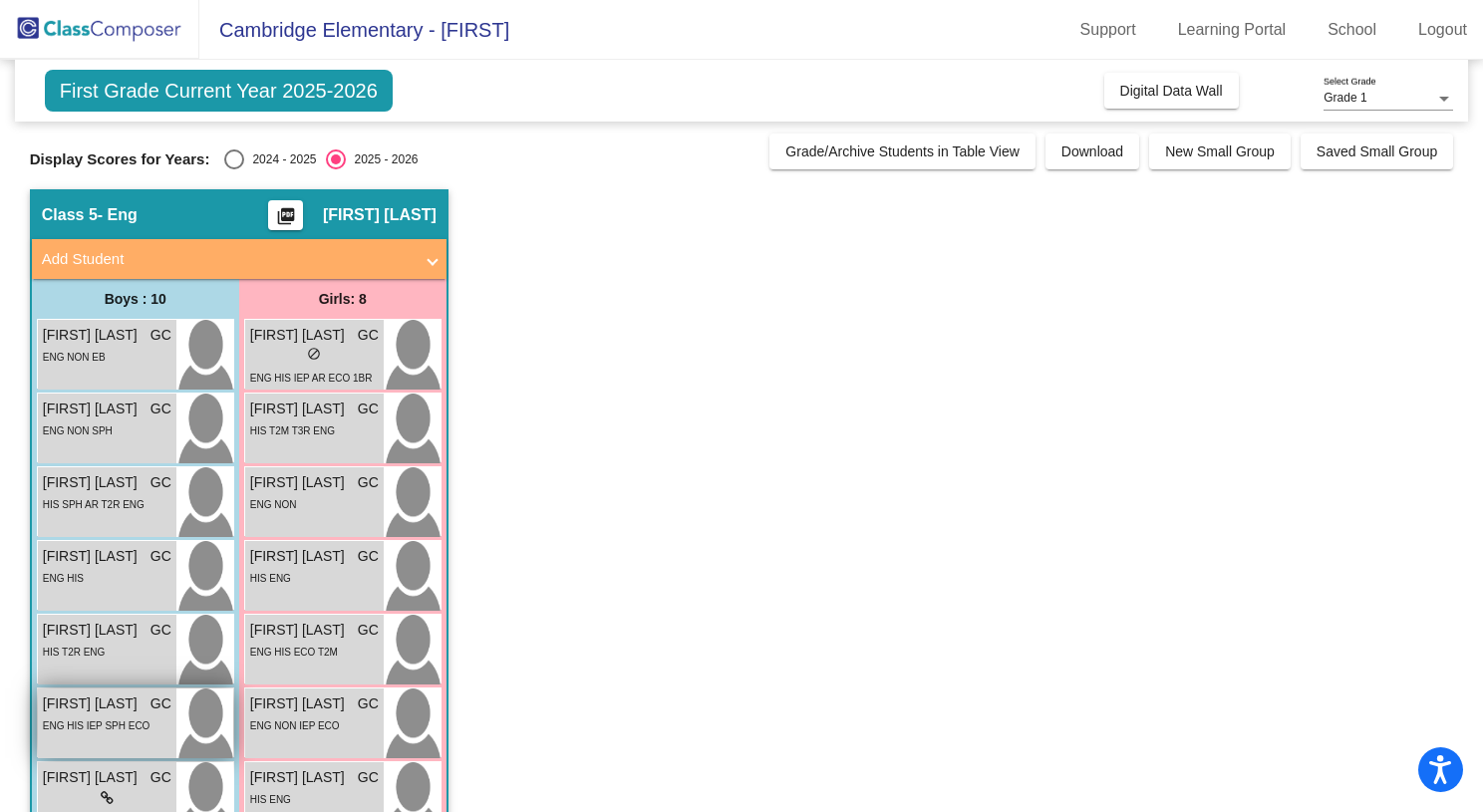 click on "ENG HIS IEP SPH ECO" at bounding box center [97, 725] 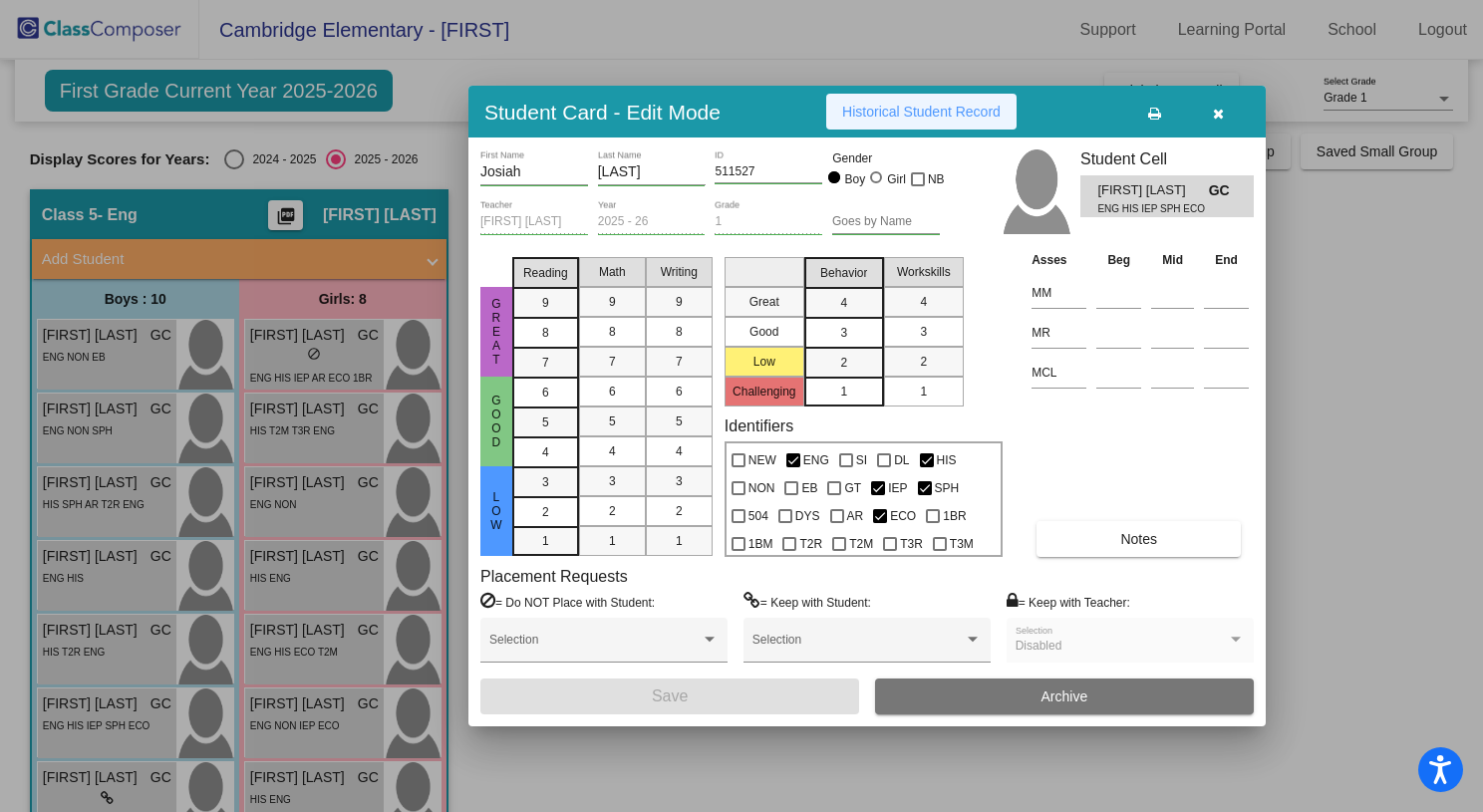 click on "Historical Student Record" at bounding box center [921, 112] 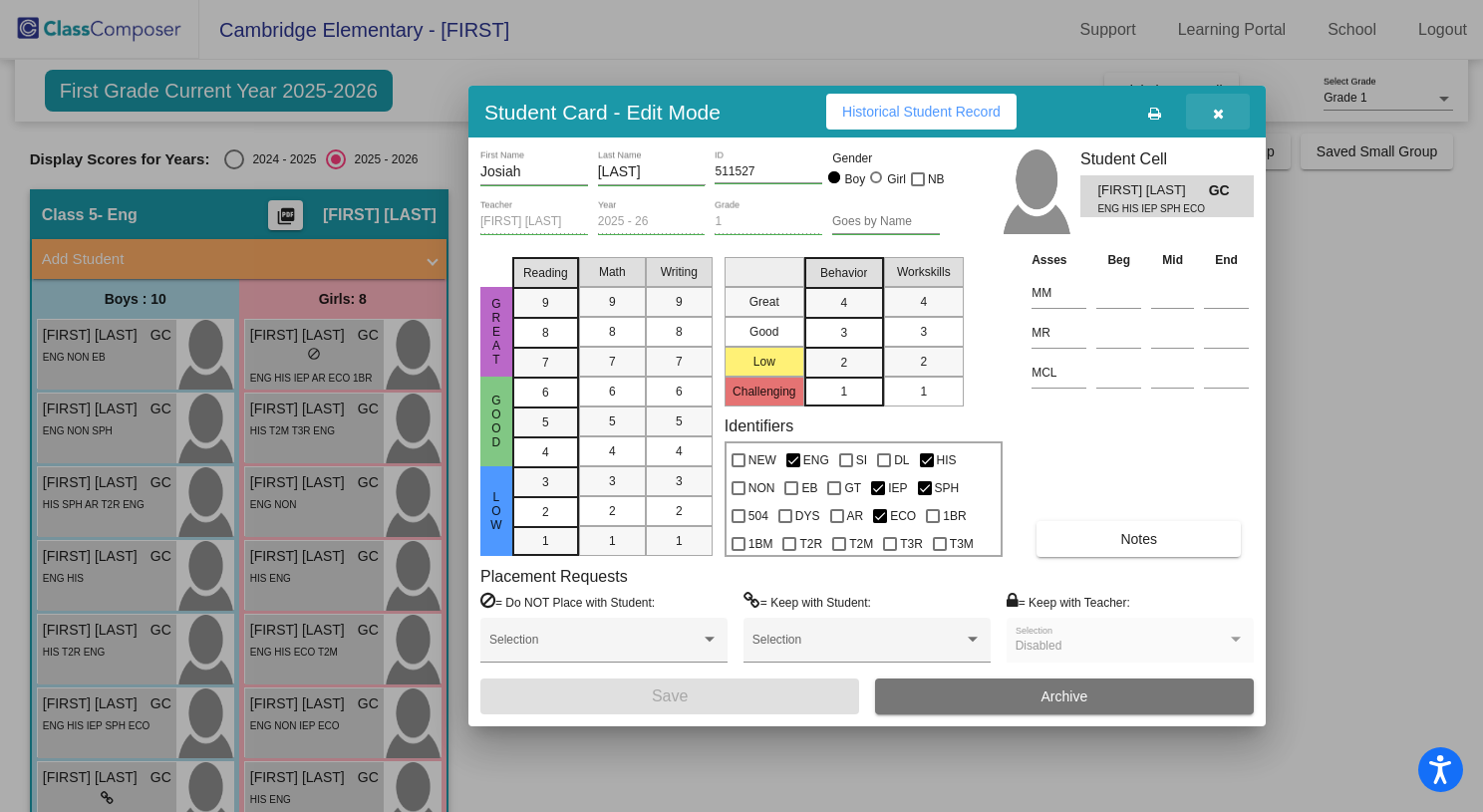click at bounding box center (1218, 114) 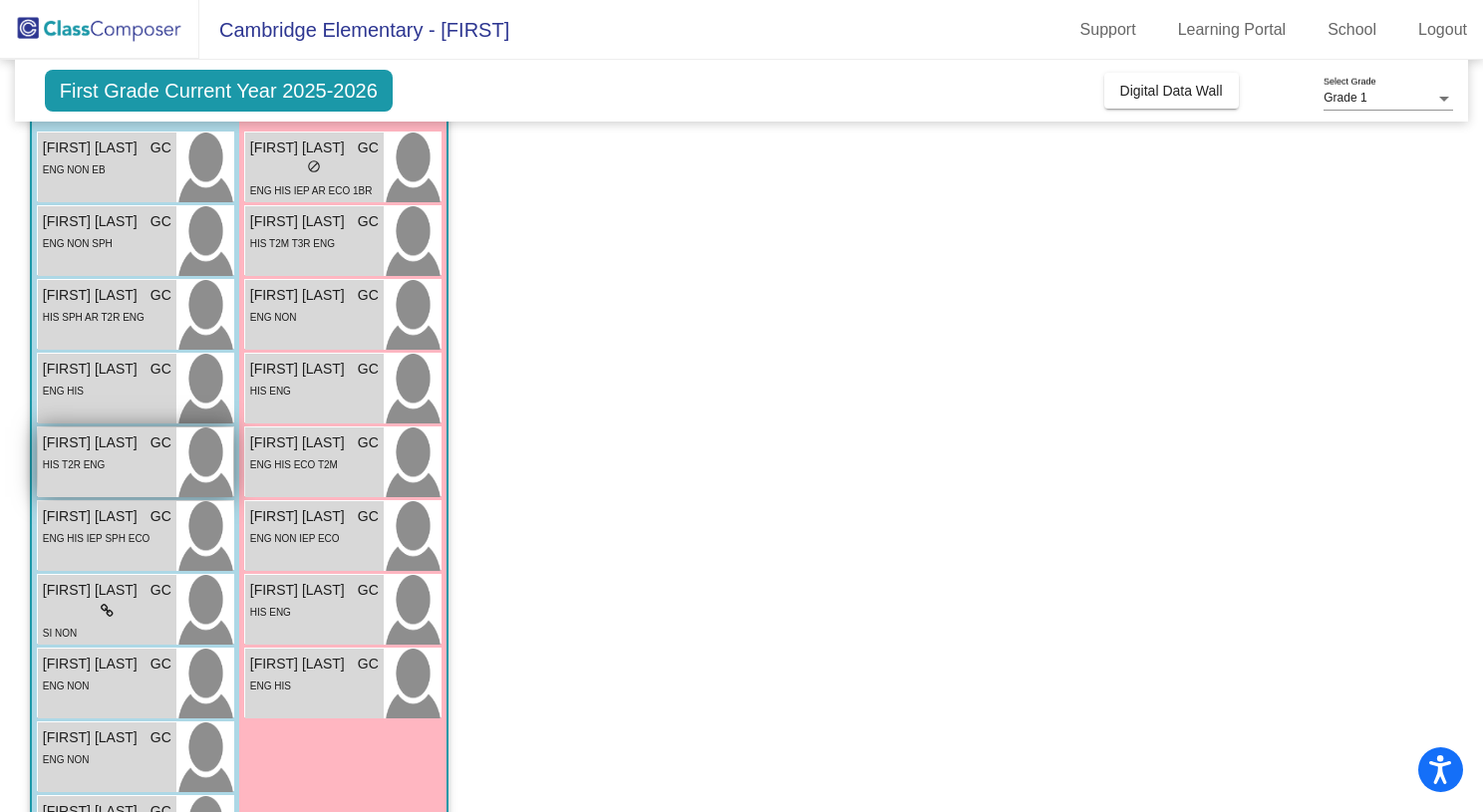 scroll, scrollTop: 190, scrollLeft: 0, axis: vertical 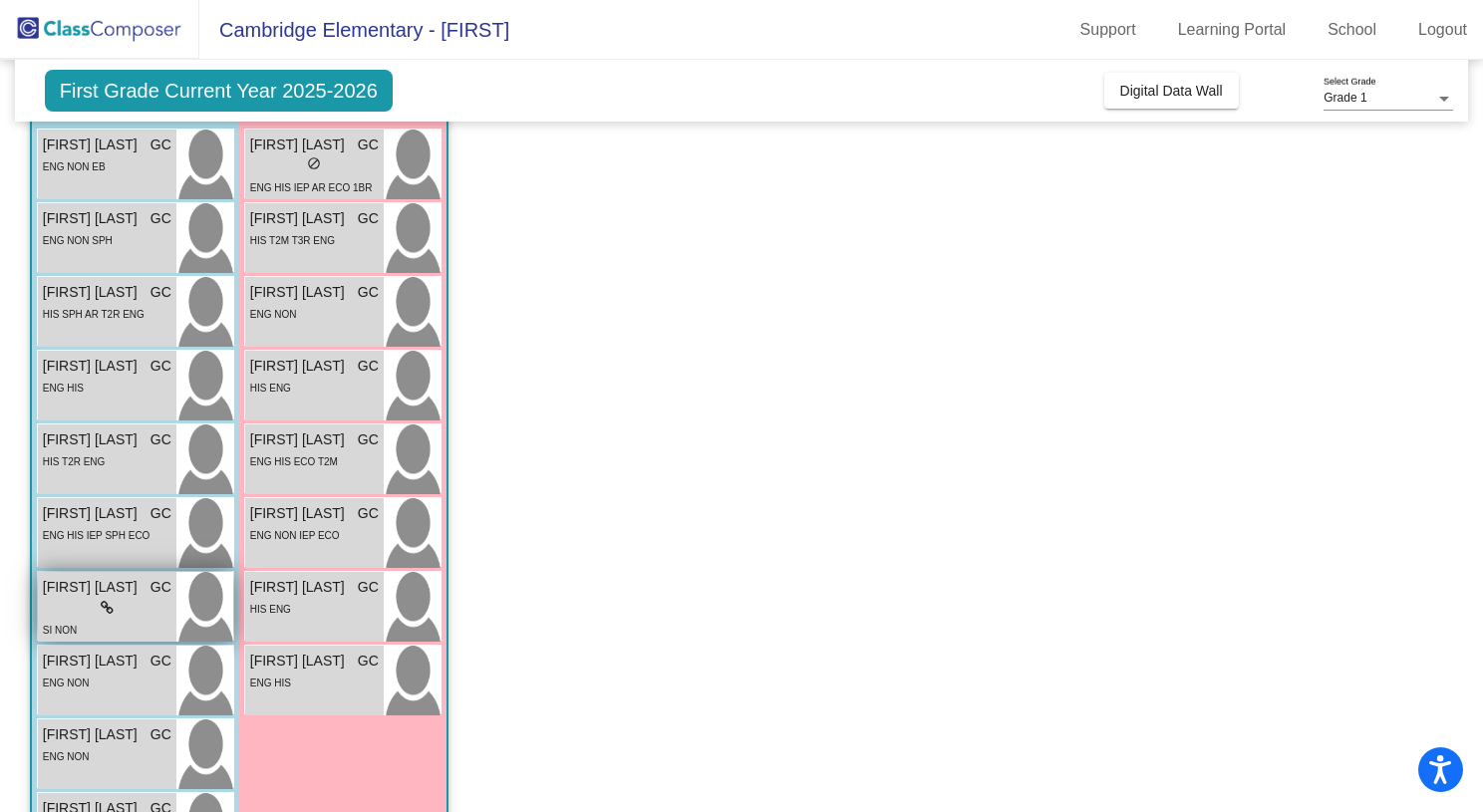 click on "lock do_not_disturb_alt" at bounding box center (107, 608) 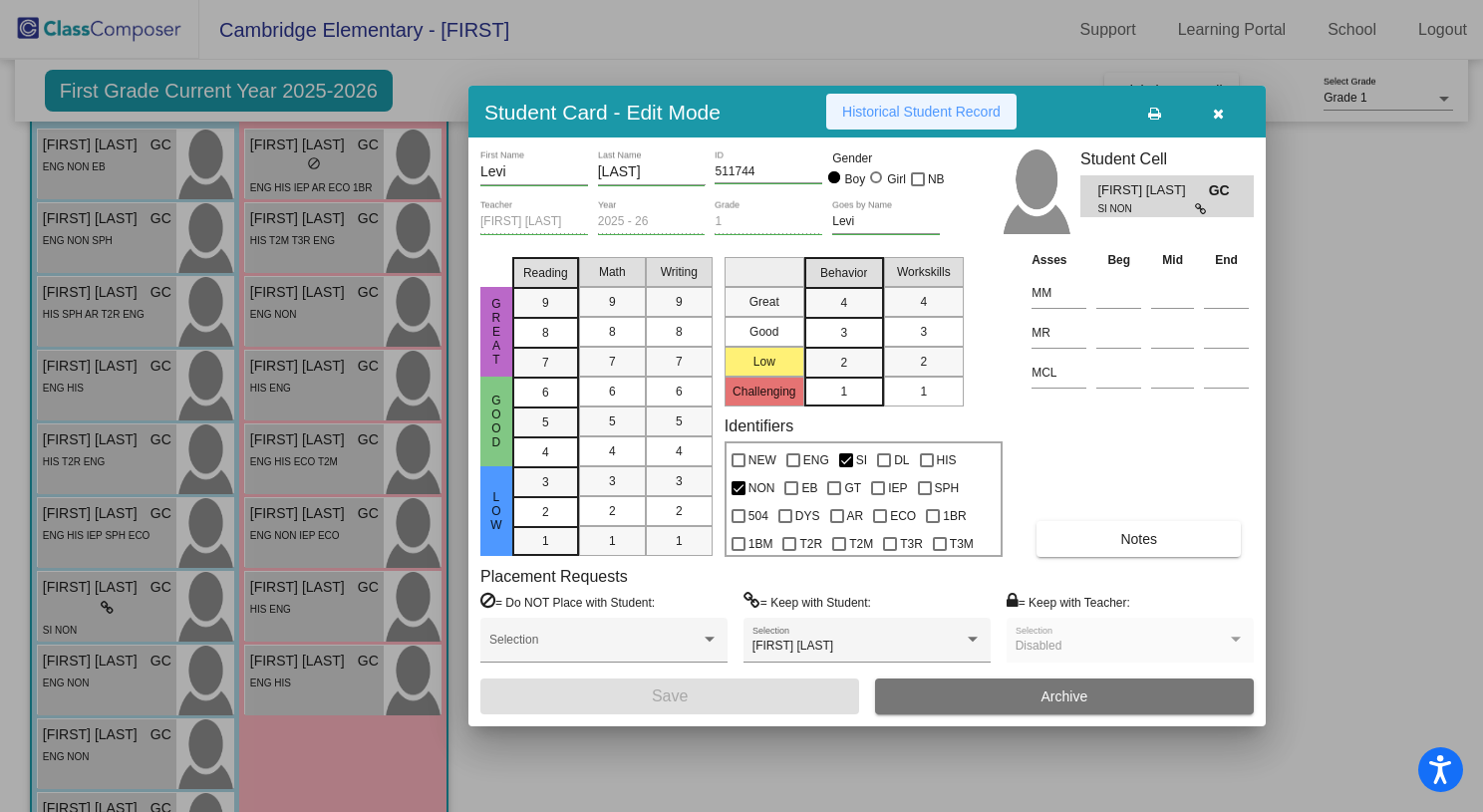 click on "Historical Student Record" at bounding box center [921, 112] 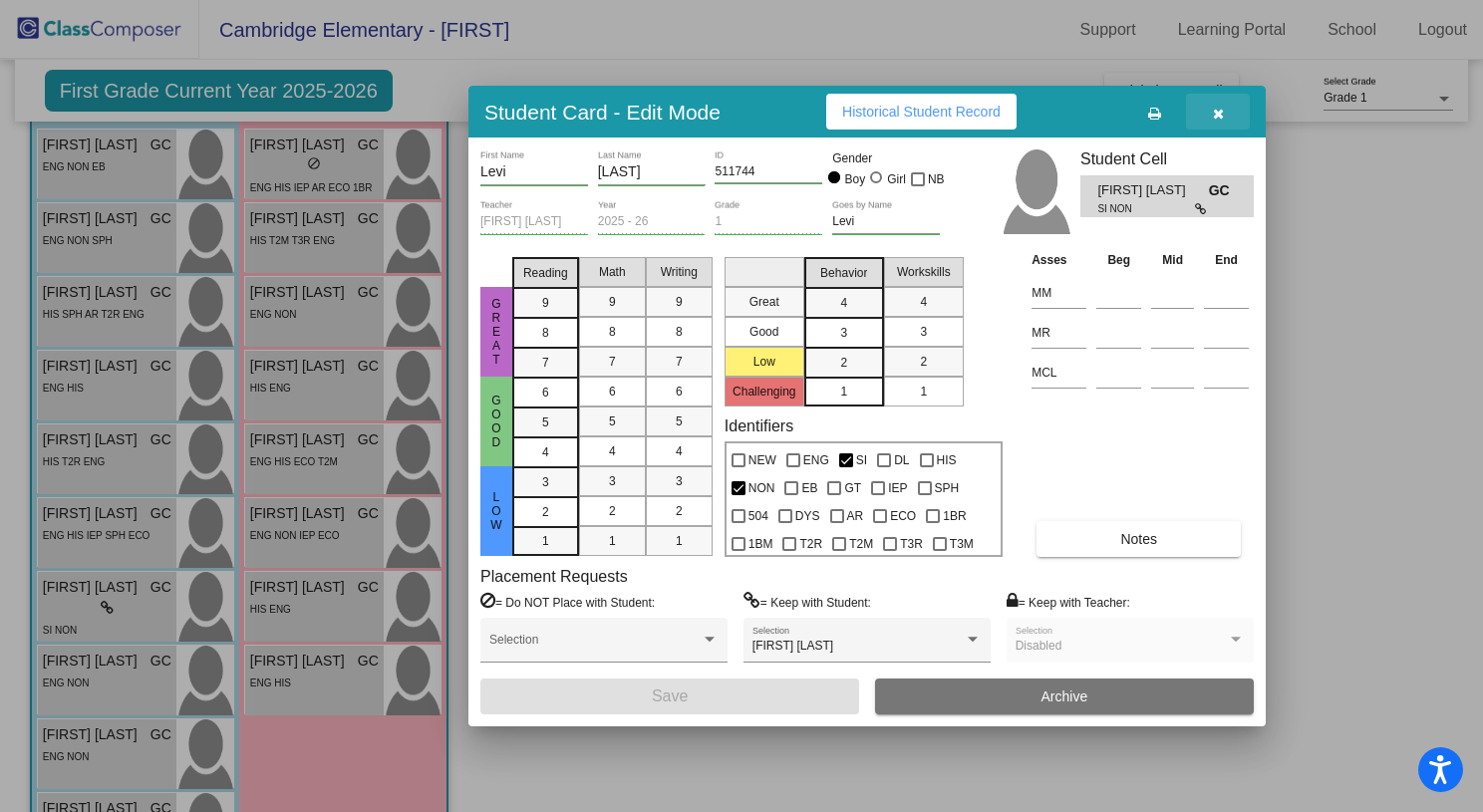 click at bounding box center [1218, 112] 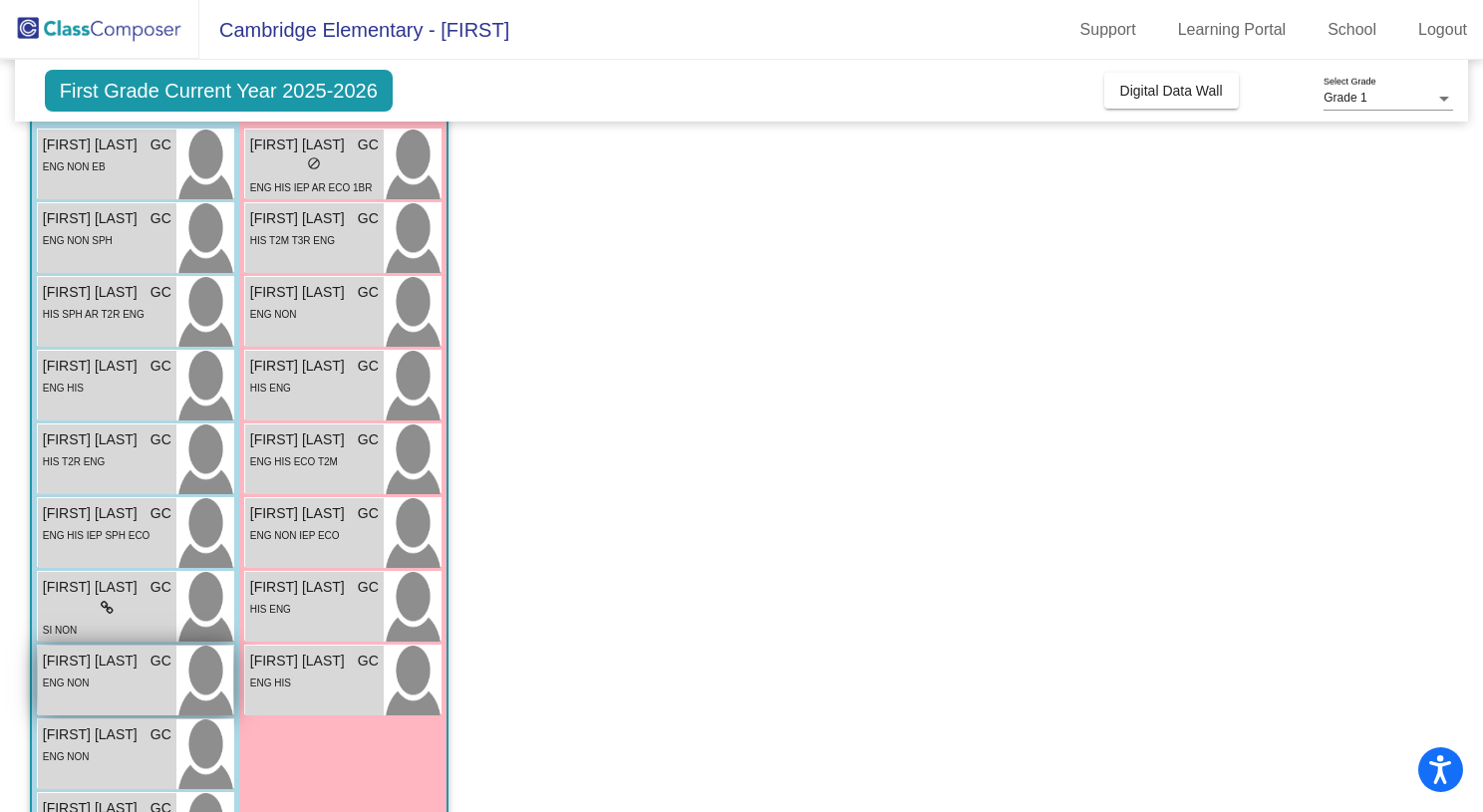 click on "Matthew Badders" at bounding box center [93, 661] 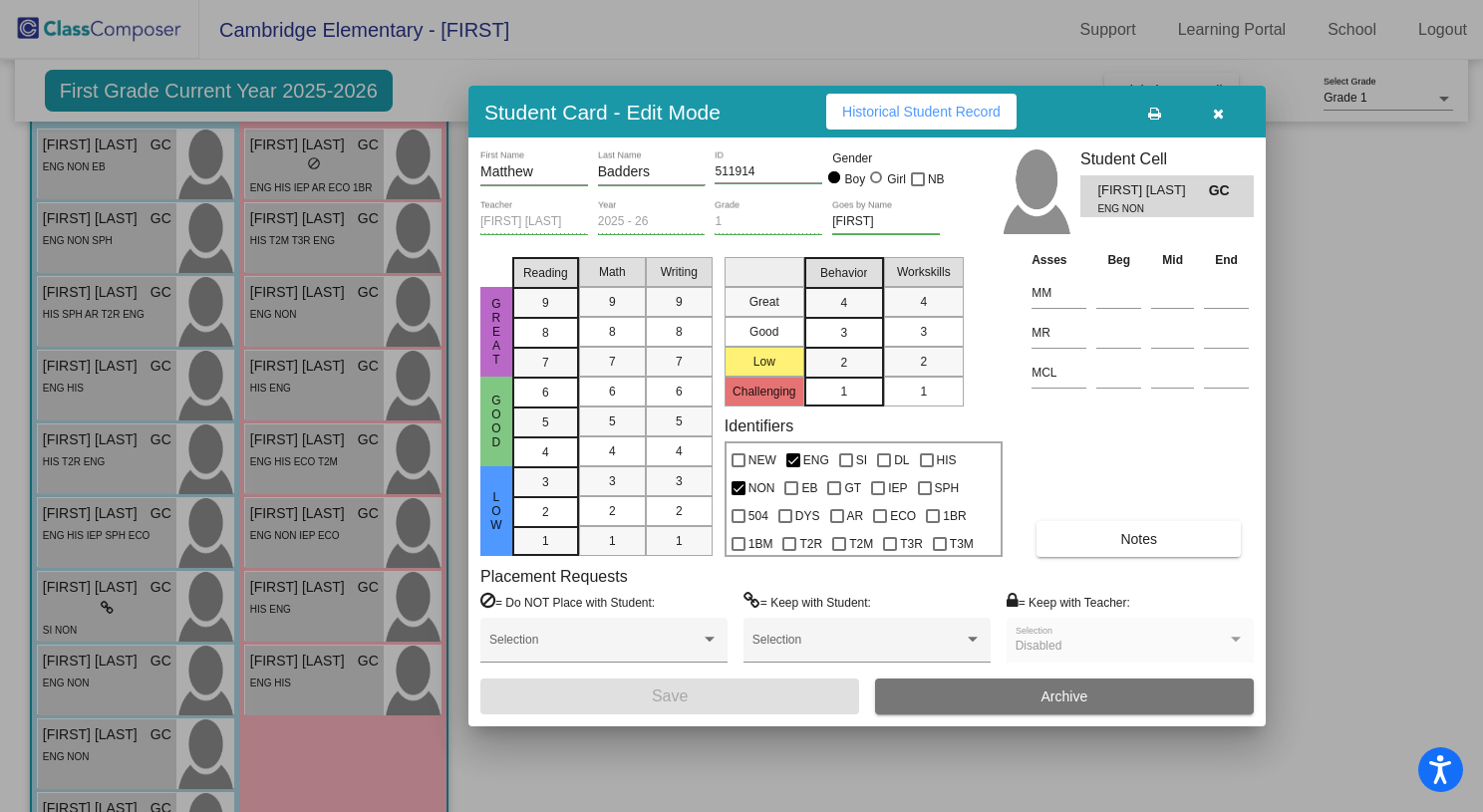 click on "Historical Student Record" at bounding box center (921, 112) 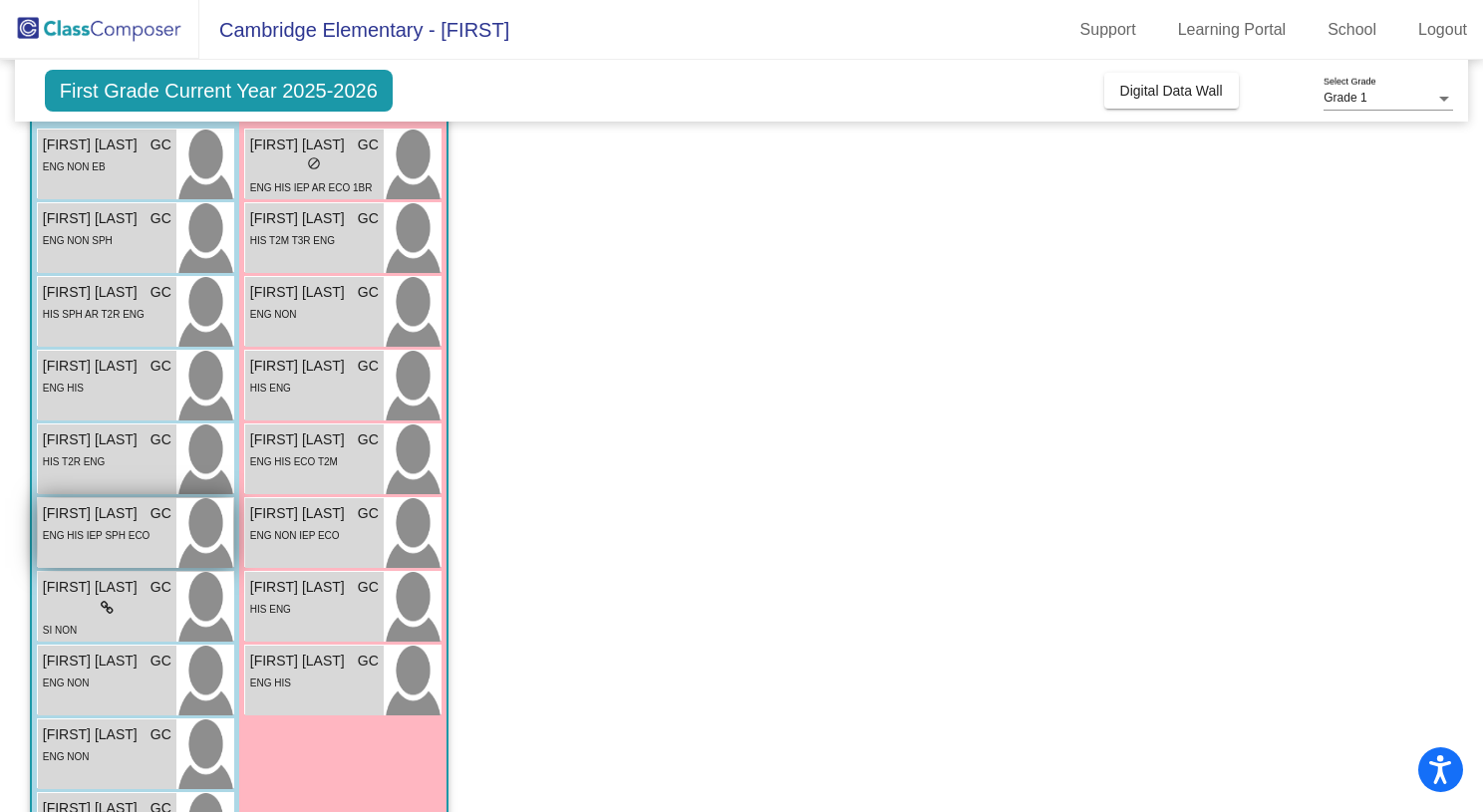 click on "Josiah Cantu" at bounding box center (93, 513) 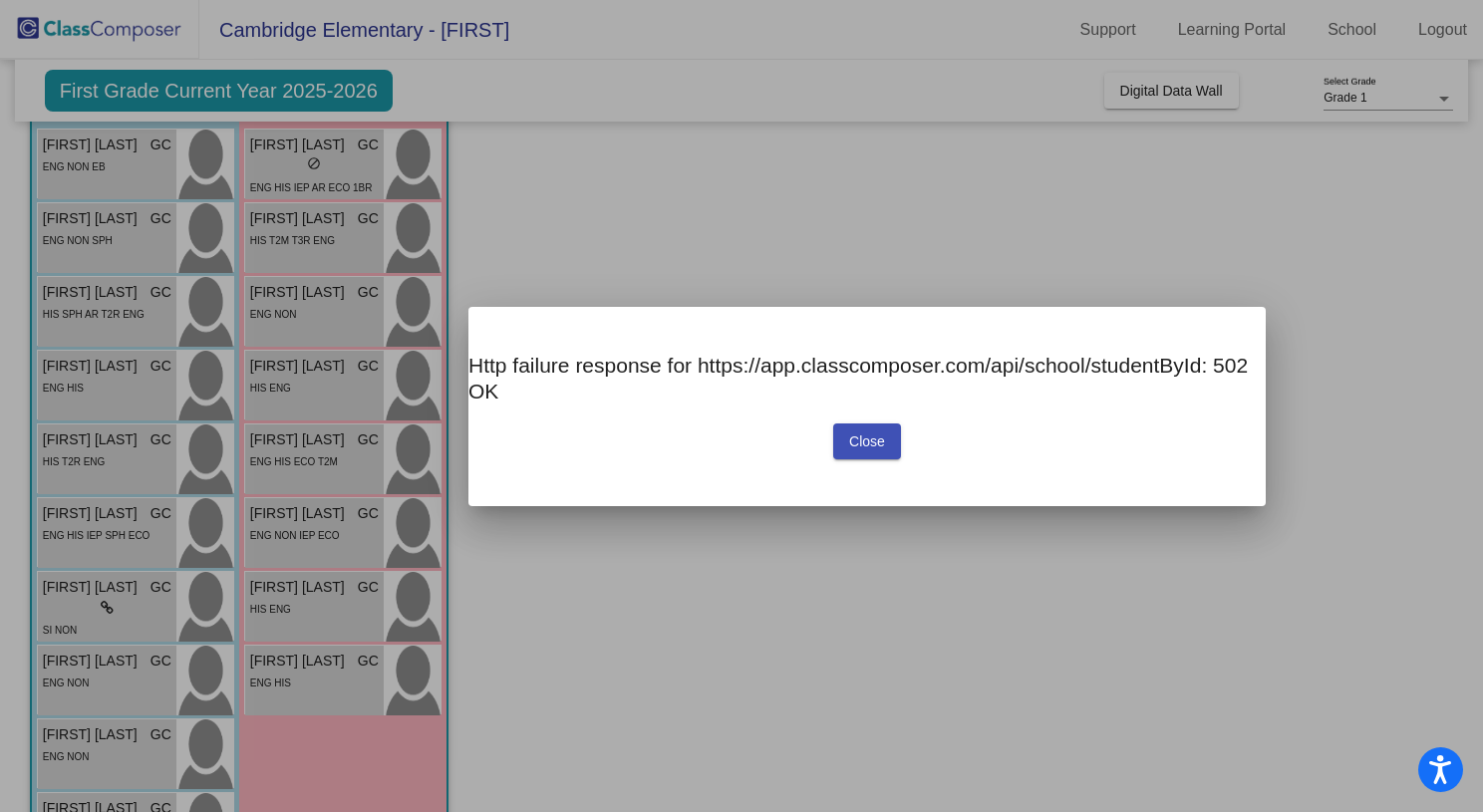 click on "Close" at bounding box center [867, 441] 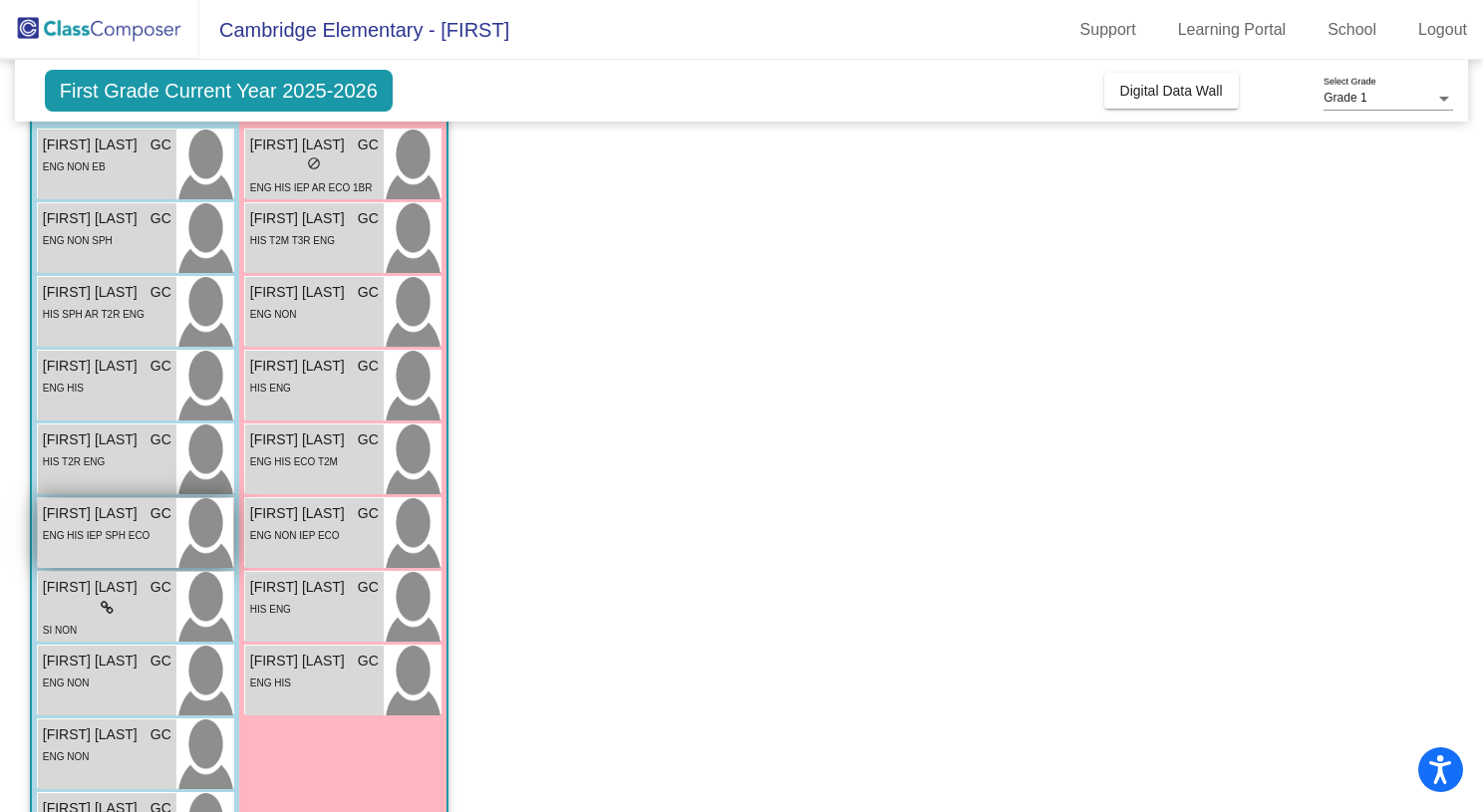 click on "ENG HIS IEP SPH ECO" at bounding box center [97, 535] 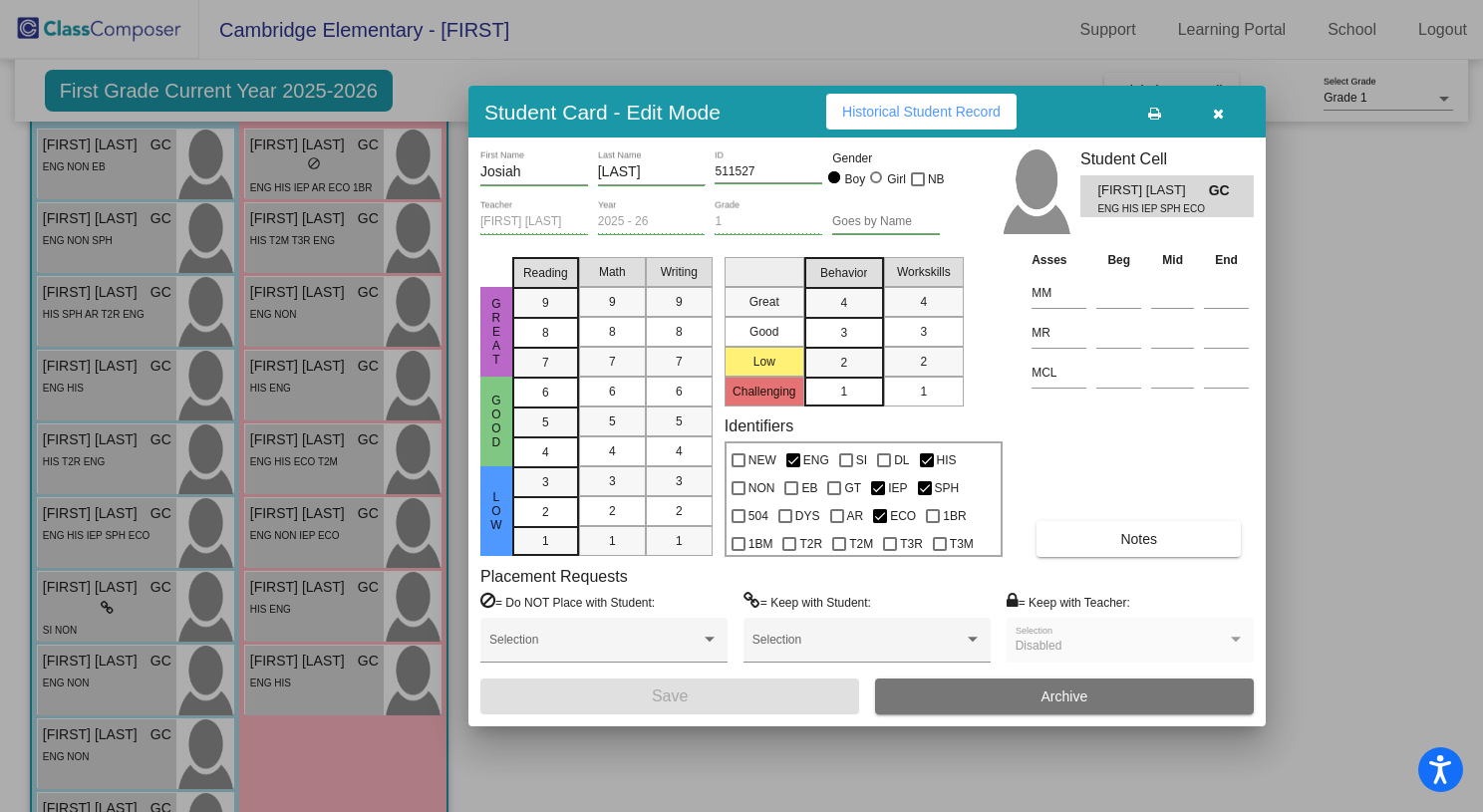 click on "Historical Student Record" at bounding box center [921, 112] 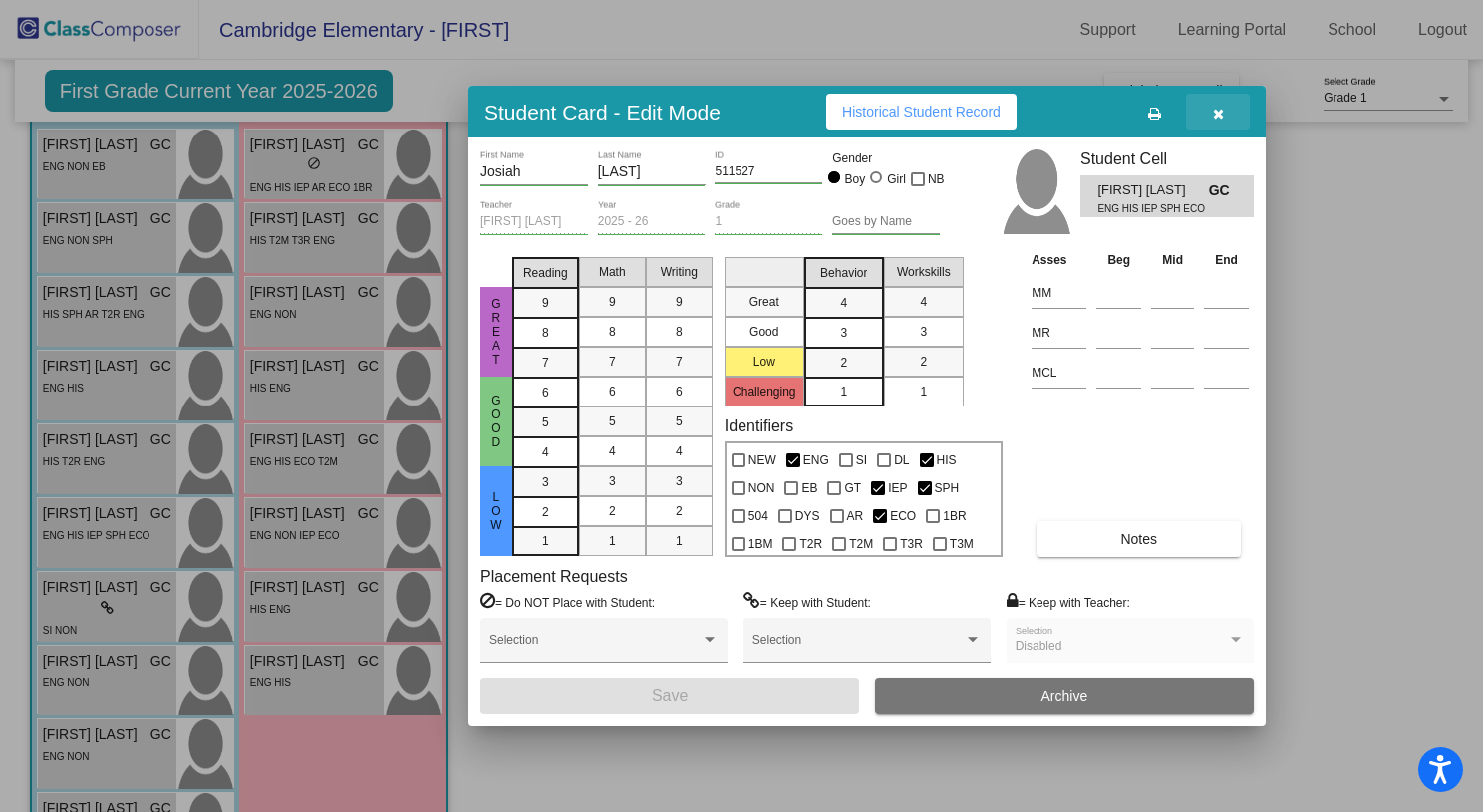 click at bounding box center [1218, 114] 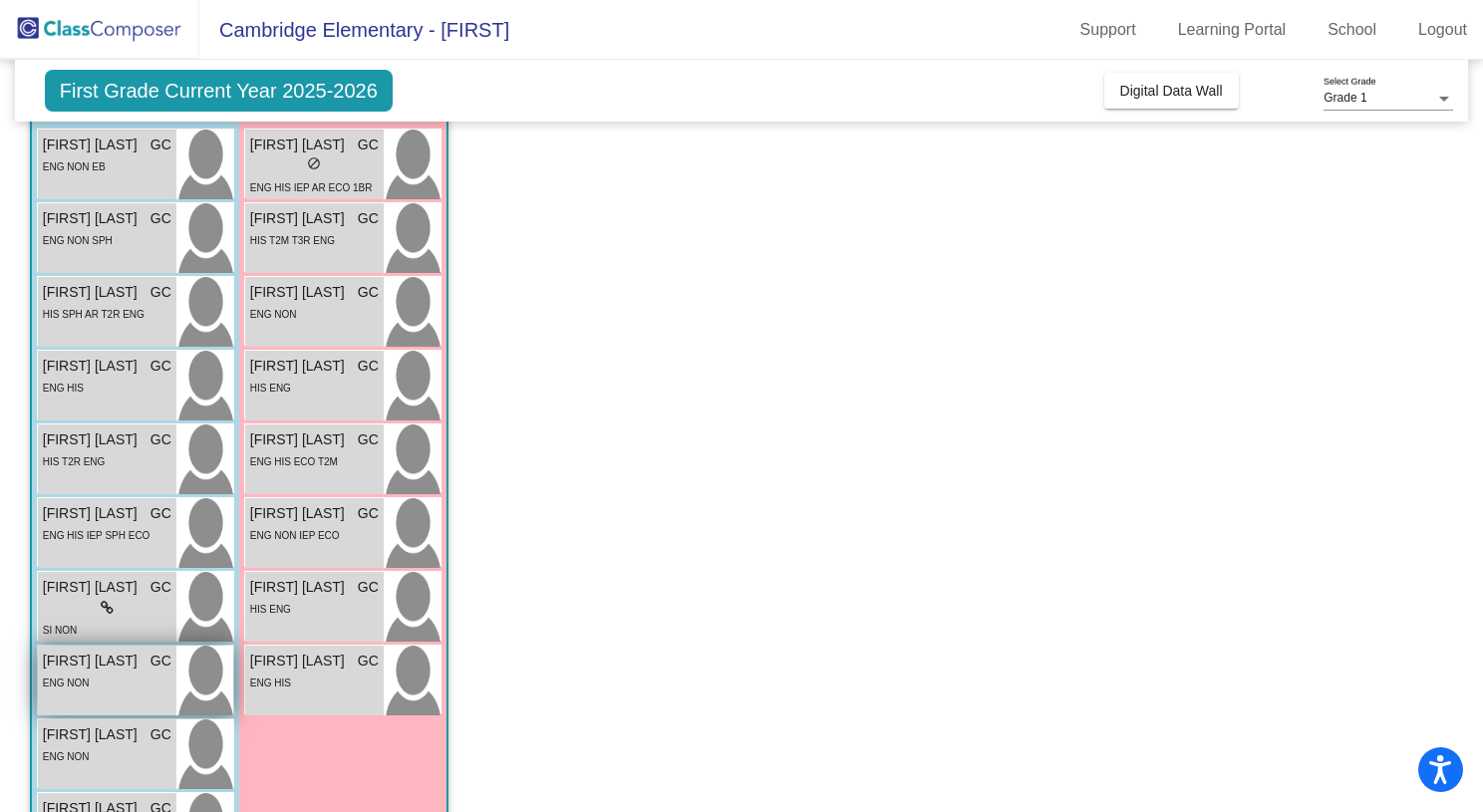 click on "ENG NON" at bounding box center [107, 681] 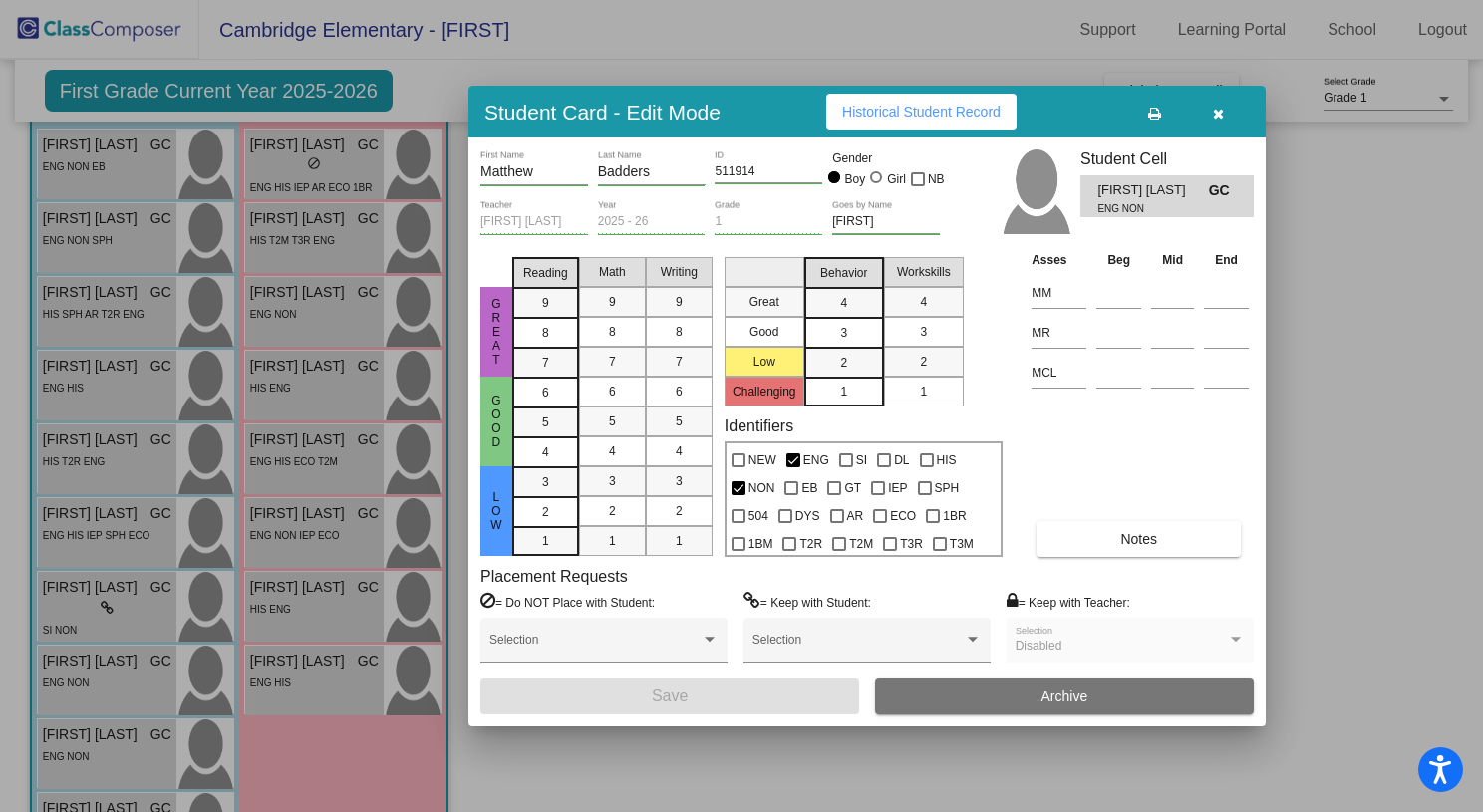 click on "Historical Student Record" at bounding box center [921, 112] 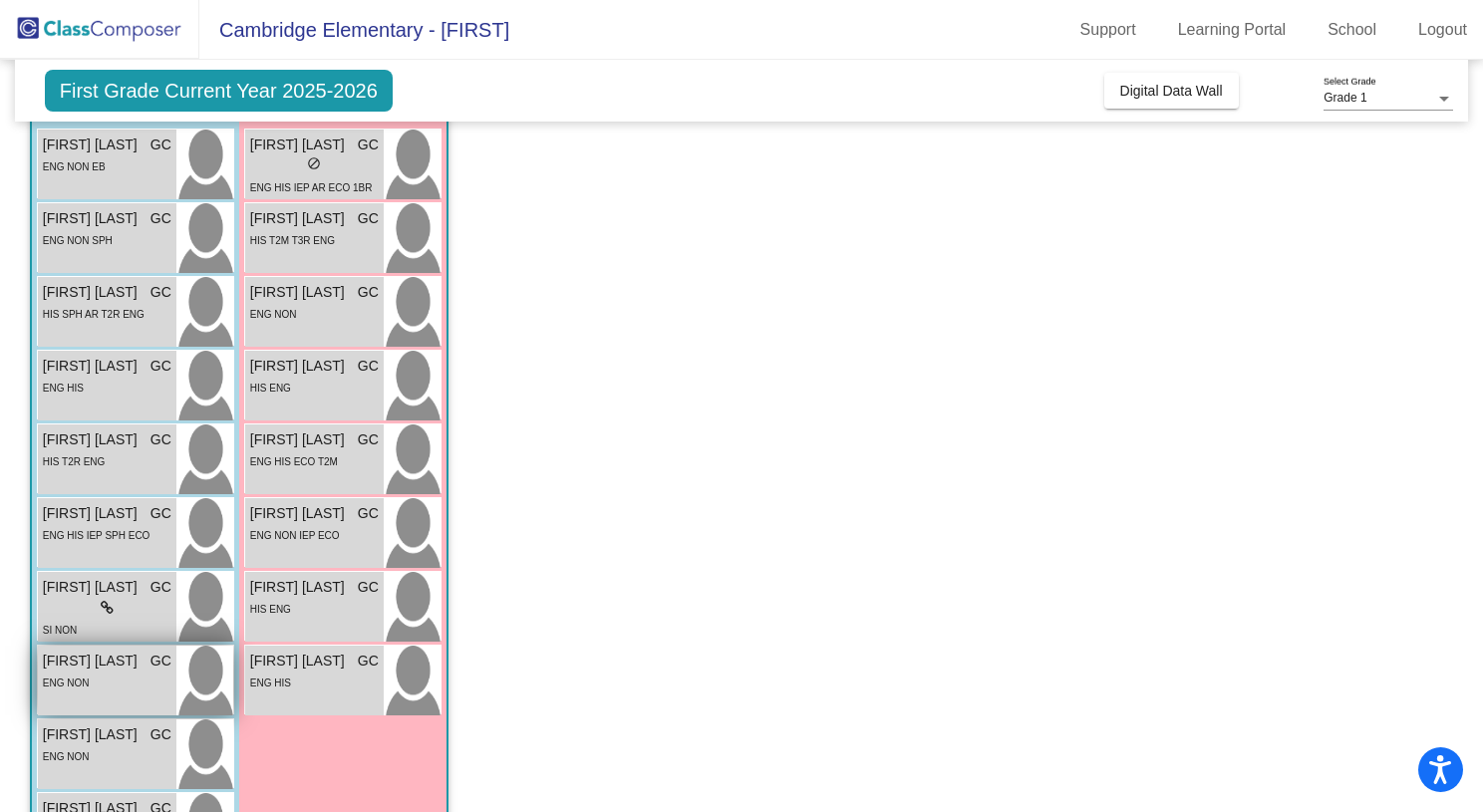 click on "ENG NON" at bounding box center [107, 681] 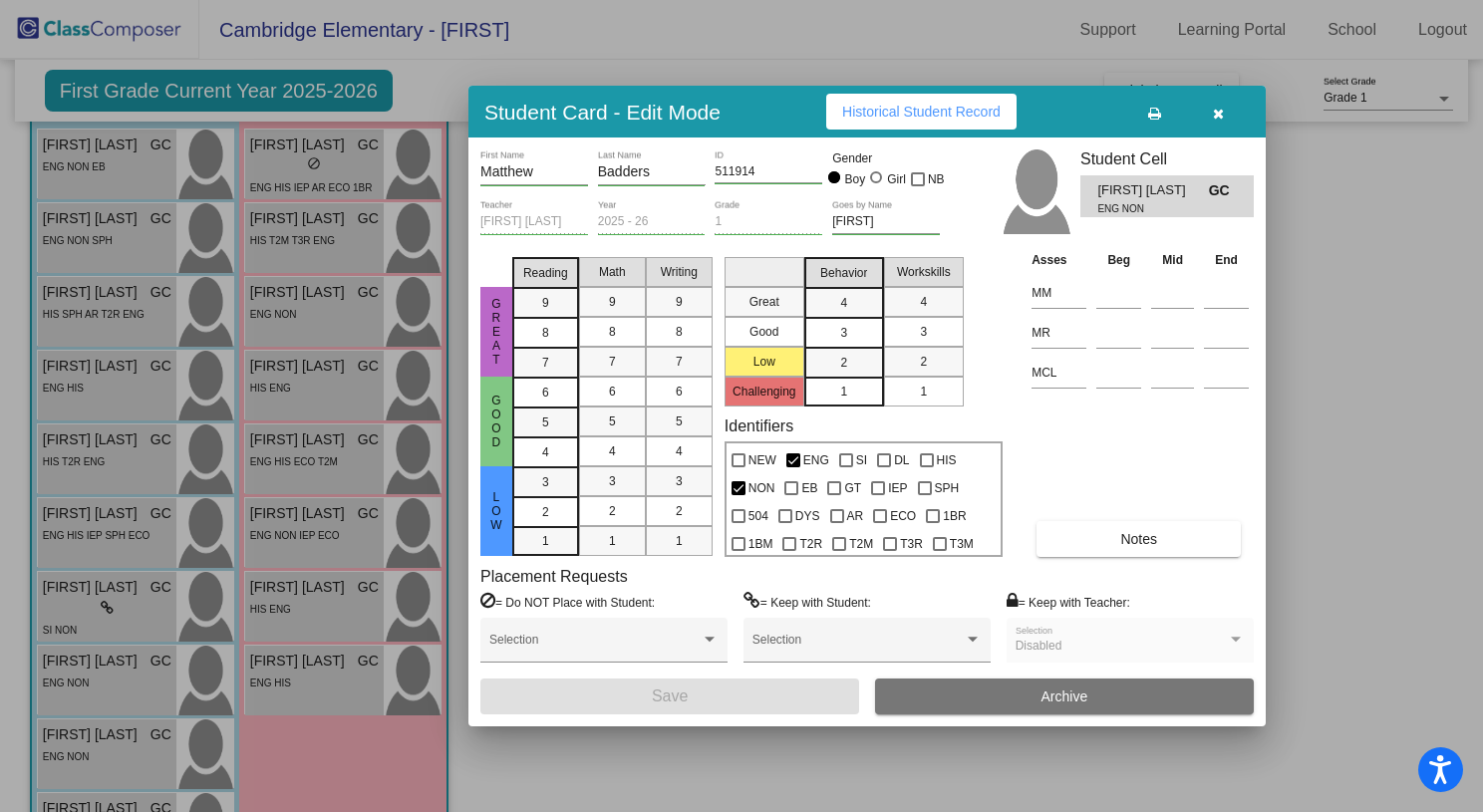 click on "Historical Student Record" at bounding box center [921, 112] 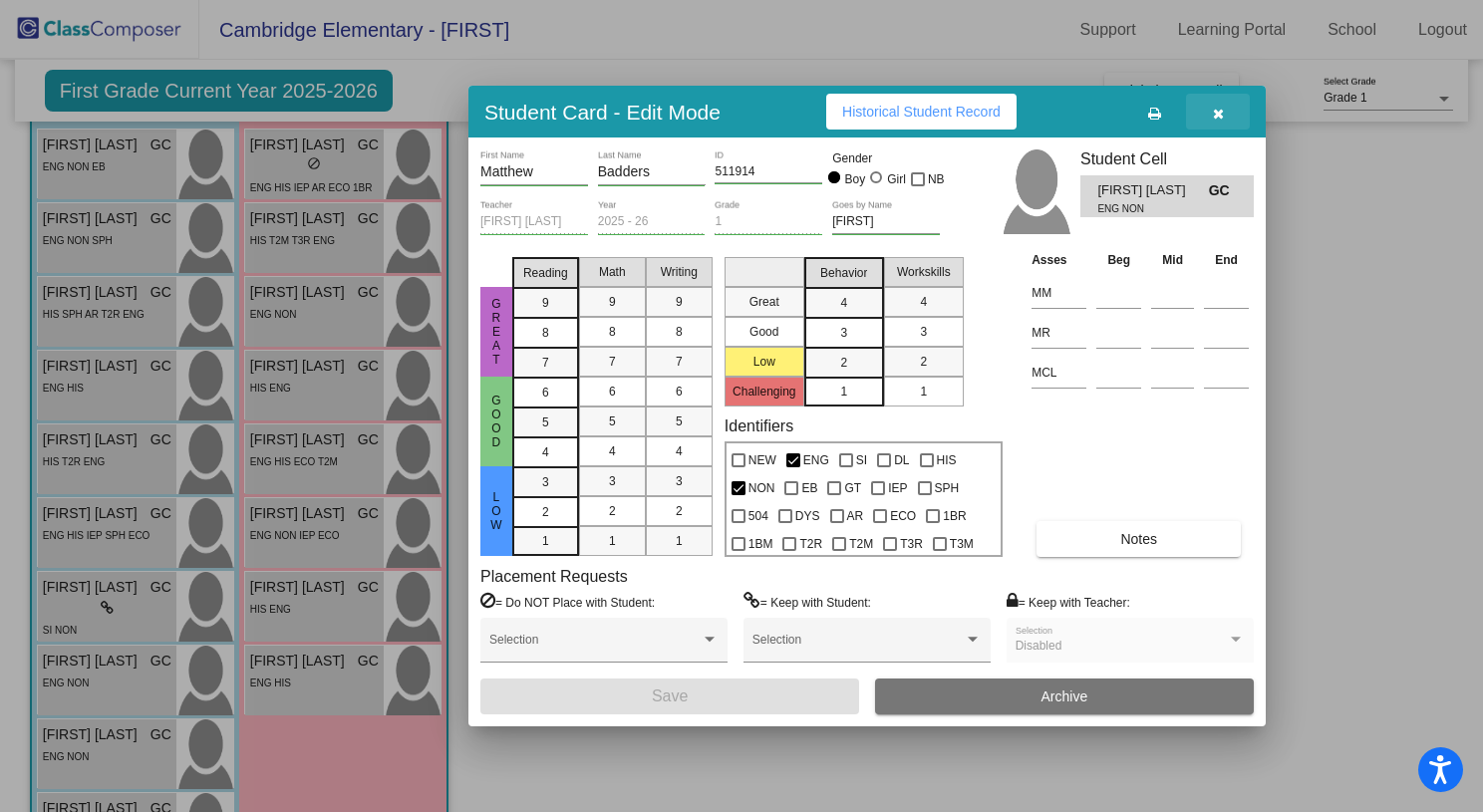 click at bounding box center (1218, 112) 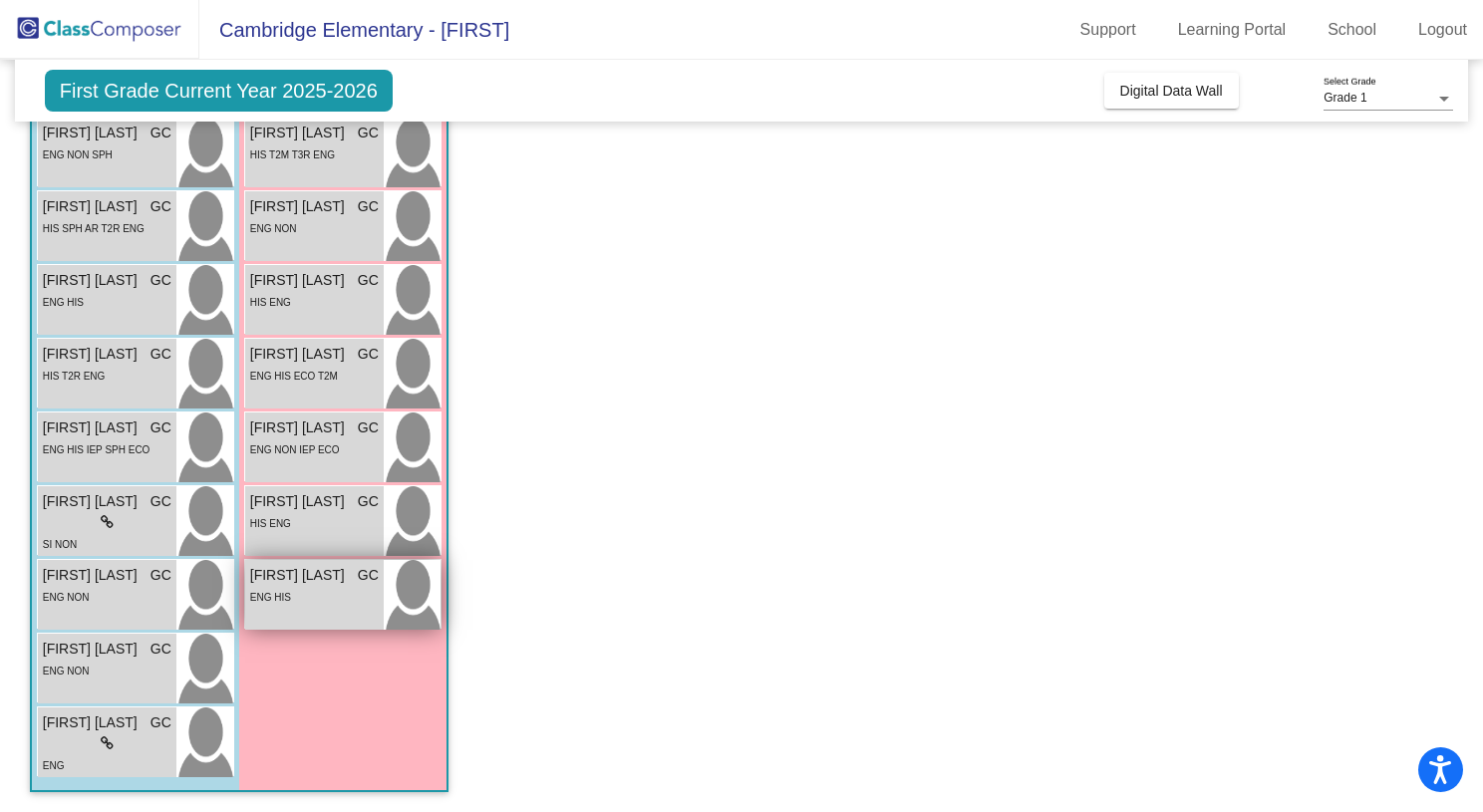 scroll, scrollTop: 275, scrollLeft: 0, axis: vertical 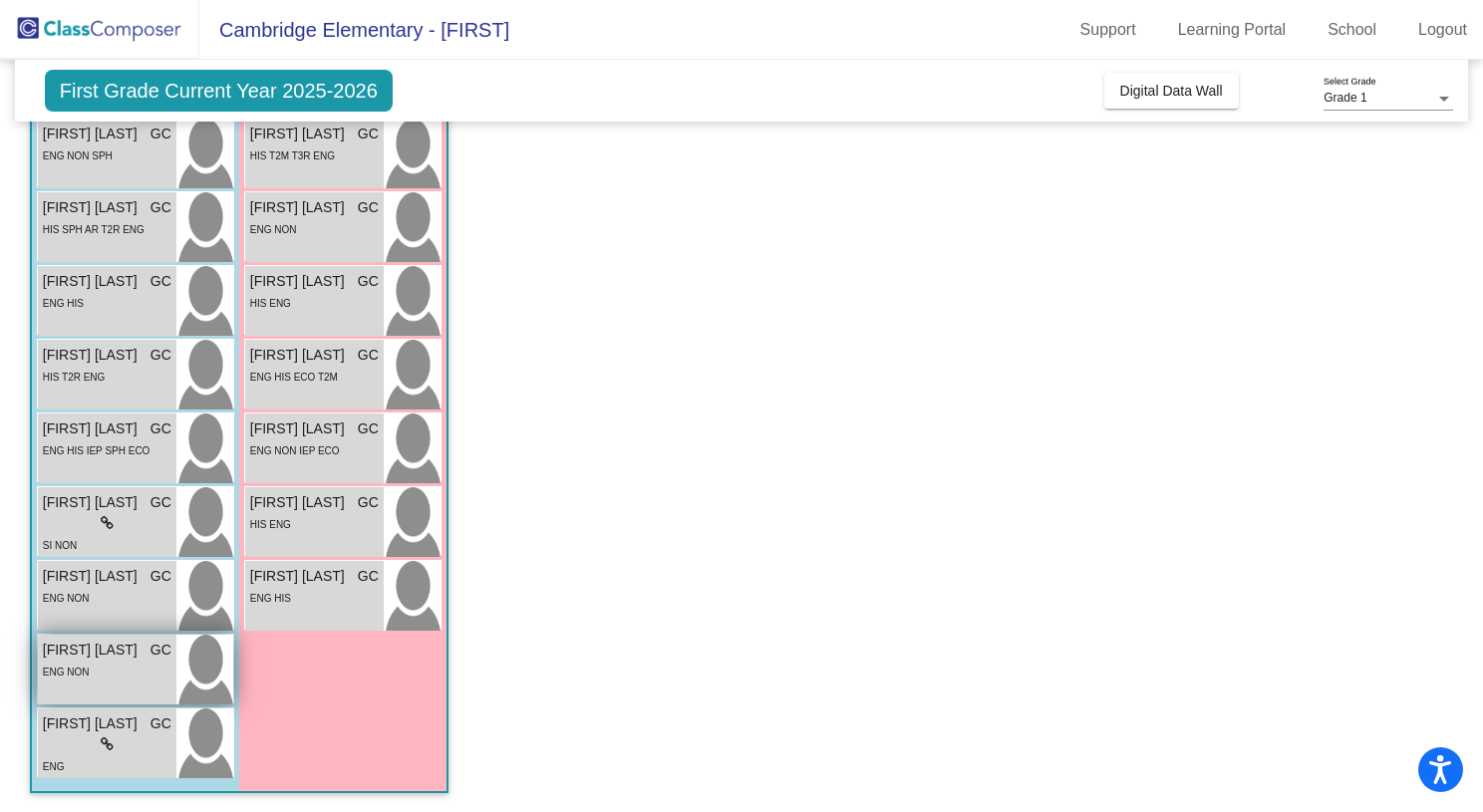 click on "Nico Stehr" at bounding box center [93, 650] 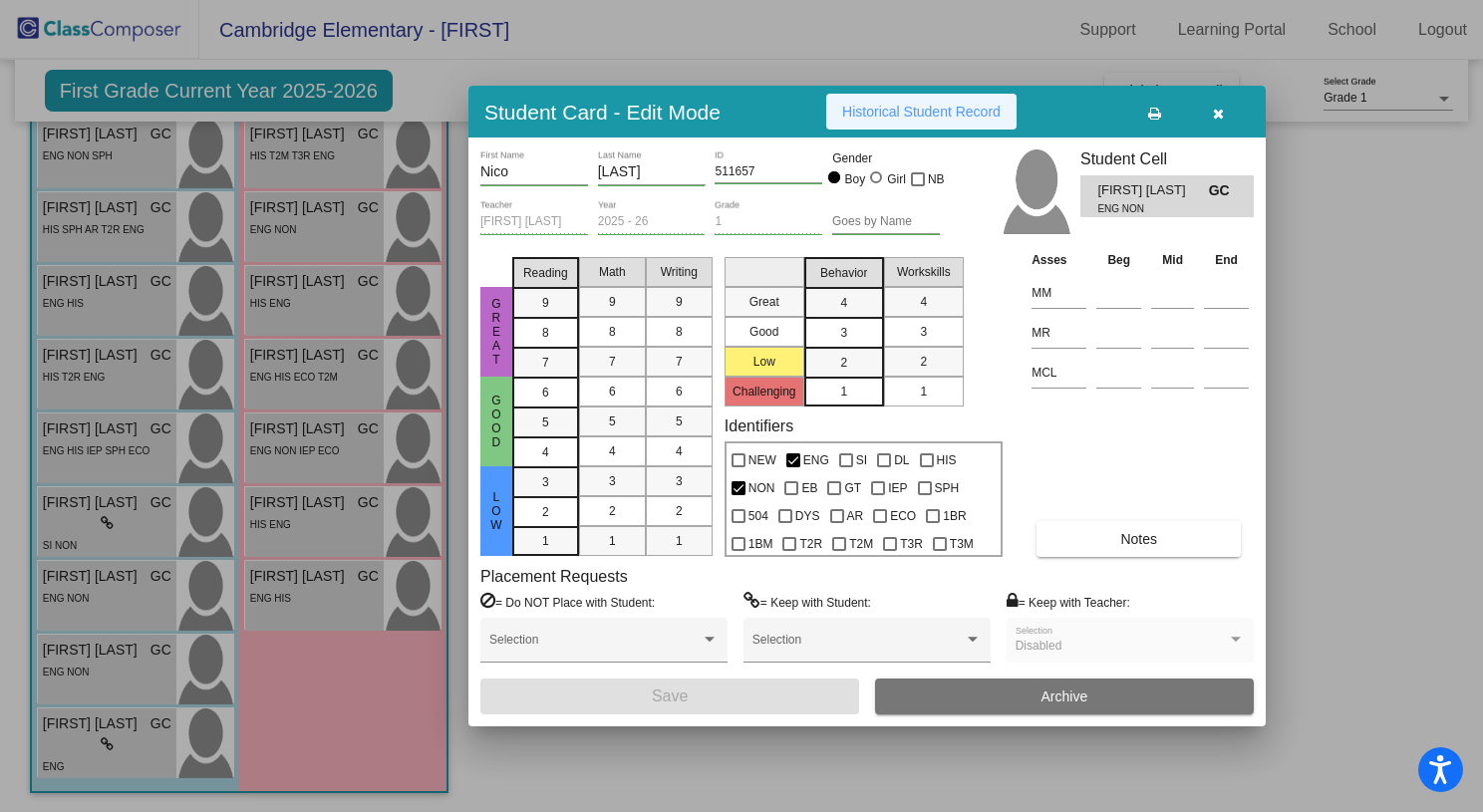 click on "Historical Student Record" at bounding box center [921, 112] 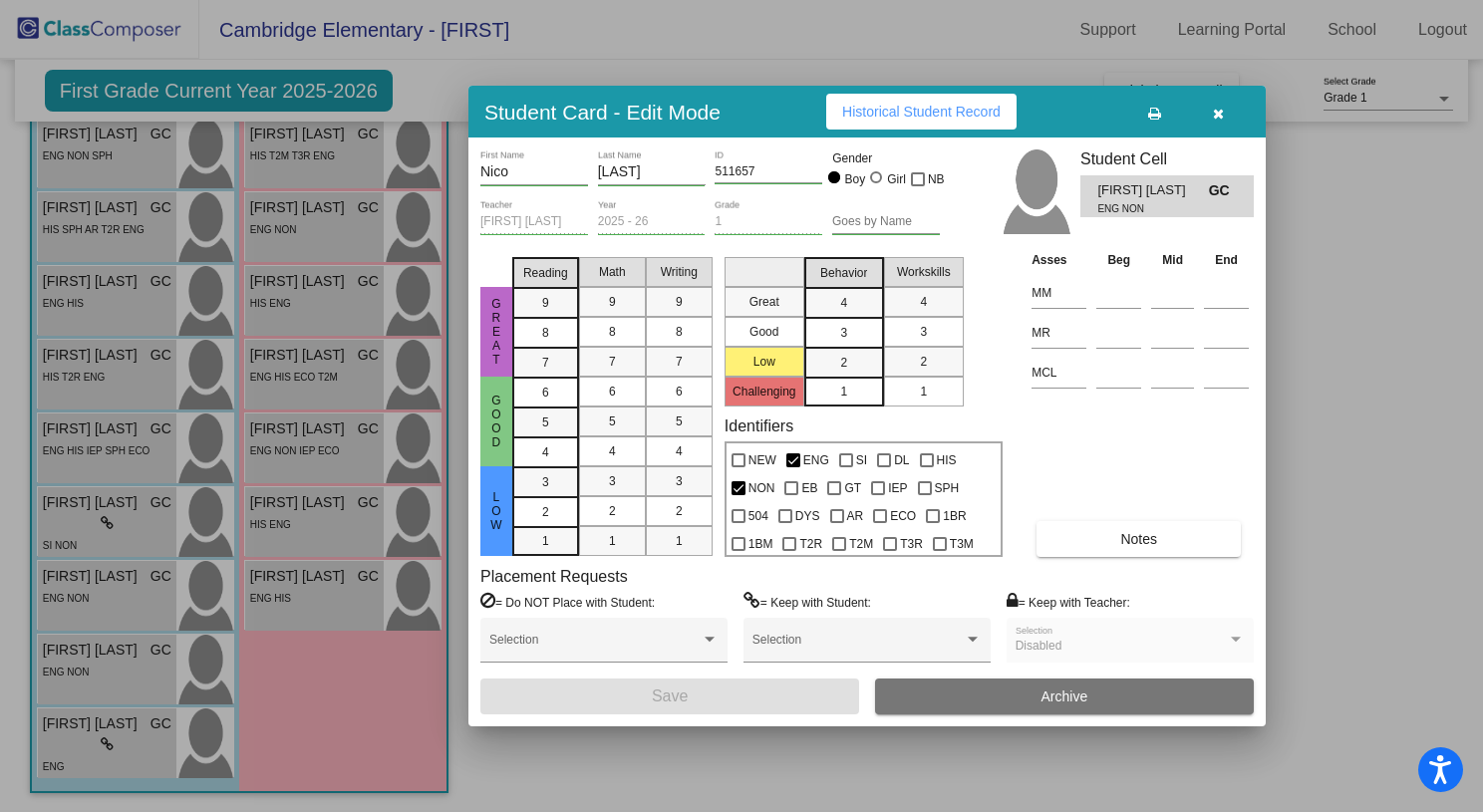 click at bounding box center (1218, 114) 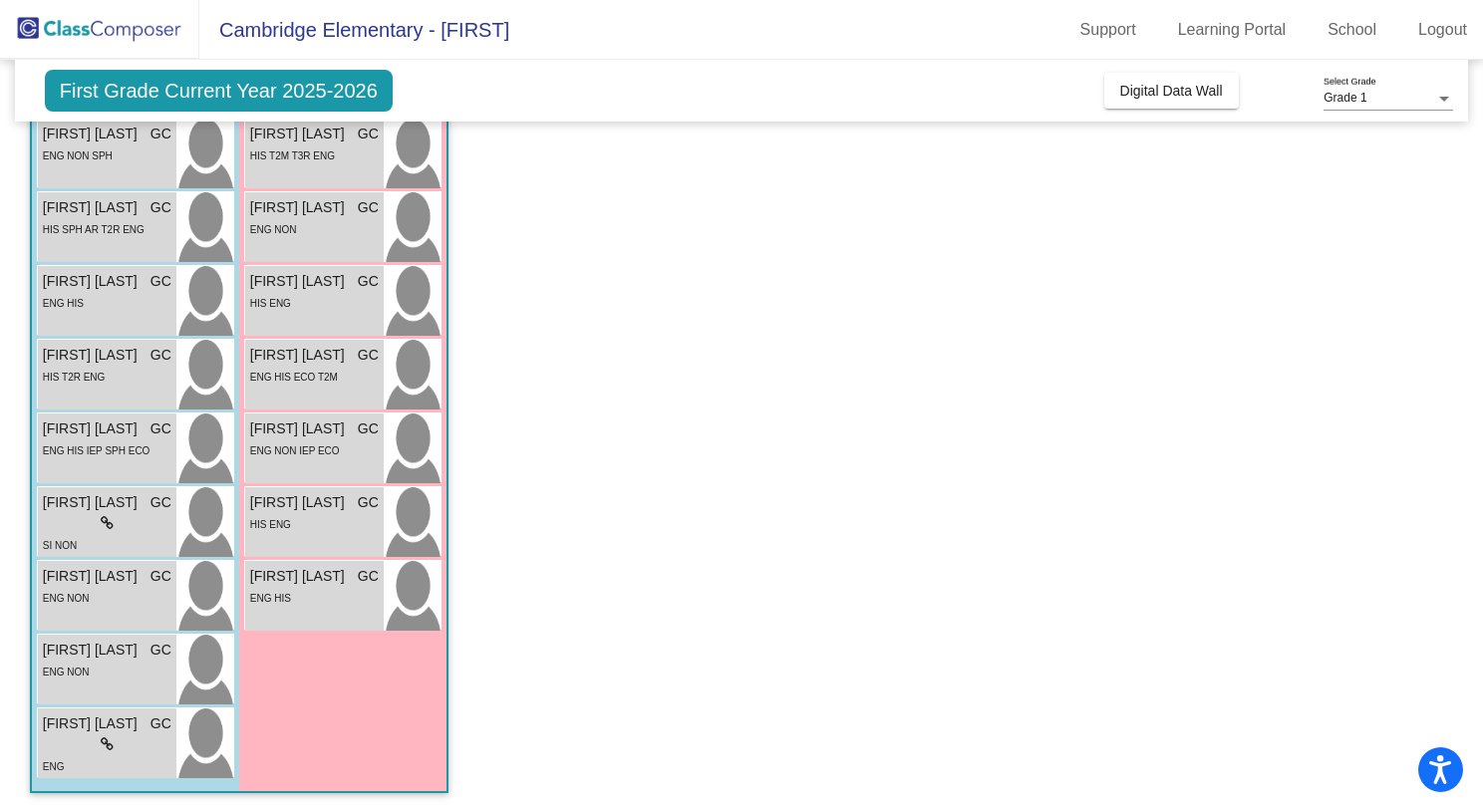 click on "Bara Bali GC lock do_not_disturb_alt ENG NON EB Bryson Welch GC lock do_not_disturb_alt ENG NON SPH Connor Gahley GC lock do_not_disturb_alt HIS SPH AR T2R ENG Emiliano Cuellar GC lock do_not_disturb_alt ENG HIS Eros Jacinto GC lock do_not_disturb_alt HIS T2R ENG Josiah Cantu GC lock do_not_disturb_alt ENG HIS IEP SPH ECO Levi Jansen GC lock do_not_disturb_alt SI NON Matthew Badders GC lock do_not_disturb_alt ENG NON Nico Stehr GC lock do_not_disturb_alt ENG NON Robert Swann GC lock do_not_disturb_alt ENG" at bounding box center [136, 412] 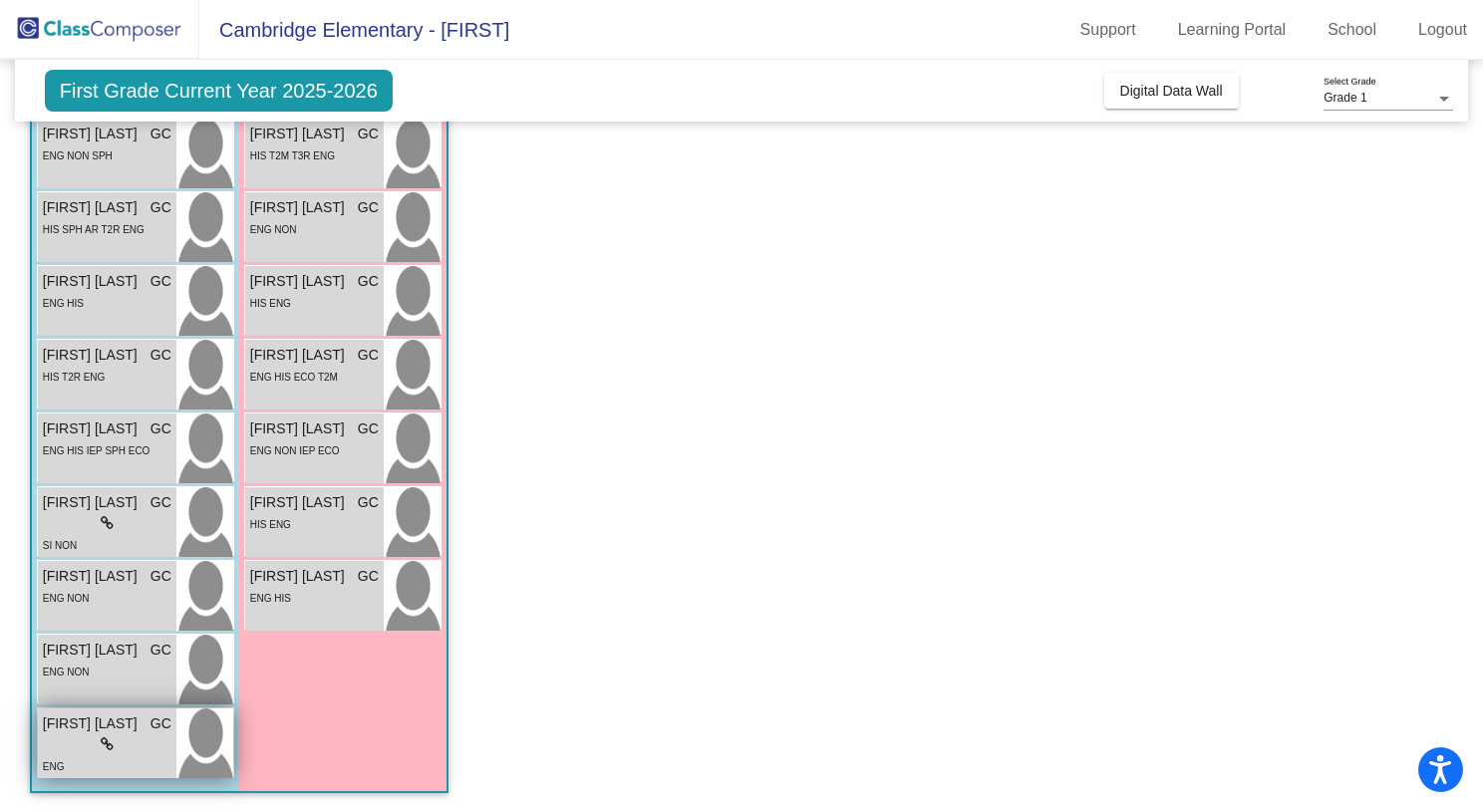 click on "Robert Swann" at bounding box center [93, 723] 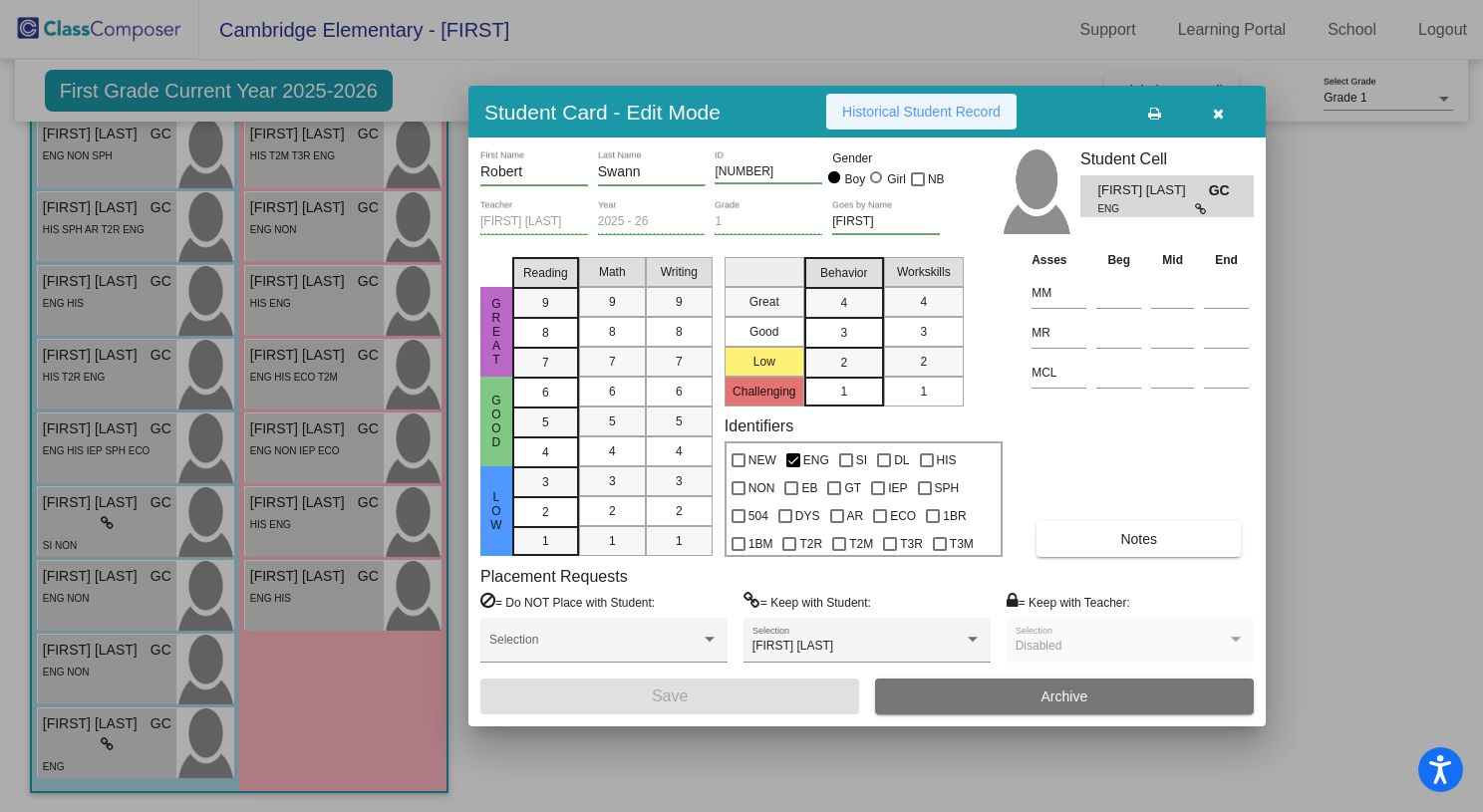 click on "Historical Student Record" at bounding box center [921, 112] 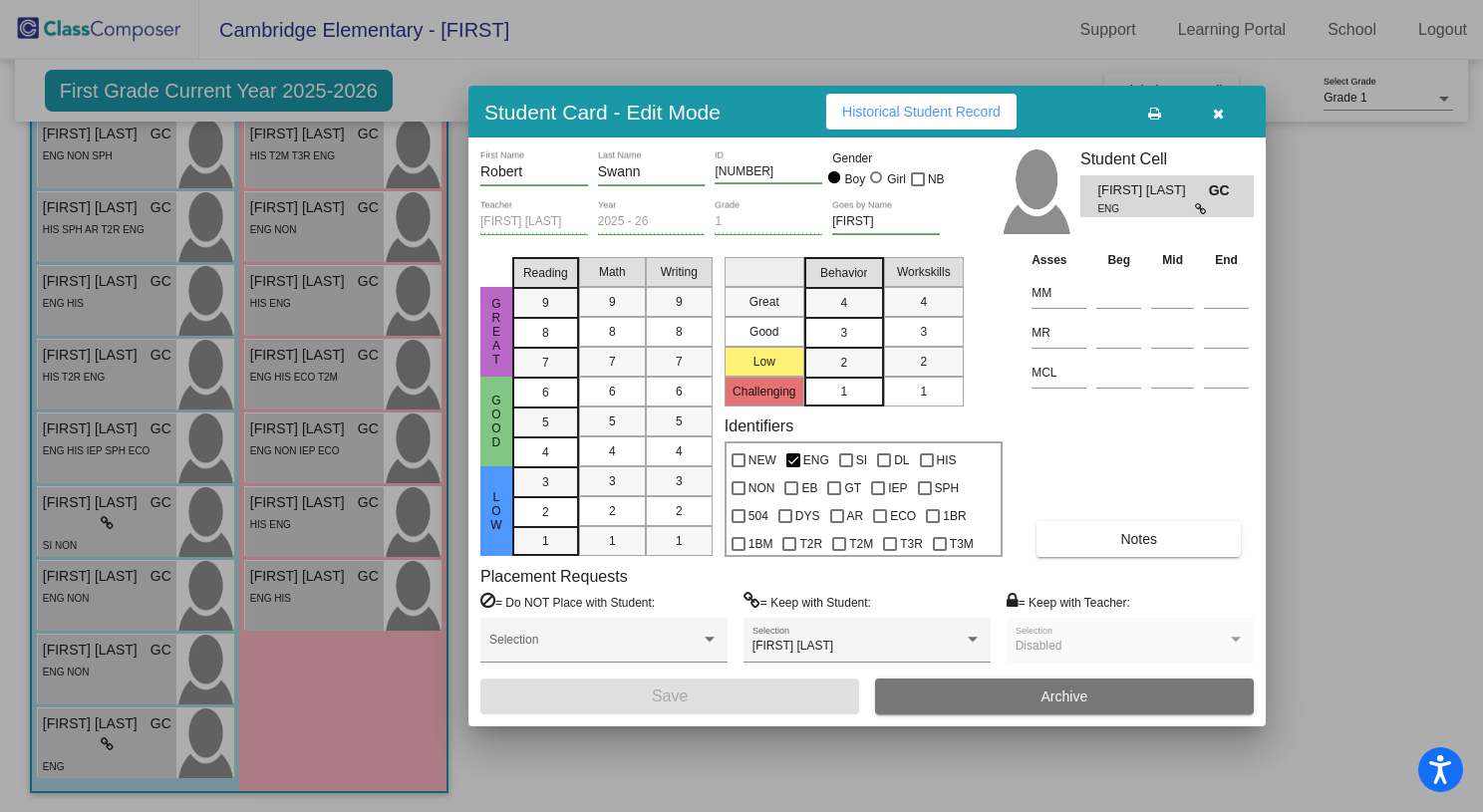 click at bounding box center (1218, 112) 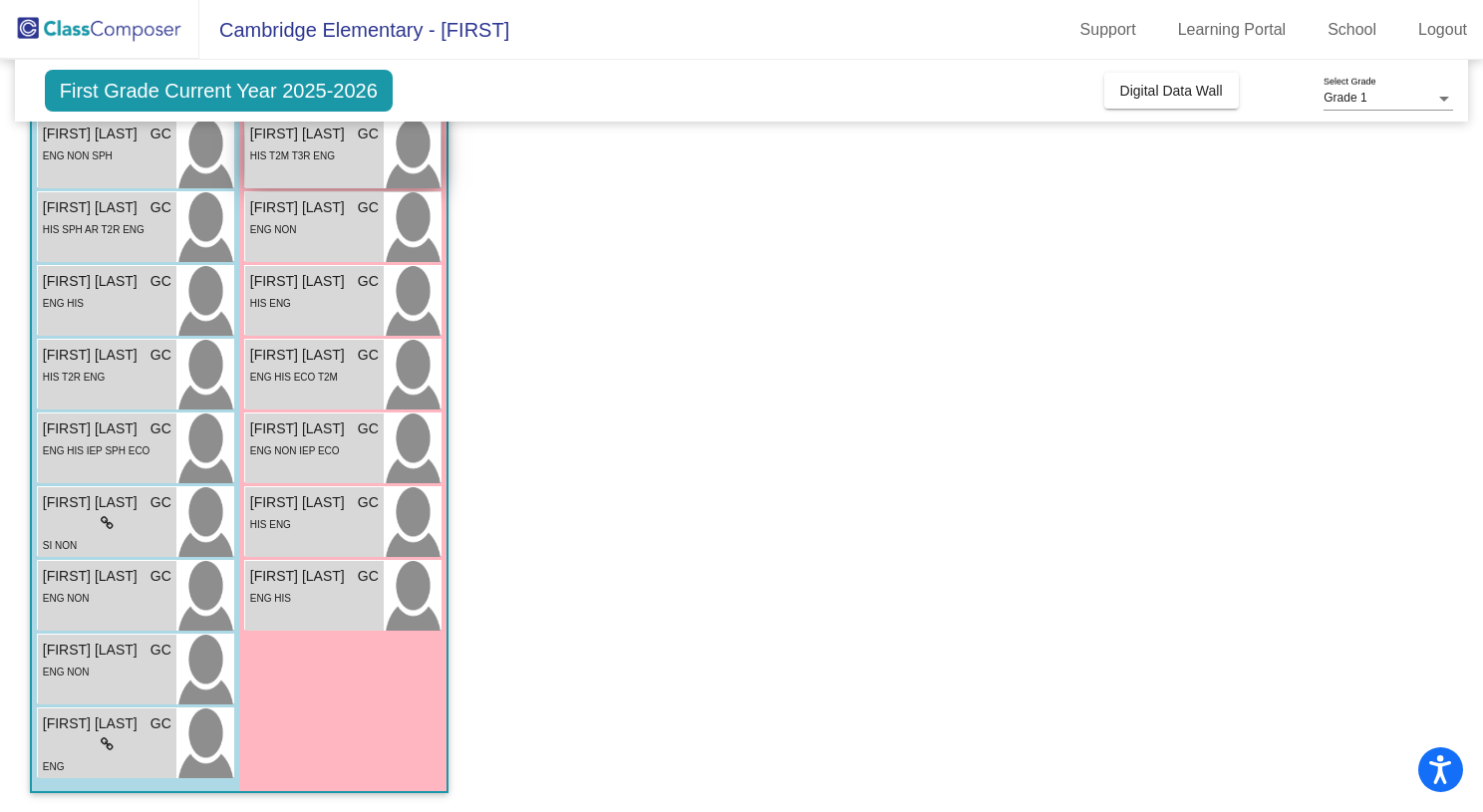 click on "HIS T2M T3R ENG" at bounding box center [314, 154] 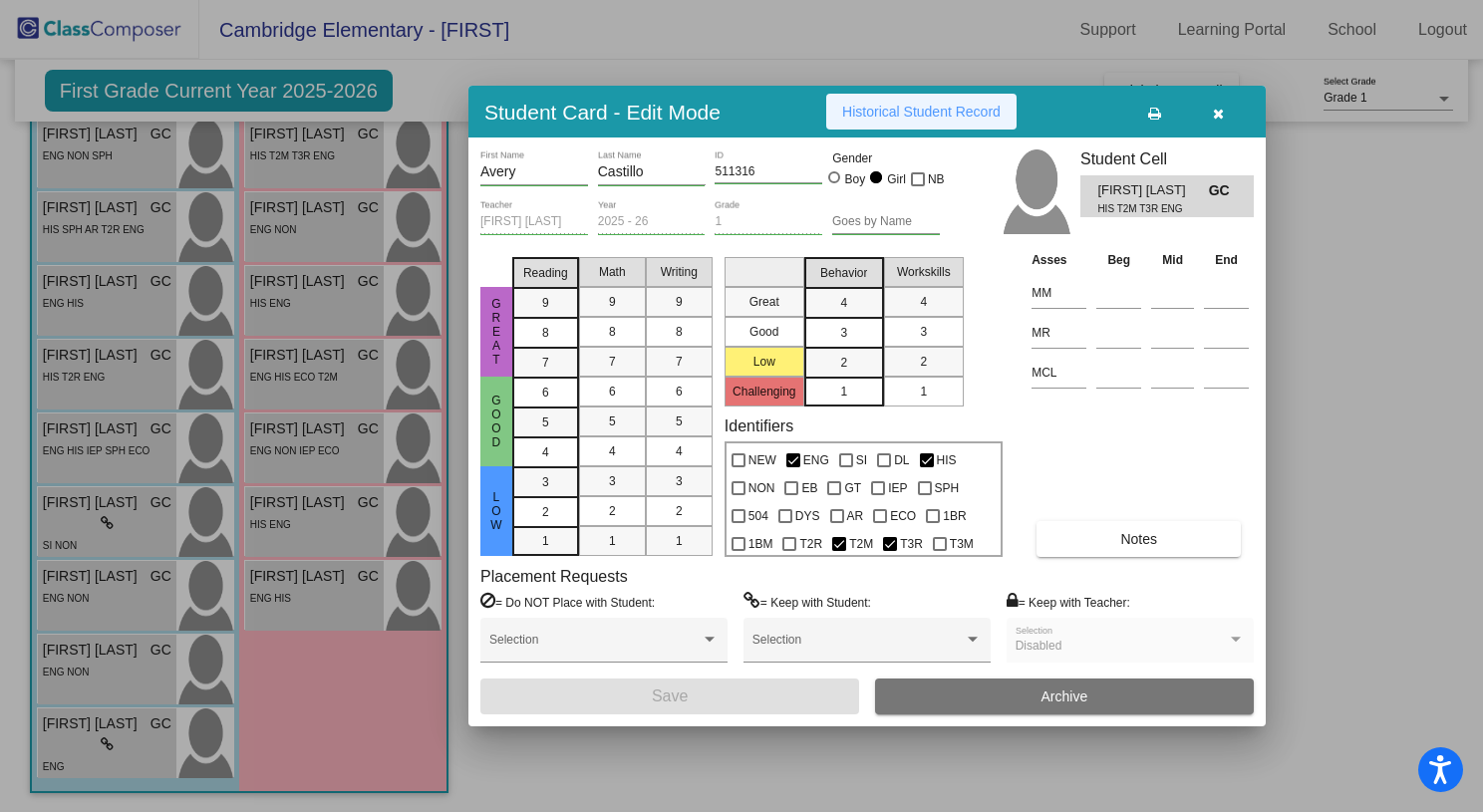 click on "Historical Student Record" at bounding box center (921, 112) 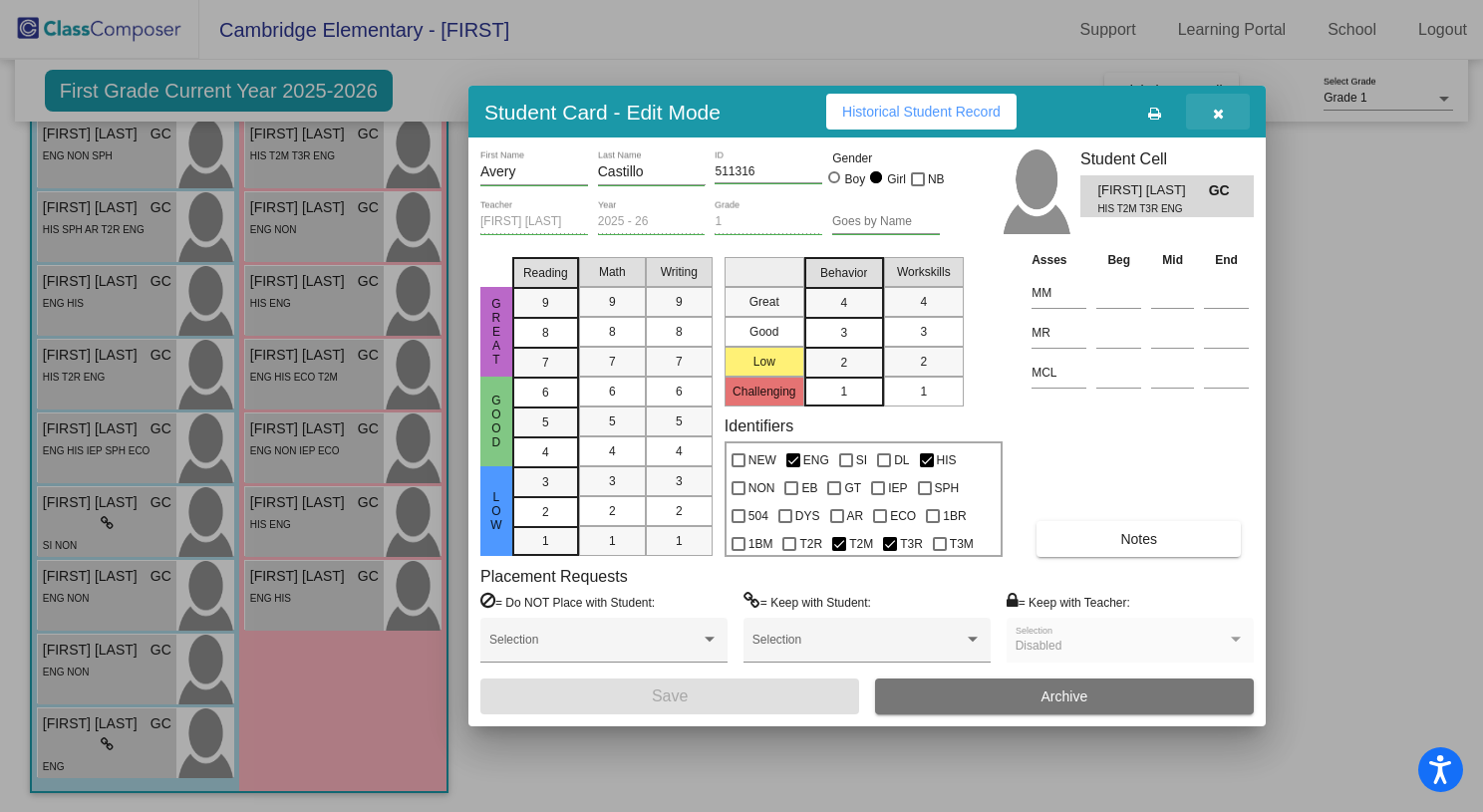 click at bounding box center (1218, 112) 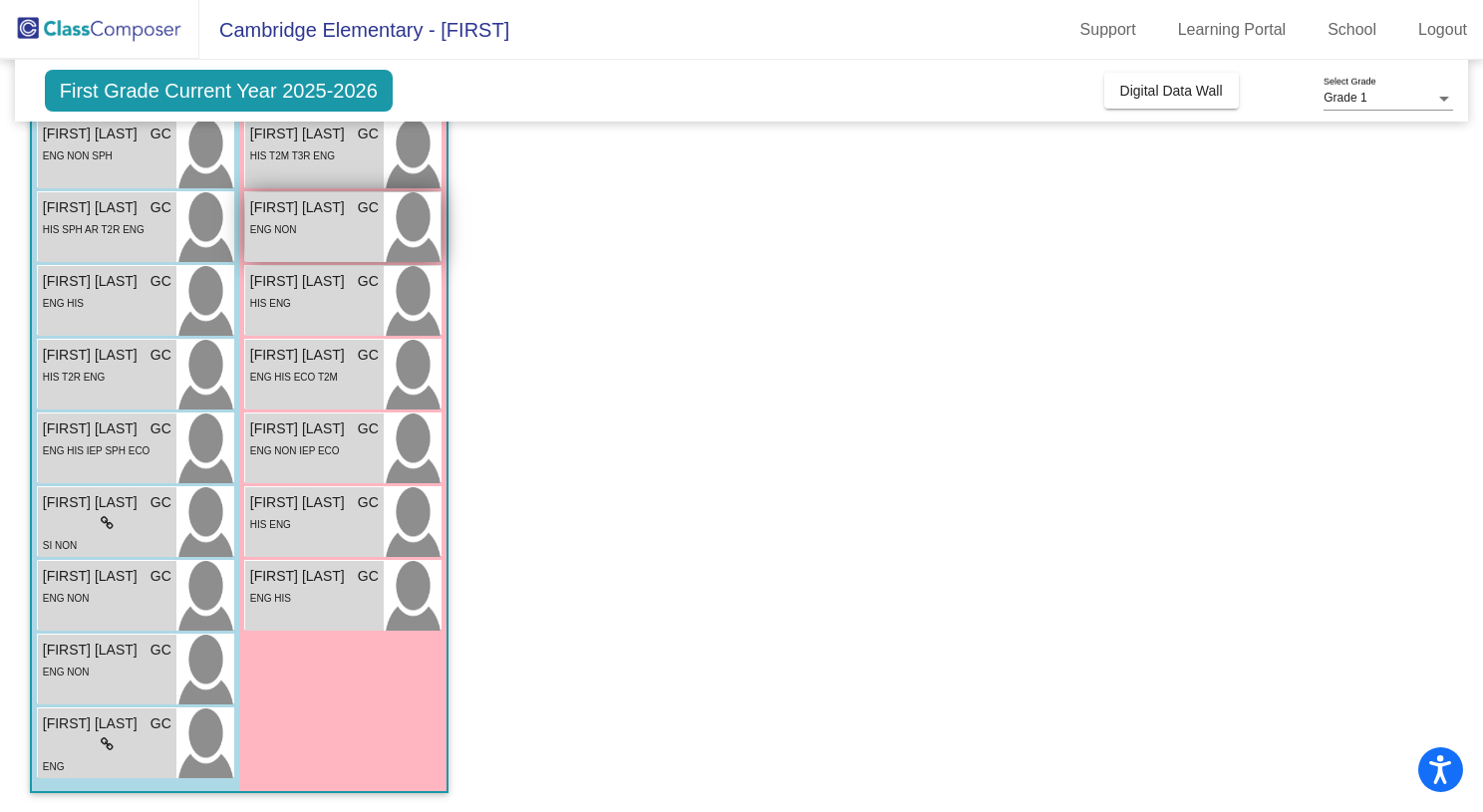 click on "ENG NON" at bounding box center (314, 228) 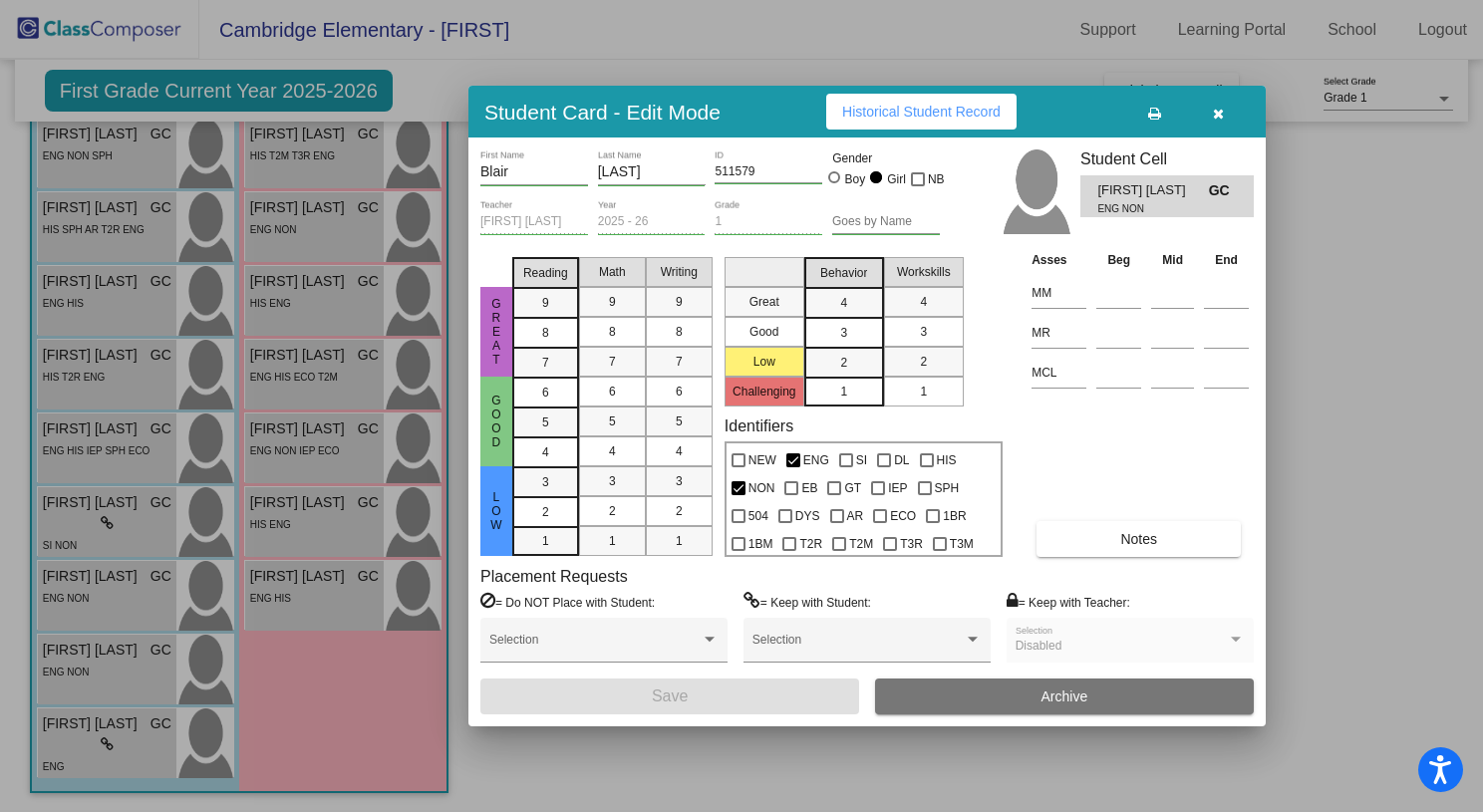 click on "Historical Student Record" at bounding box center [921, 112] 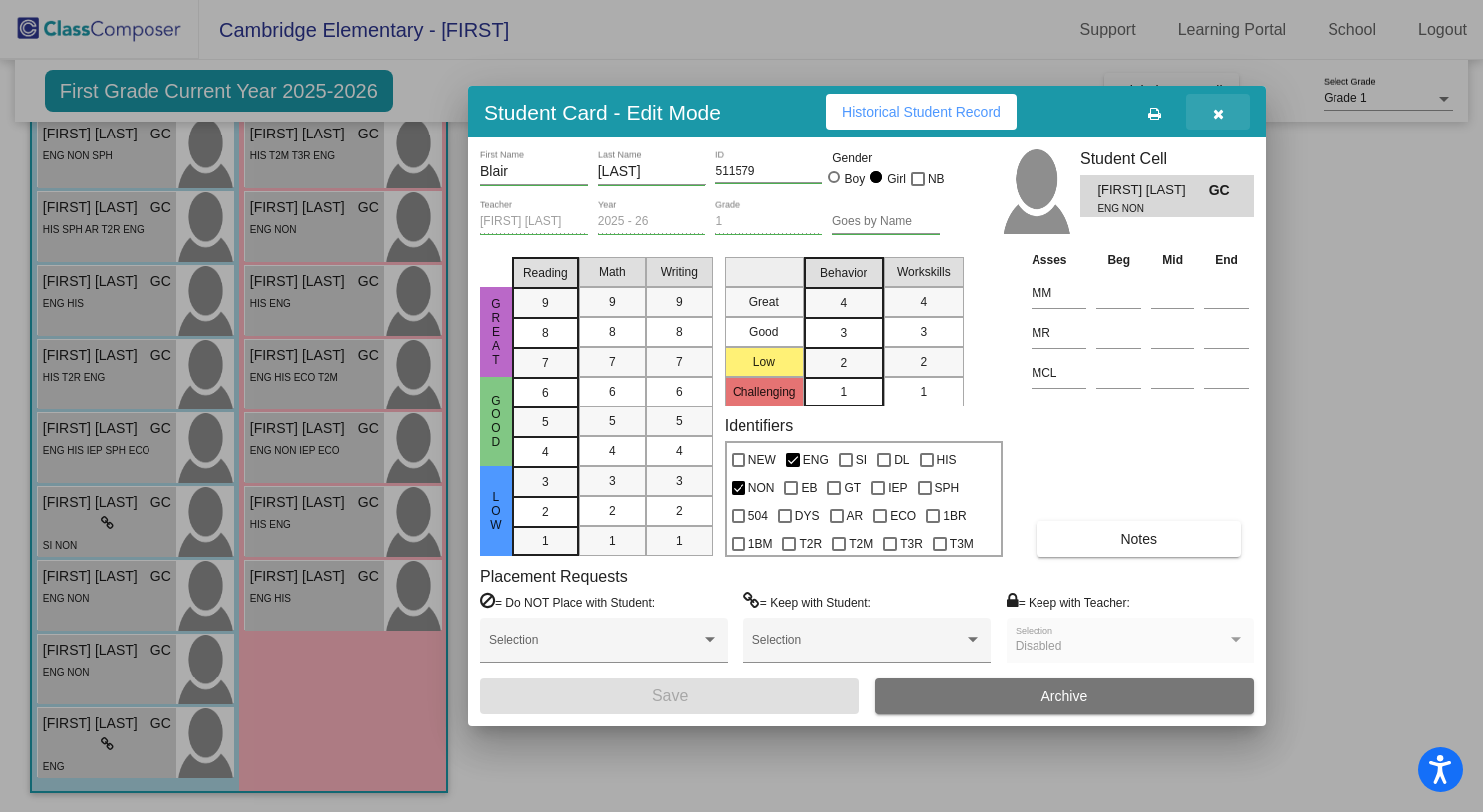 click at bounding box center [1218, 114] 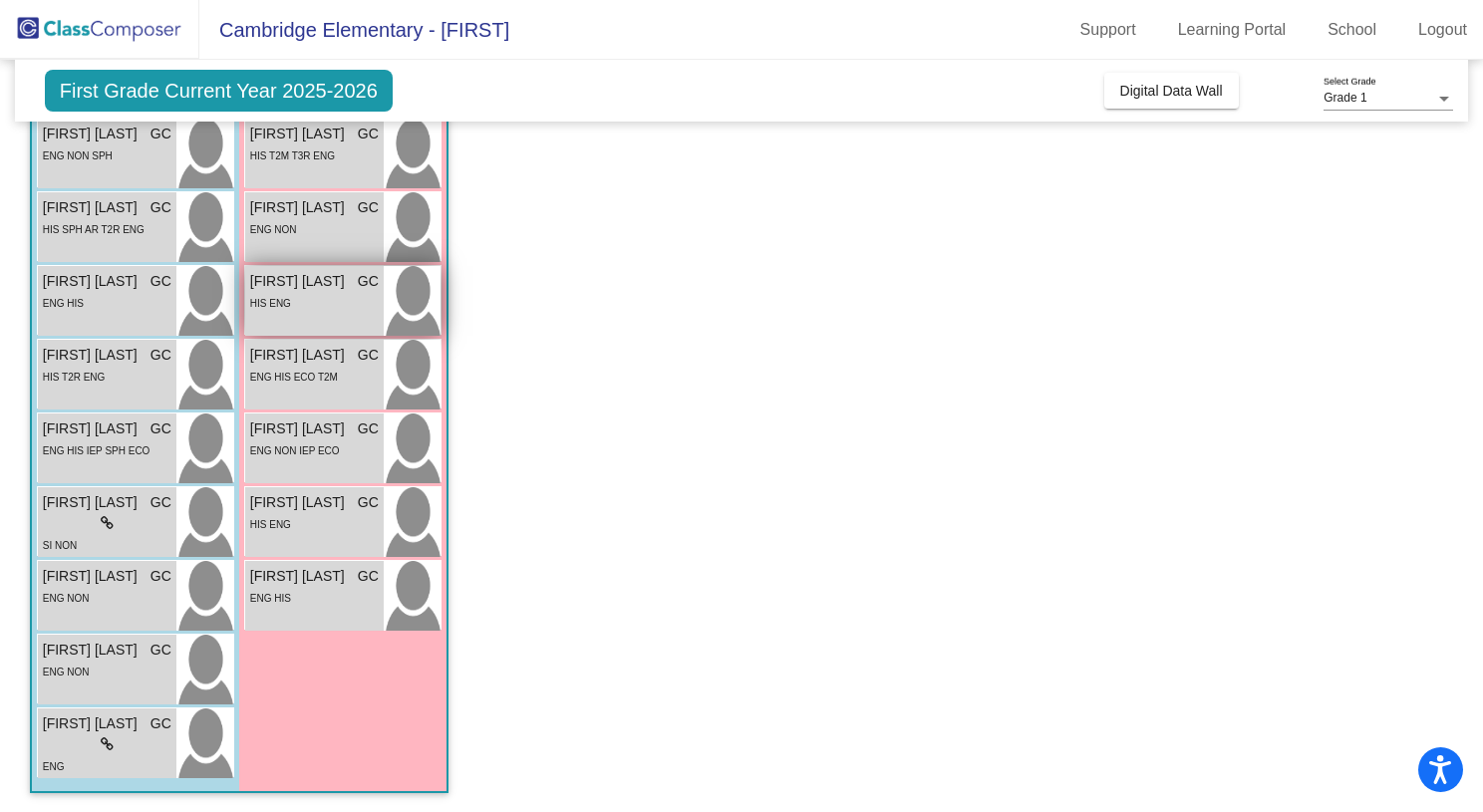 click on "HIS ENG" at bounding box center [314, 302] 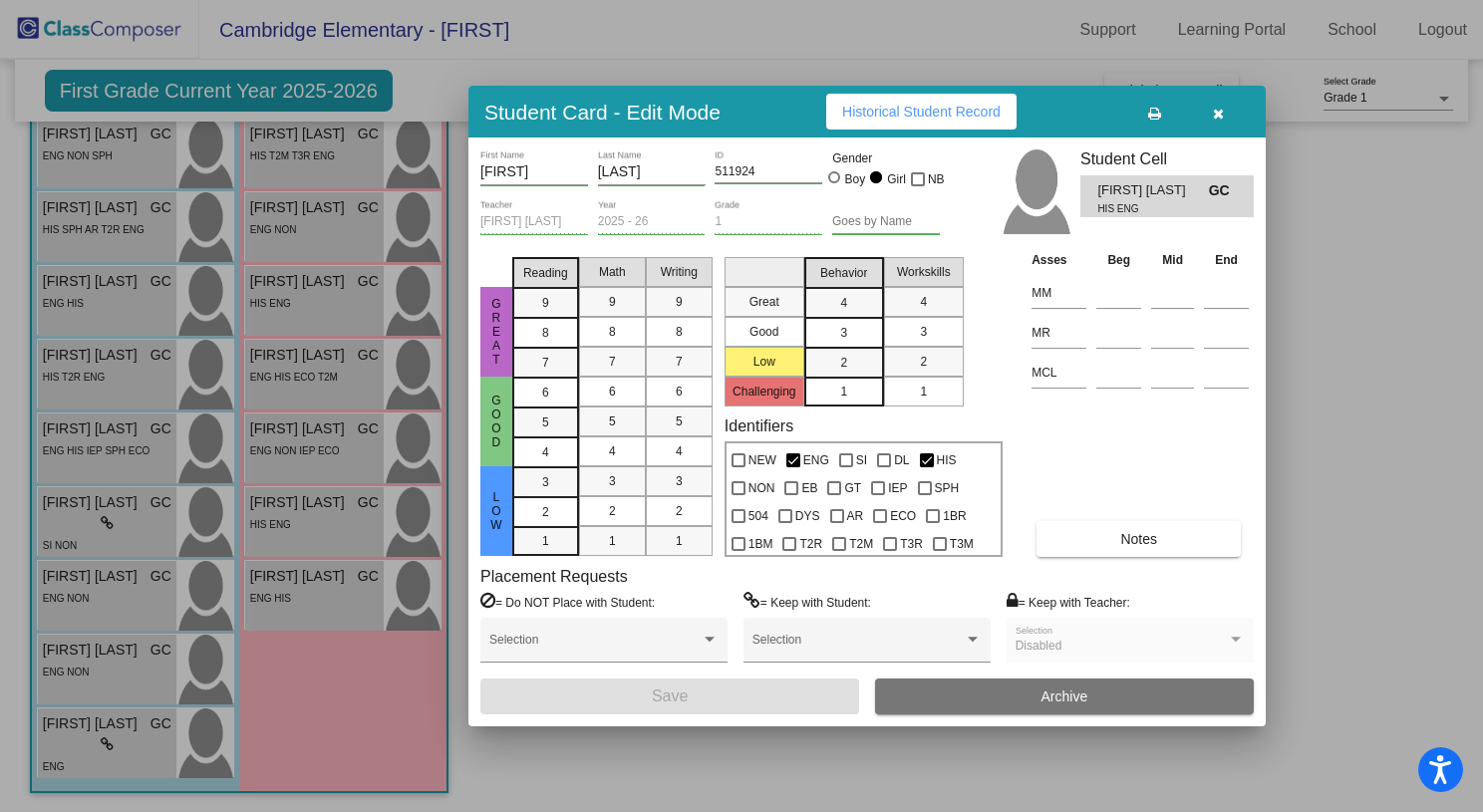 click on "Student Card - Edit Mode   Historical Student Record" at bounding box center (867, 112) 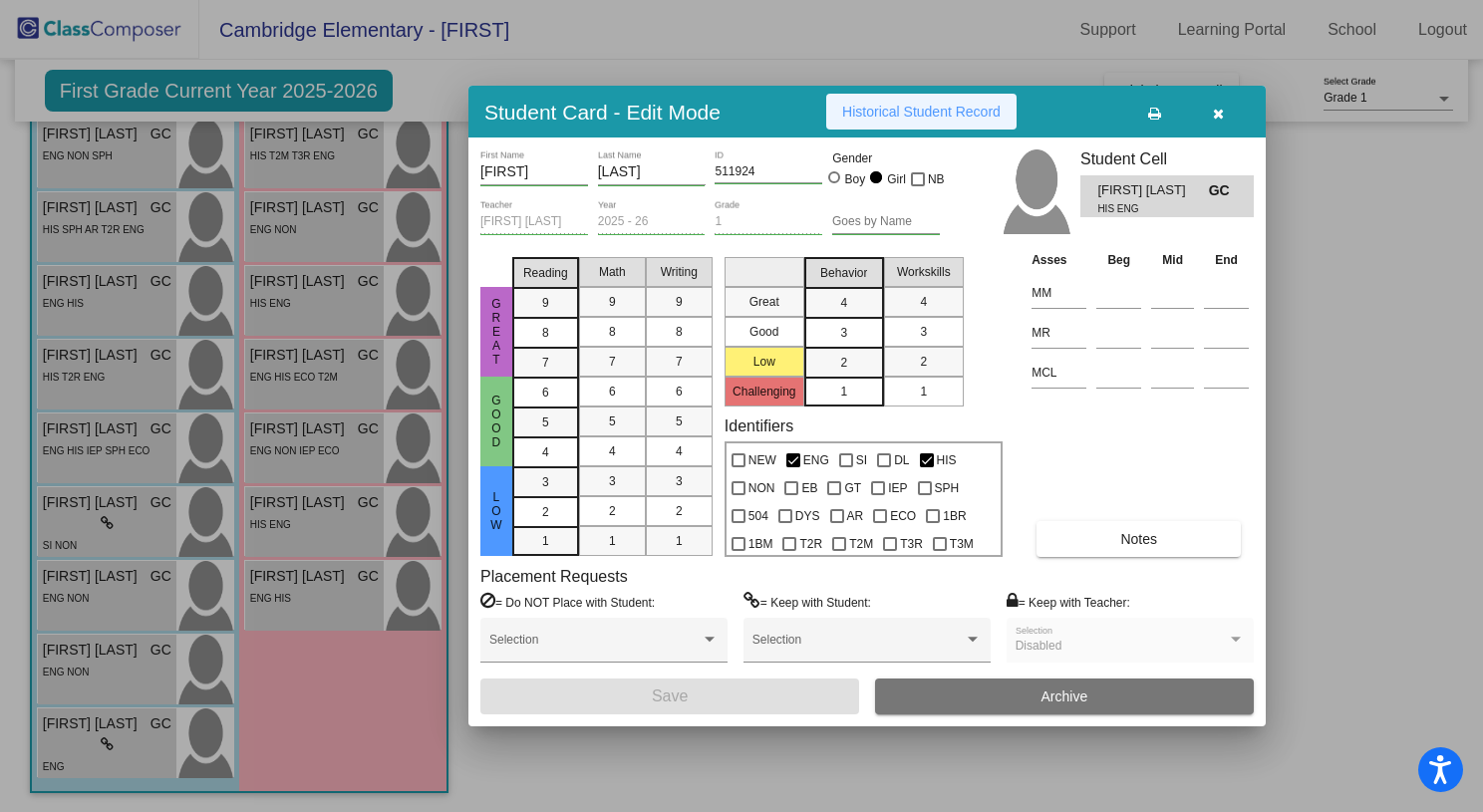 click on "Historical Student Record" at bounding box center [921, 112] 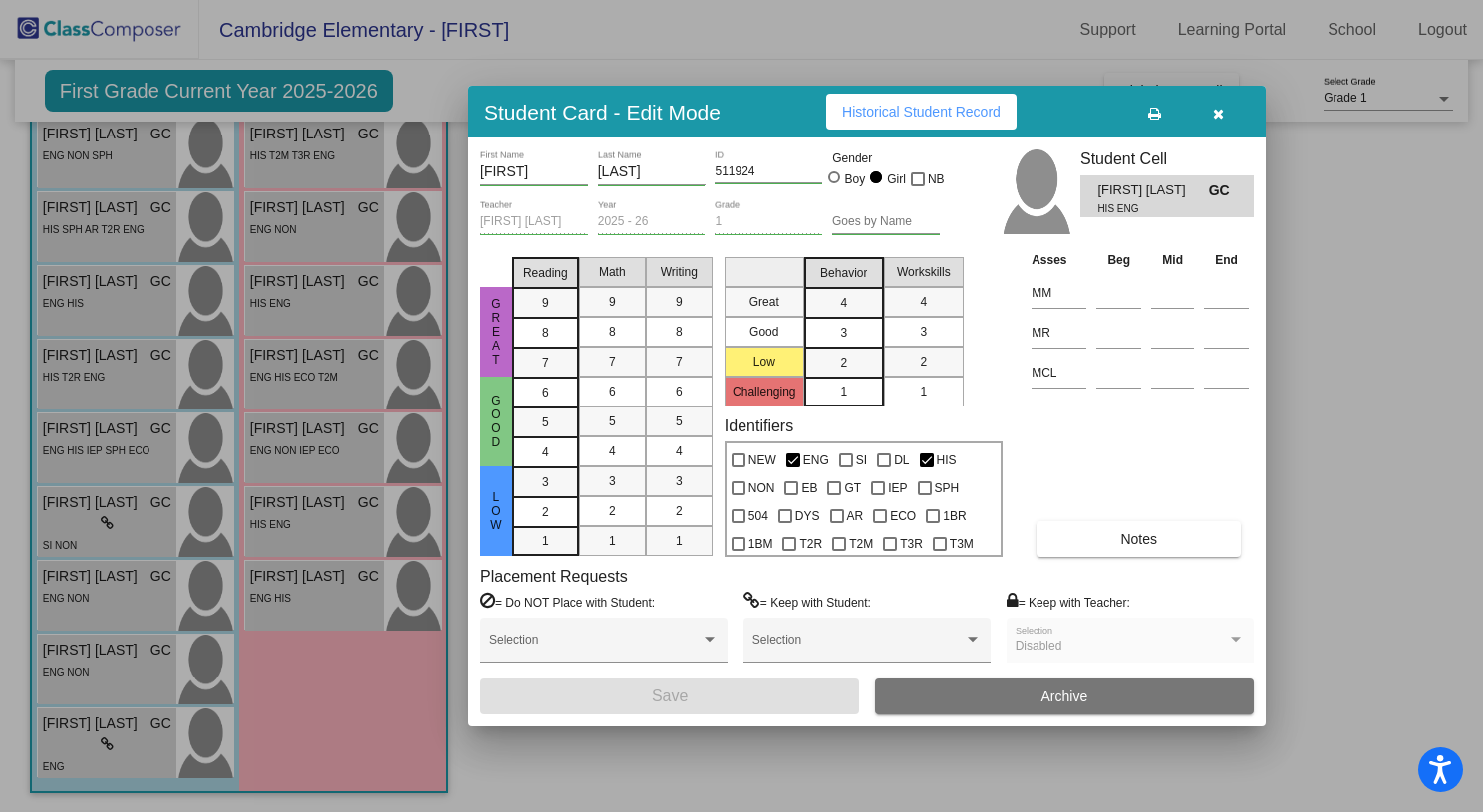 click at bounding box center [1218, 114] 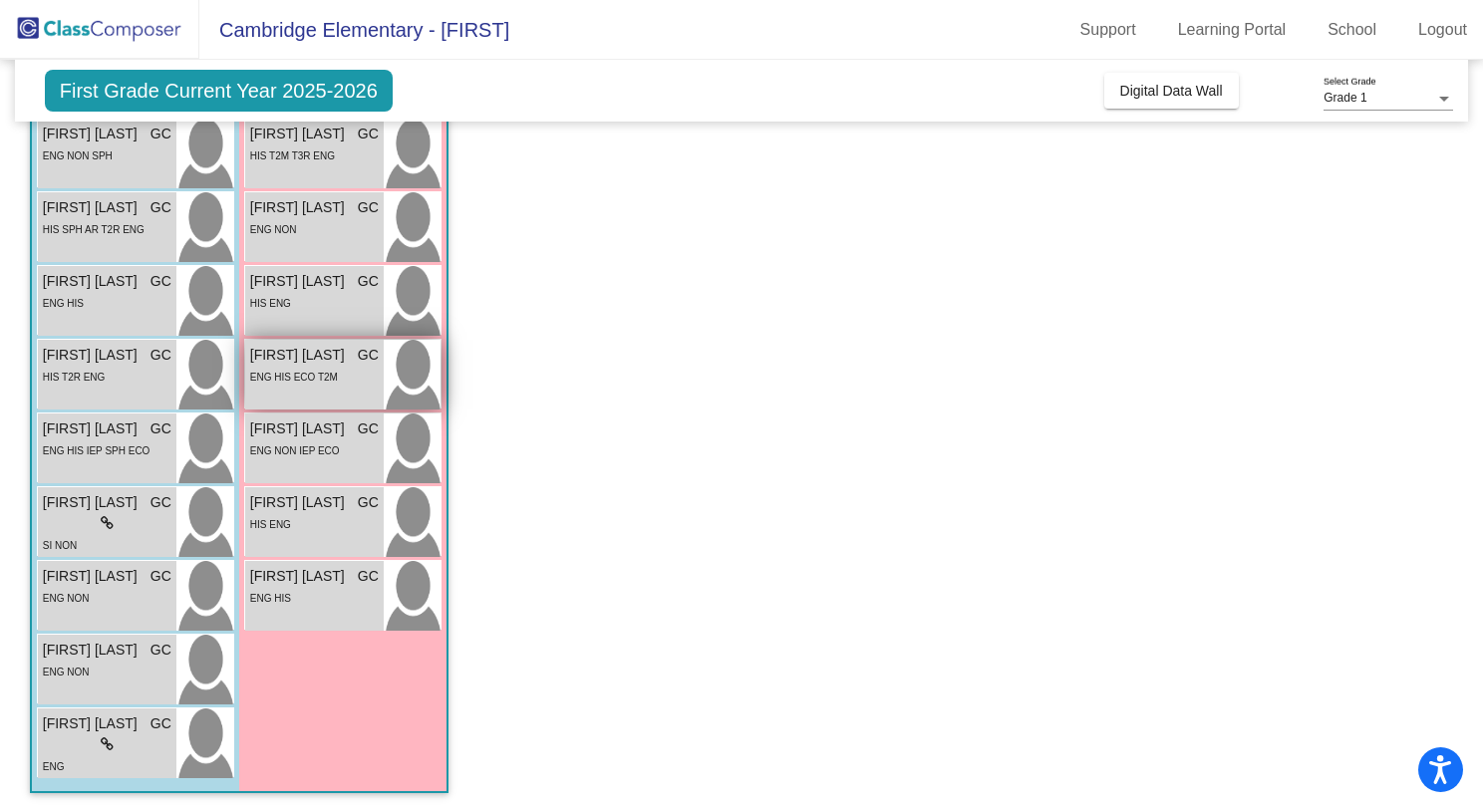 click on "ENG HIS ECO T2M" at bounding box center [294, 377] 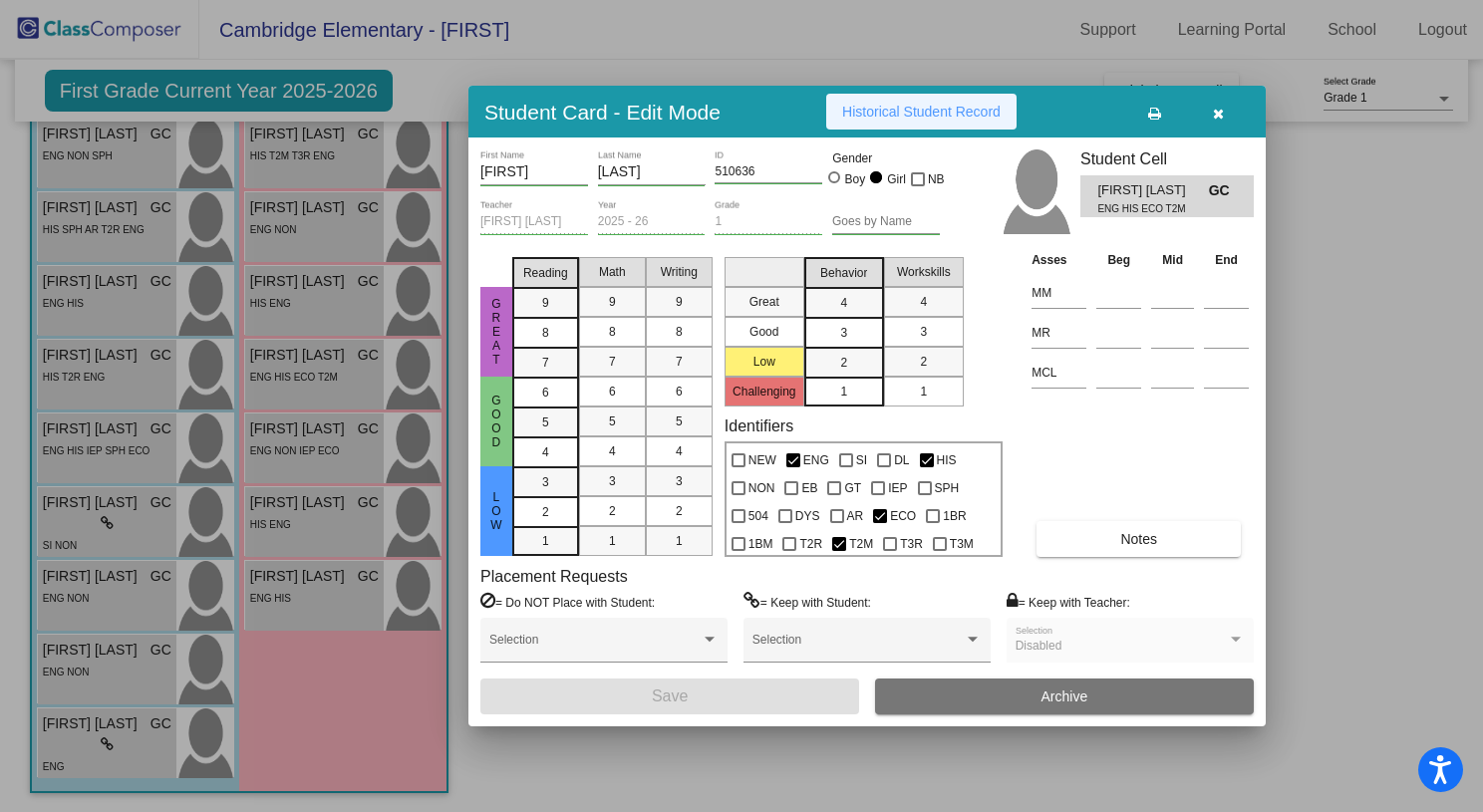 click on "Historical Student Record" at bounding box center [921, 112] 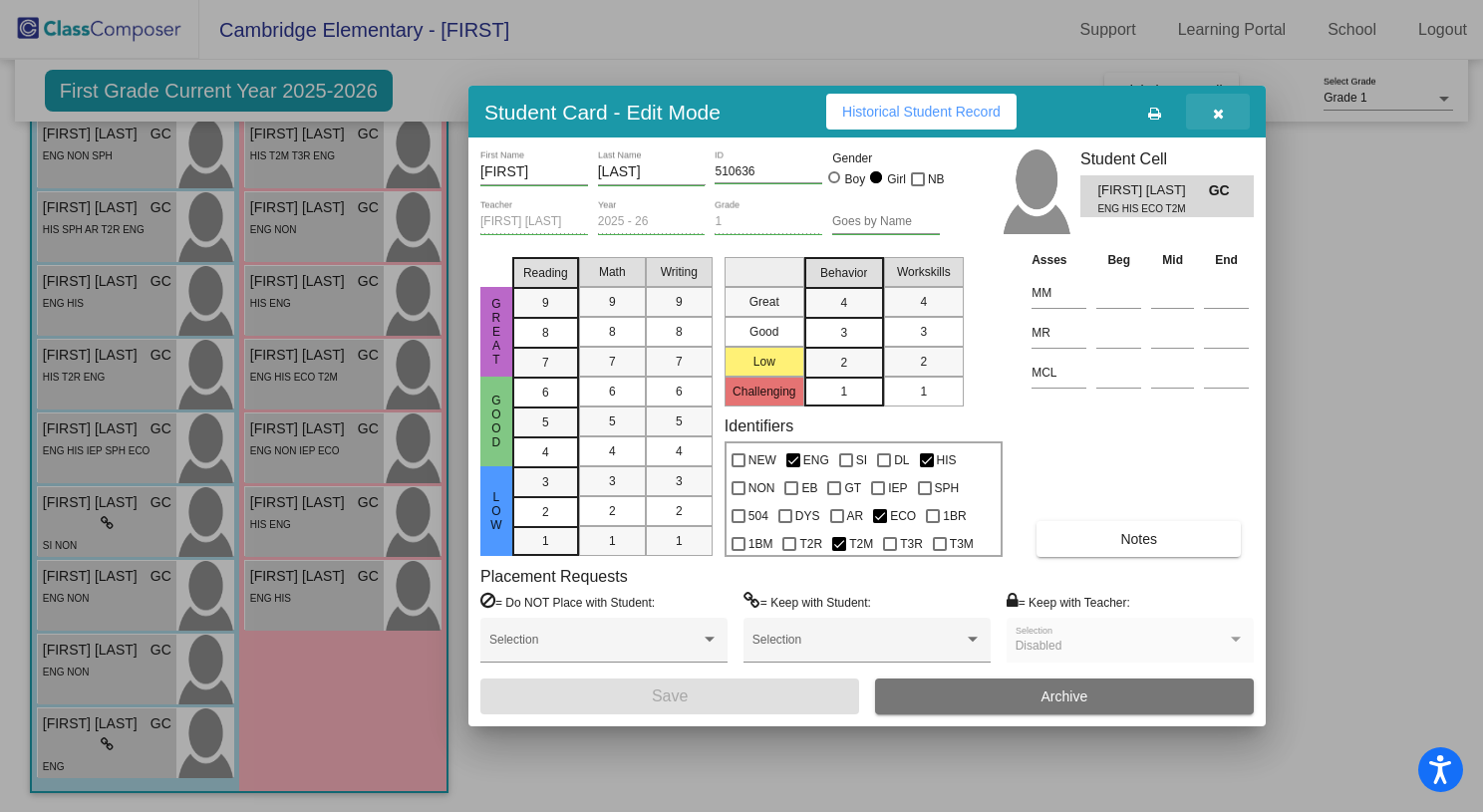 click at bounding box center [1218, 114] 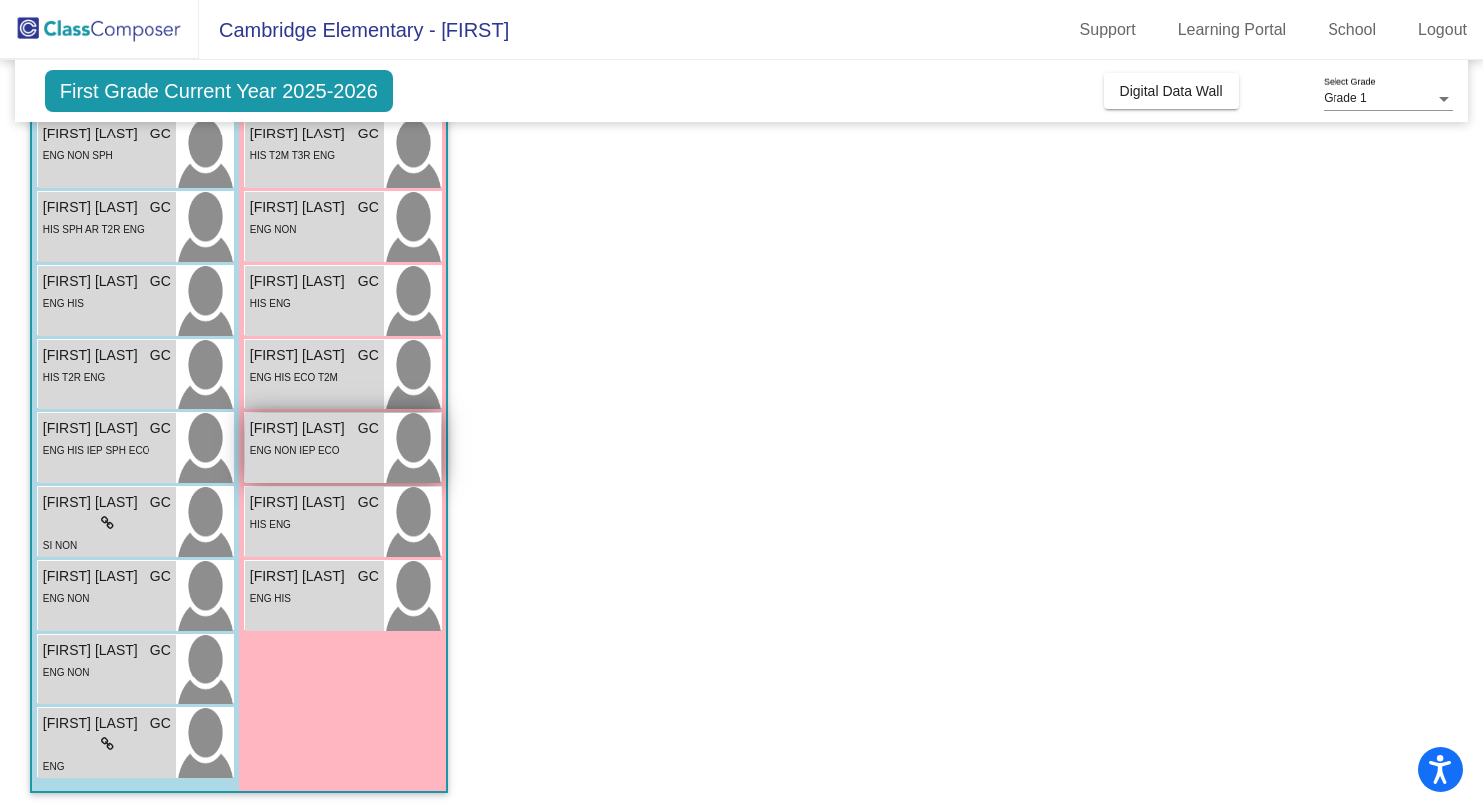 click on "ENG NON IEP ECO" at bounding box center [295, 450] 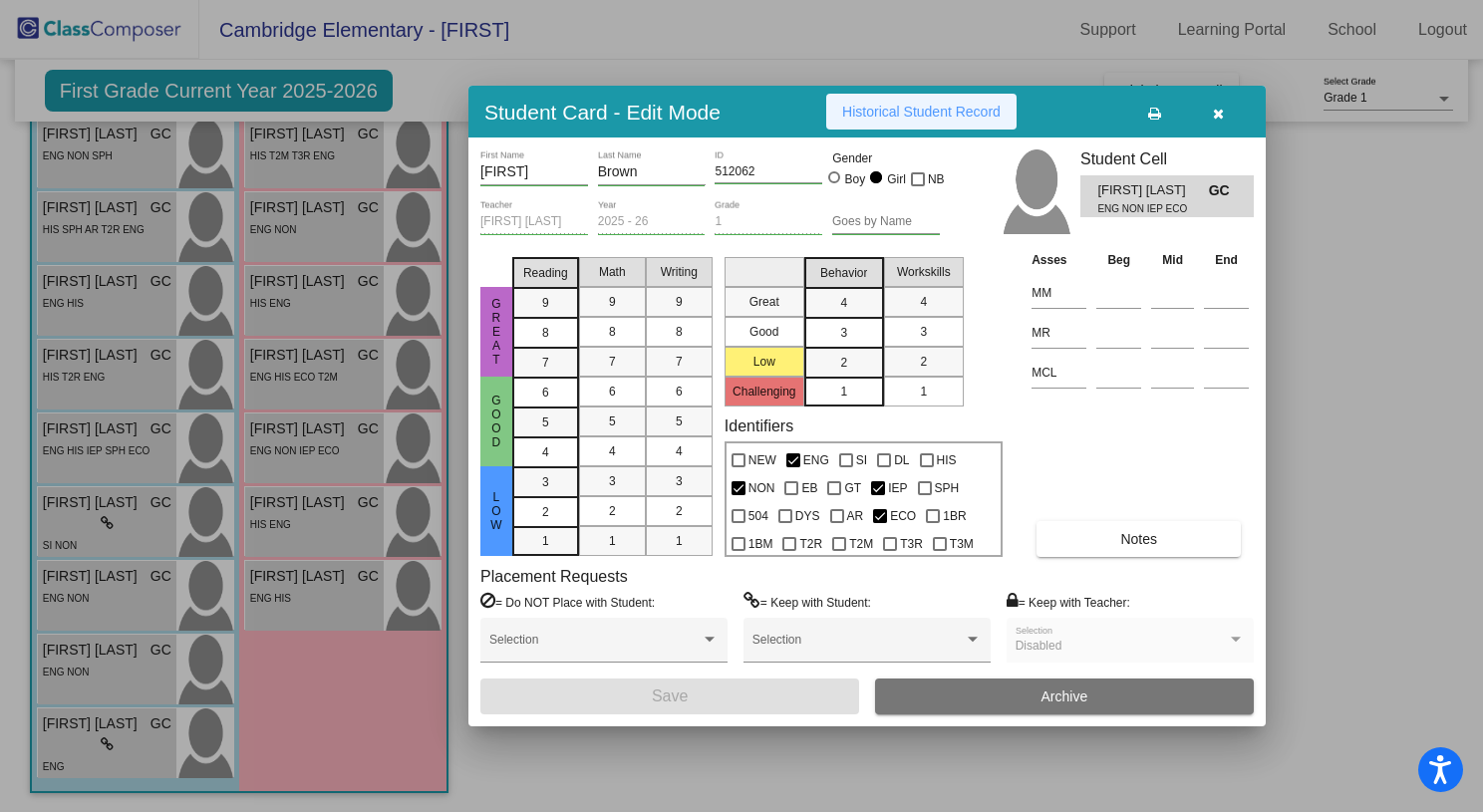 click on "Historical Student Record" at bounding box center (921, 112) 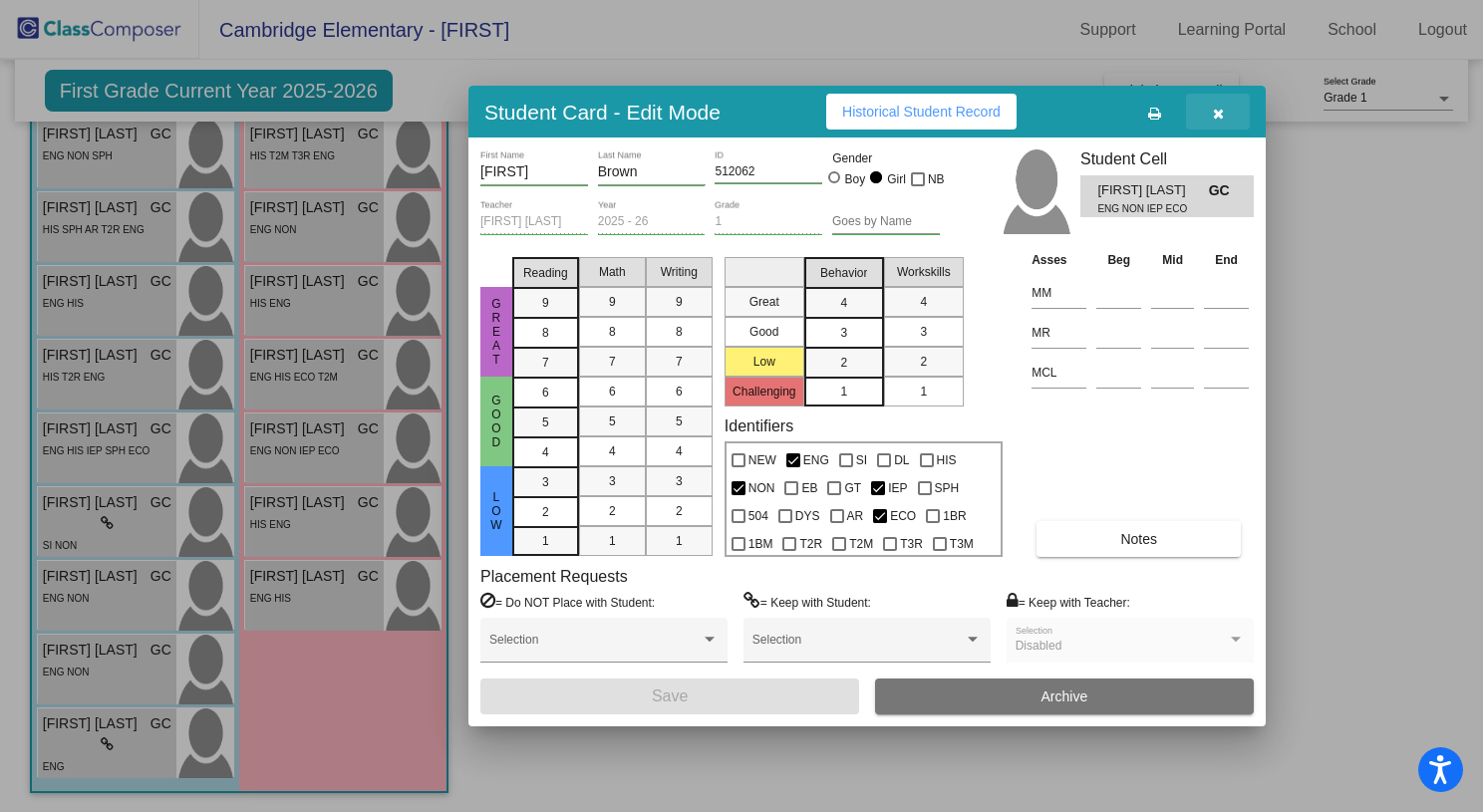 click at bounding box center (1218, 114) 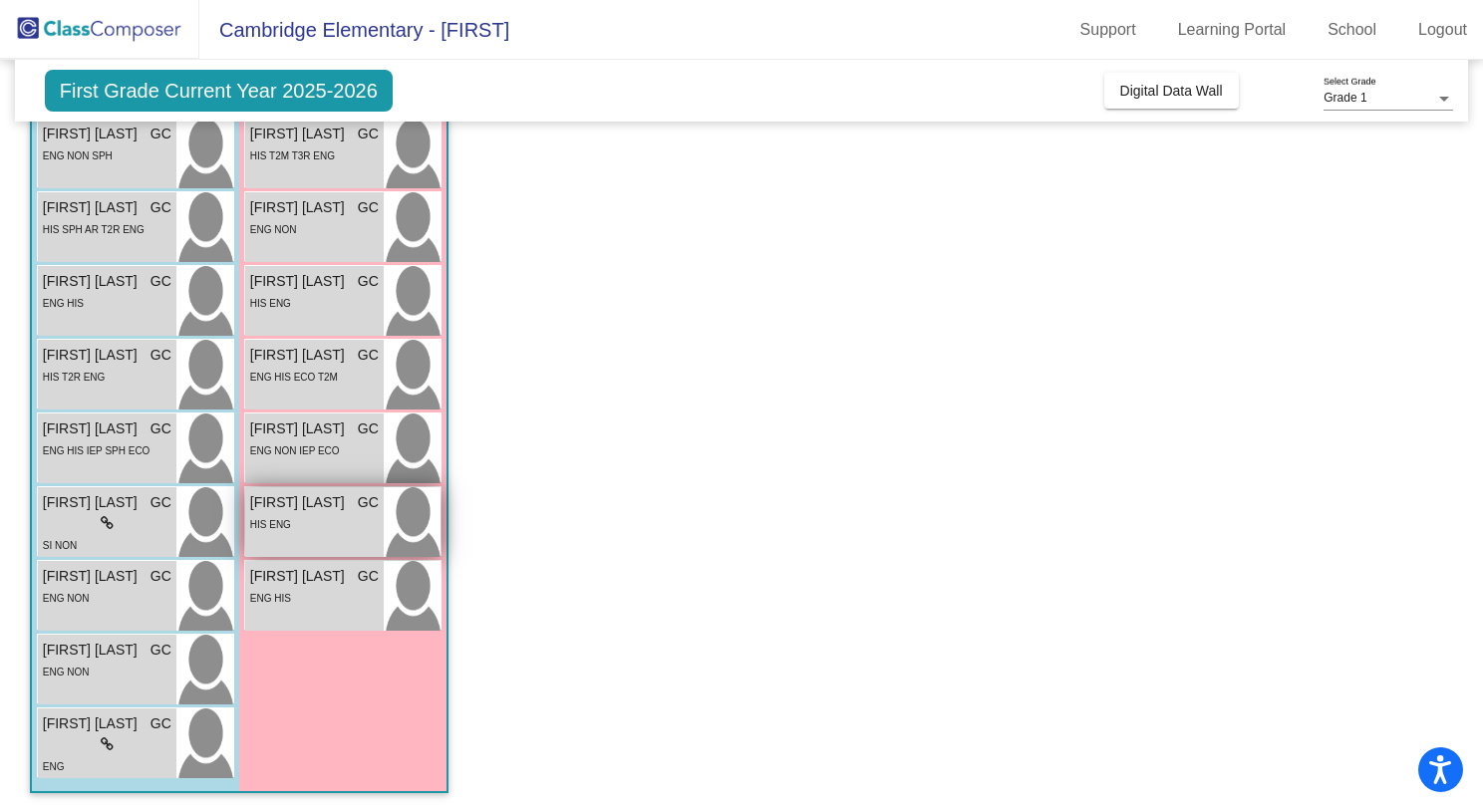 click on "HIS ENG" at bounding box center [314, 523] 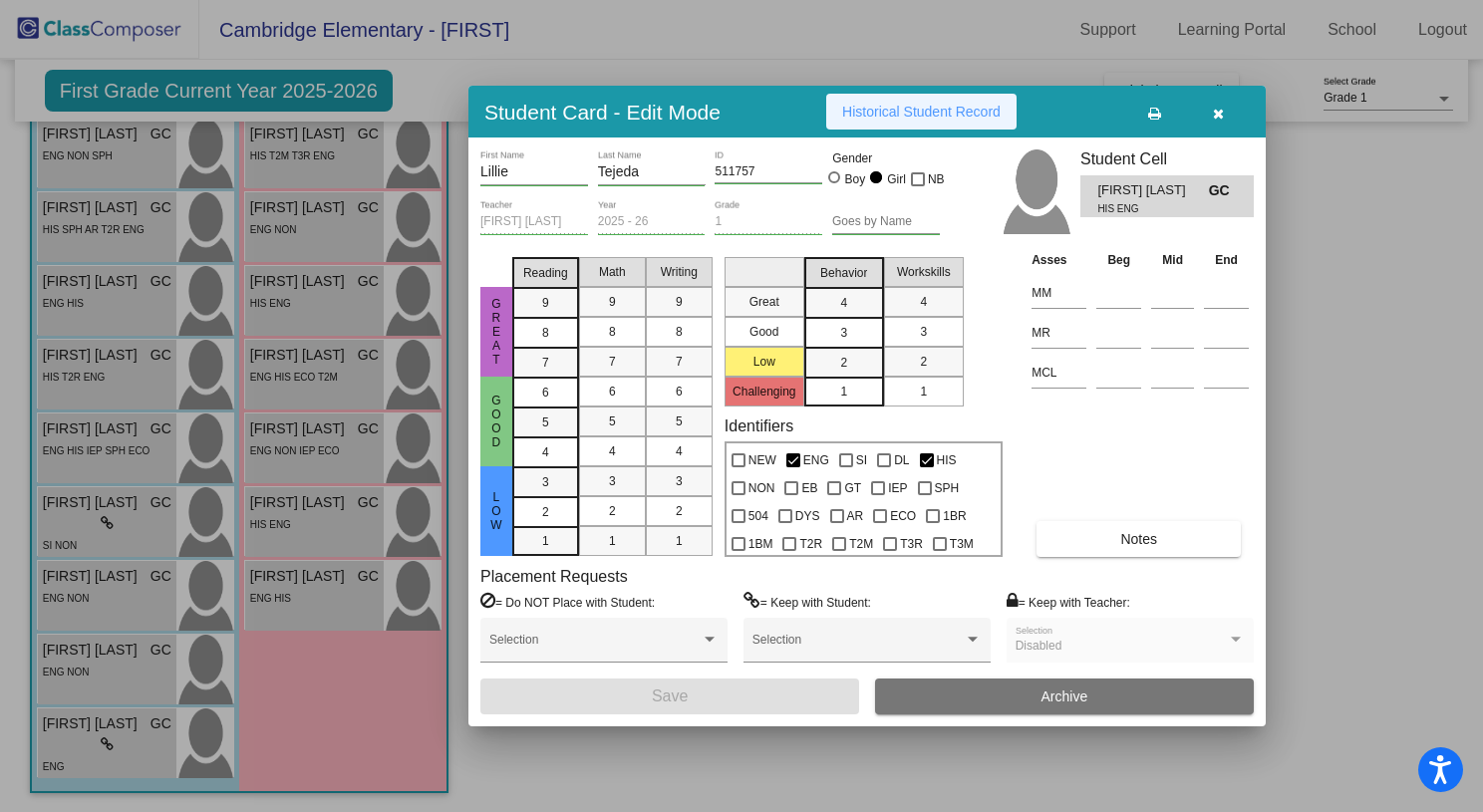 click on "Historical Student Record" at bounding box center (921, 112) 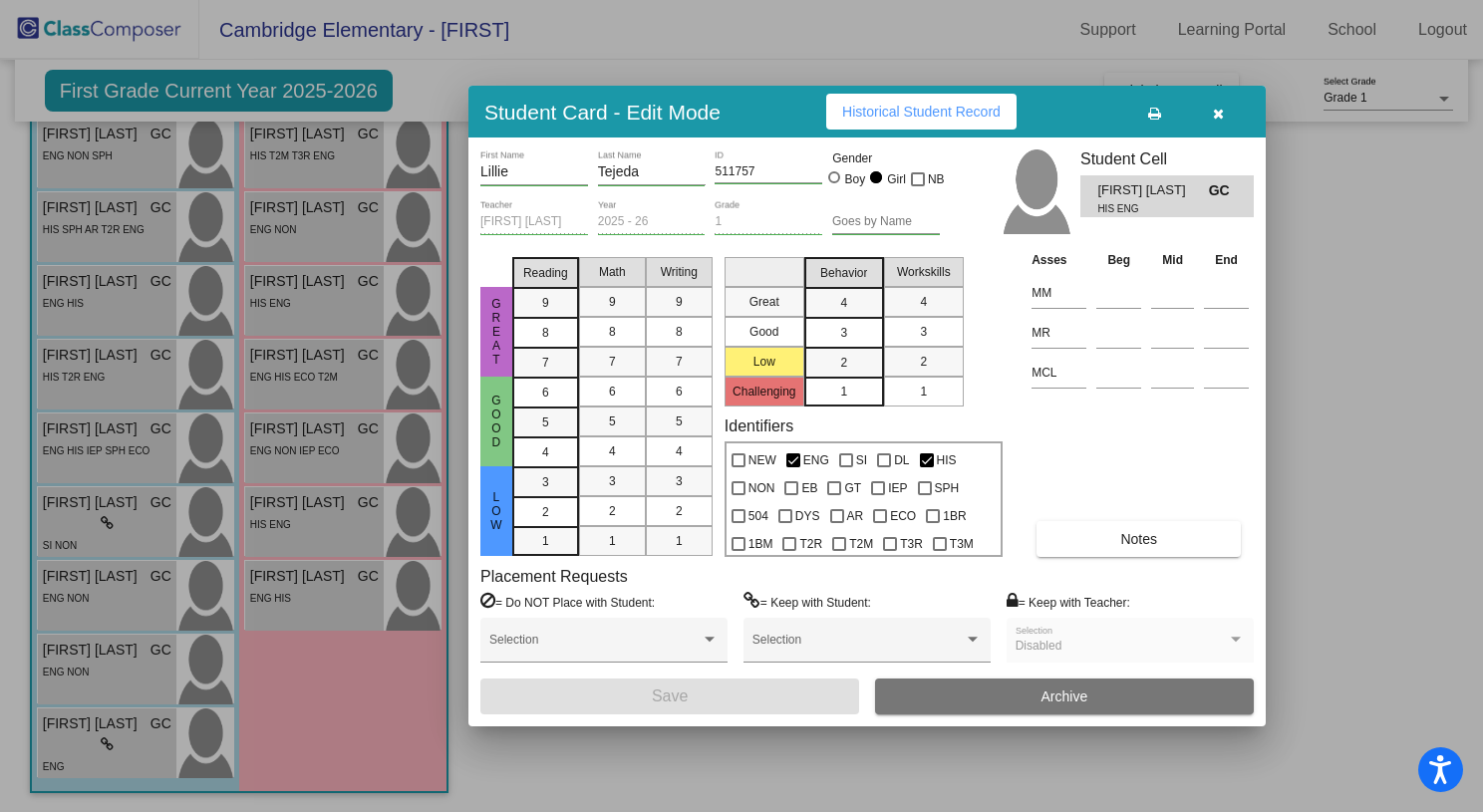 click at bounding box center (1218, 114) 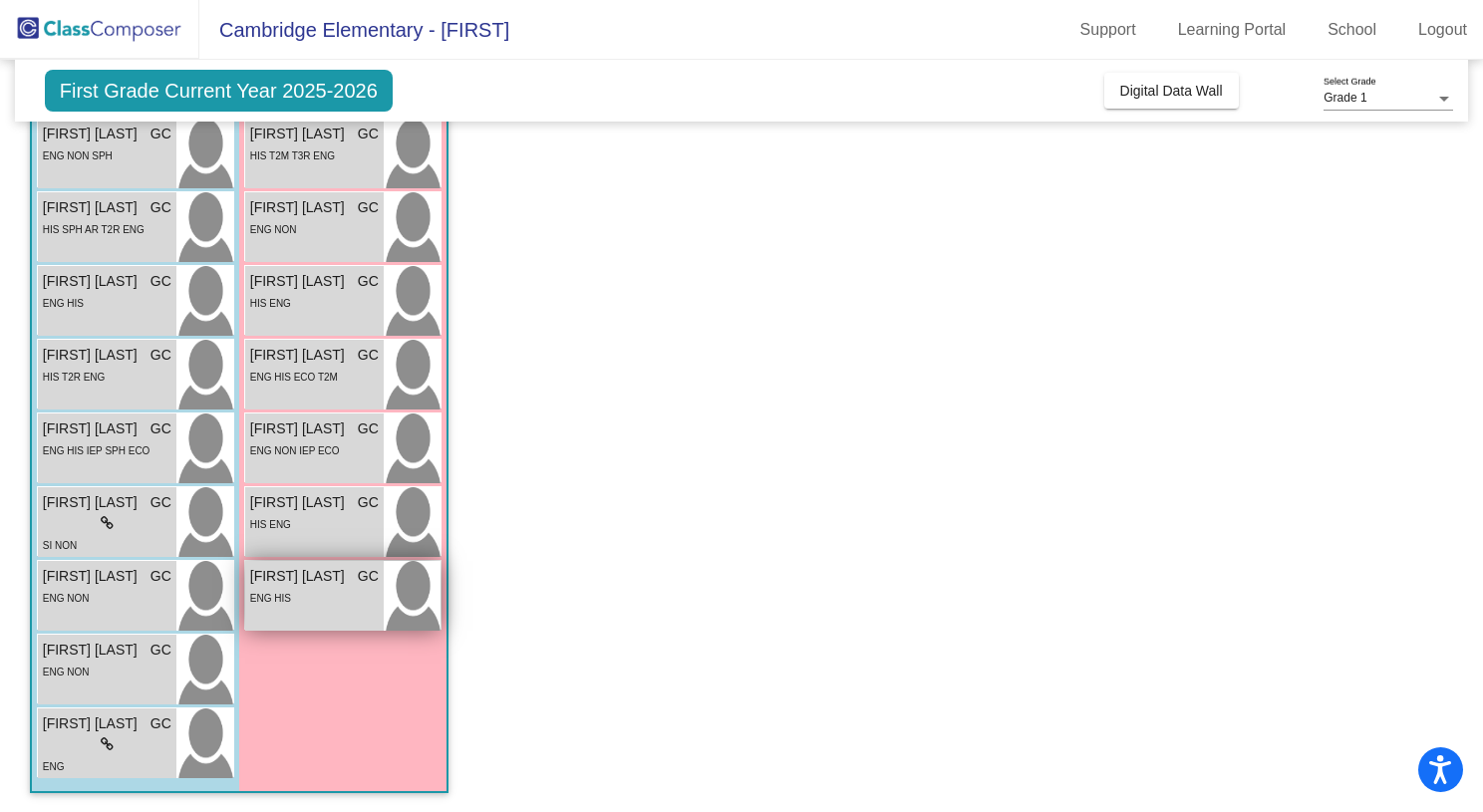 click on "ENG HIS" at bounding box center [314, 597] 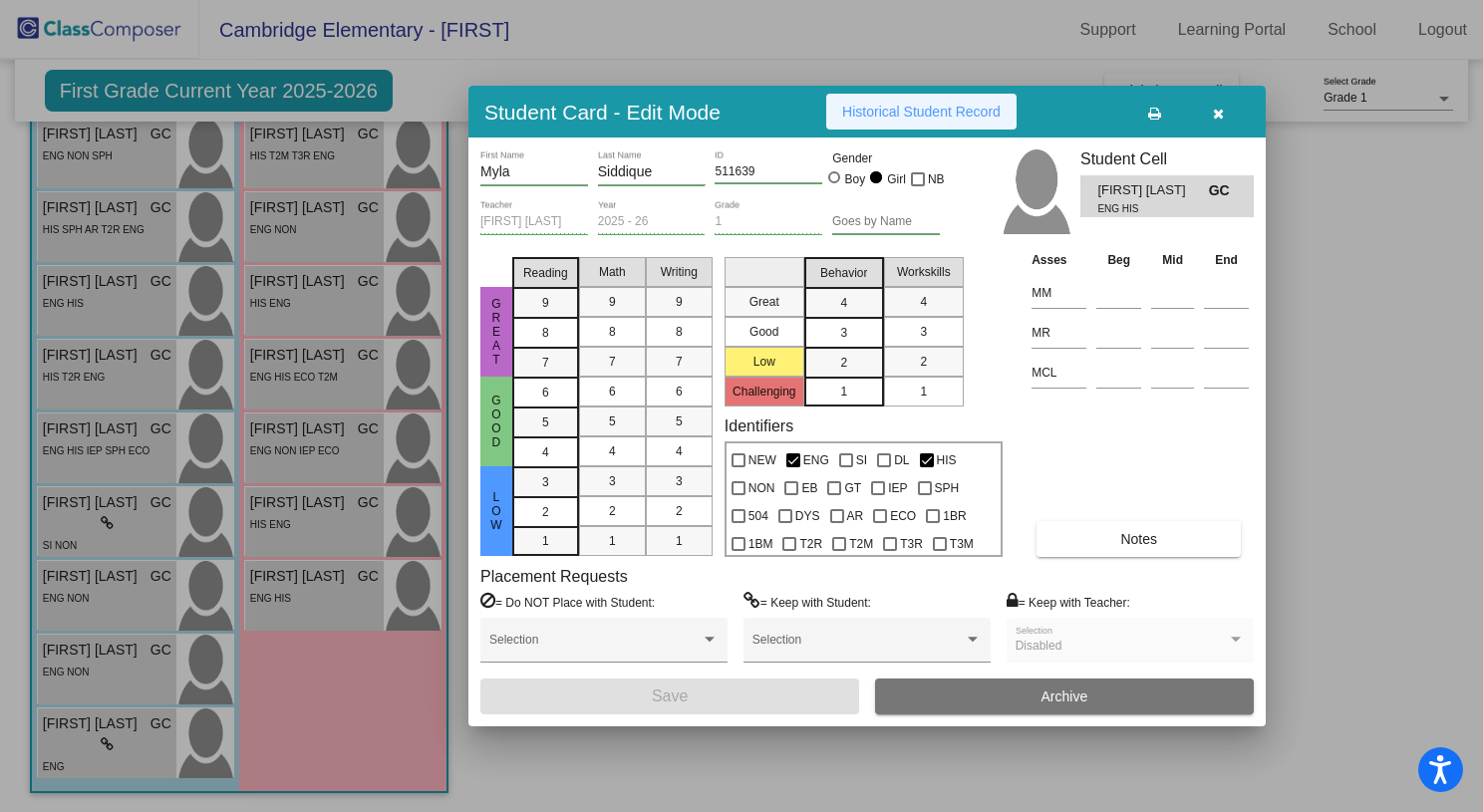 click on "Historical Student Record" at bounding box center [921, 112] 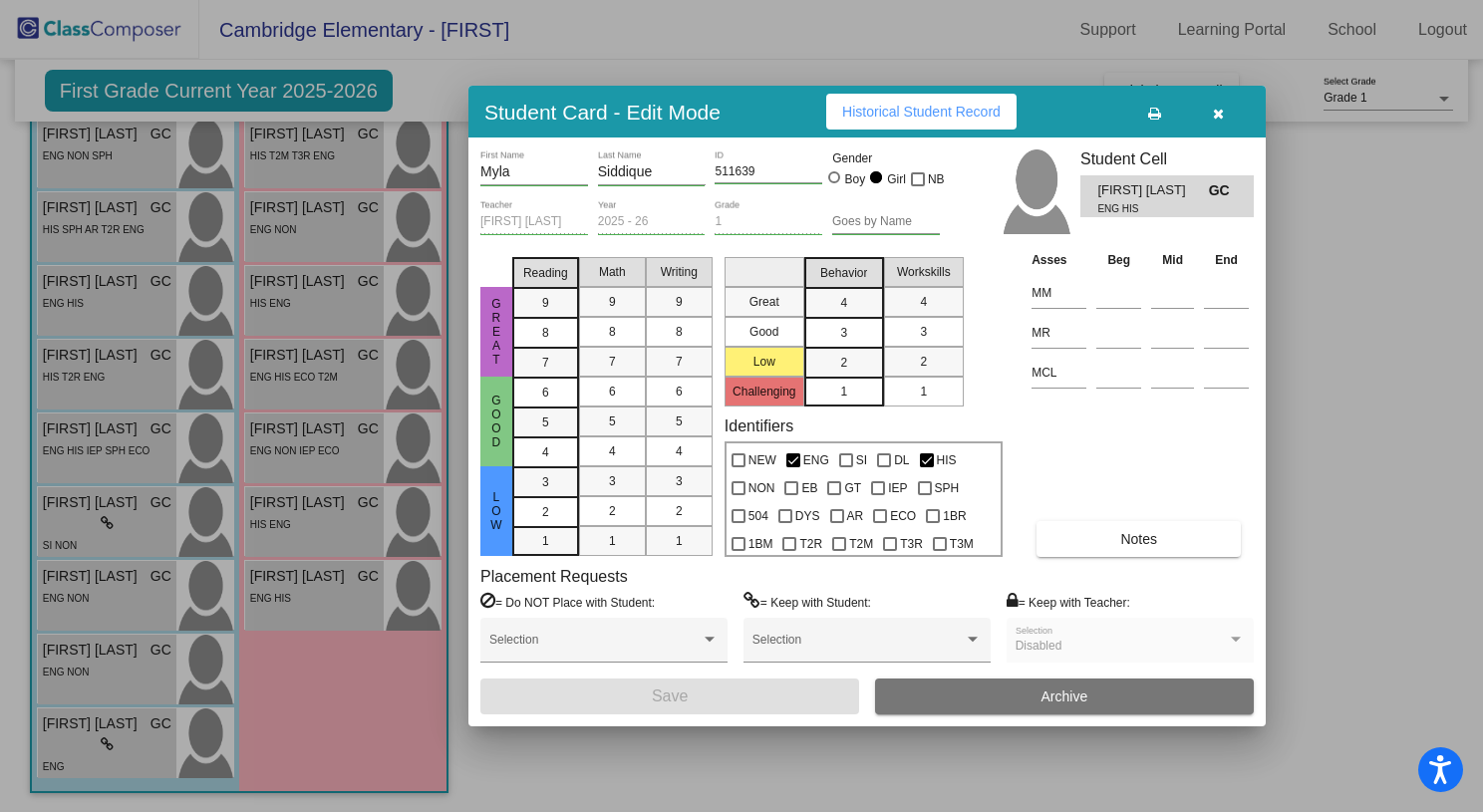 click at bounding box center (1218, 112) 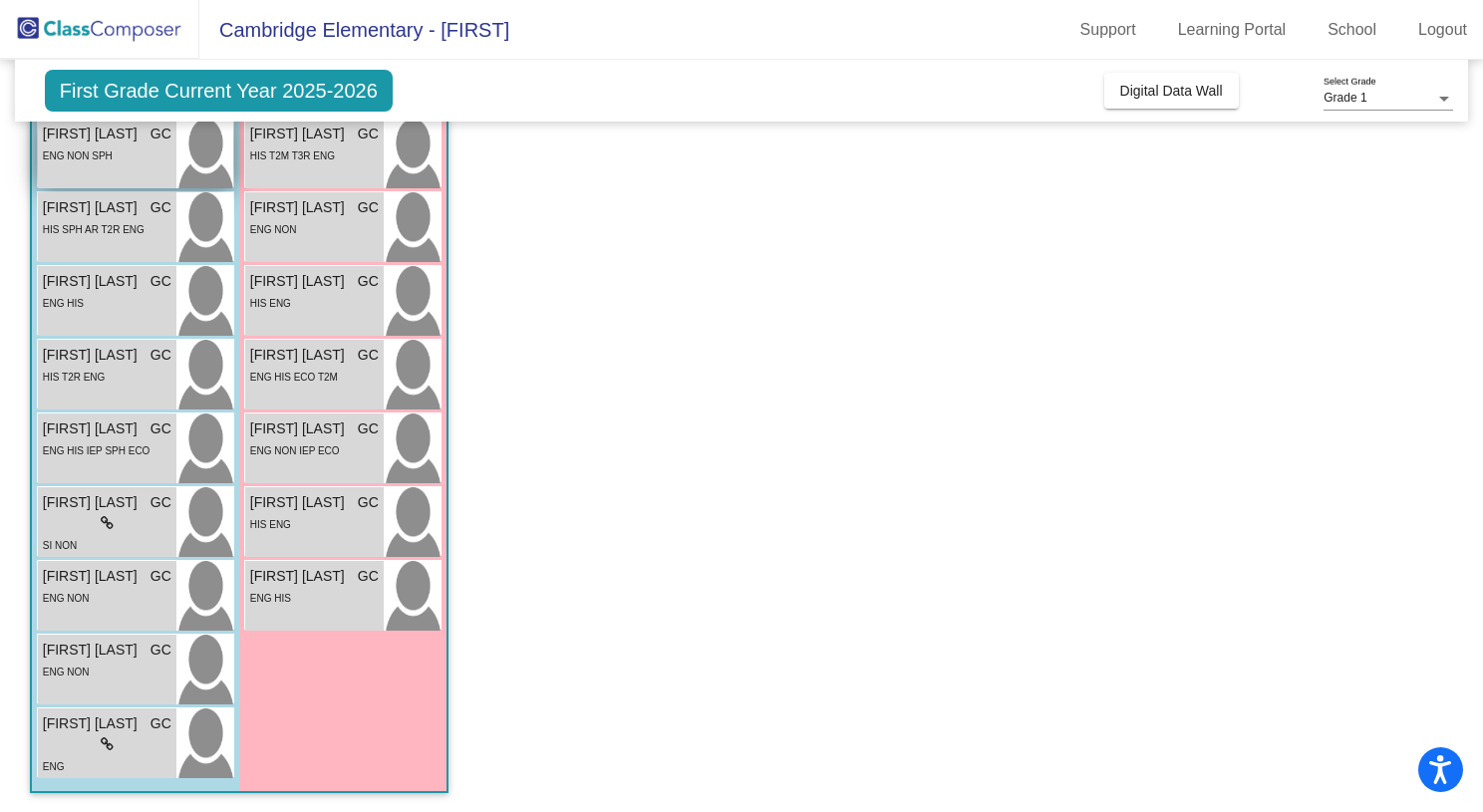click on "Bryson Welch GC lock do_not_disturb_alt ENG NON SPH" at bounding box center (107, 153) 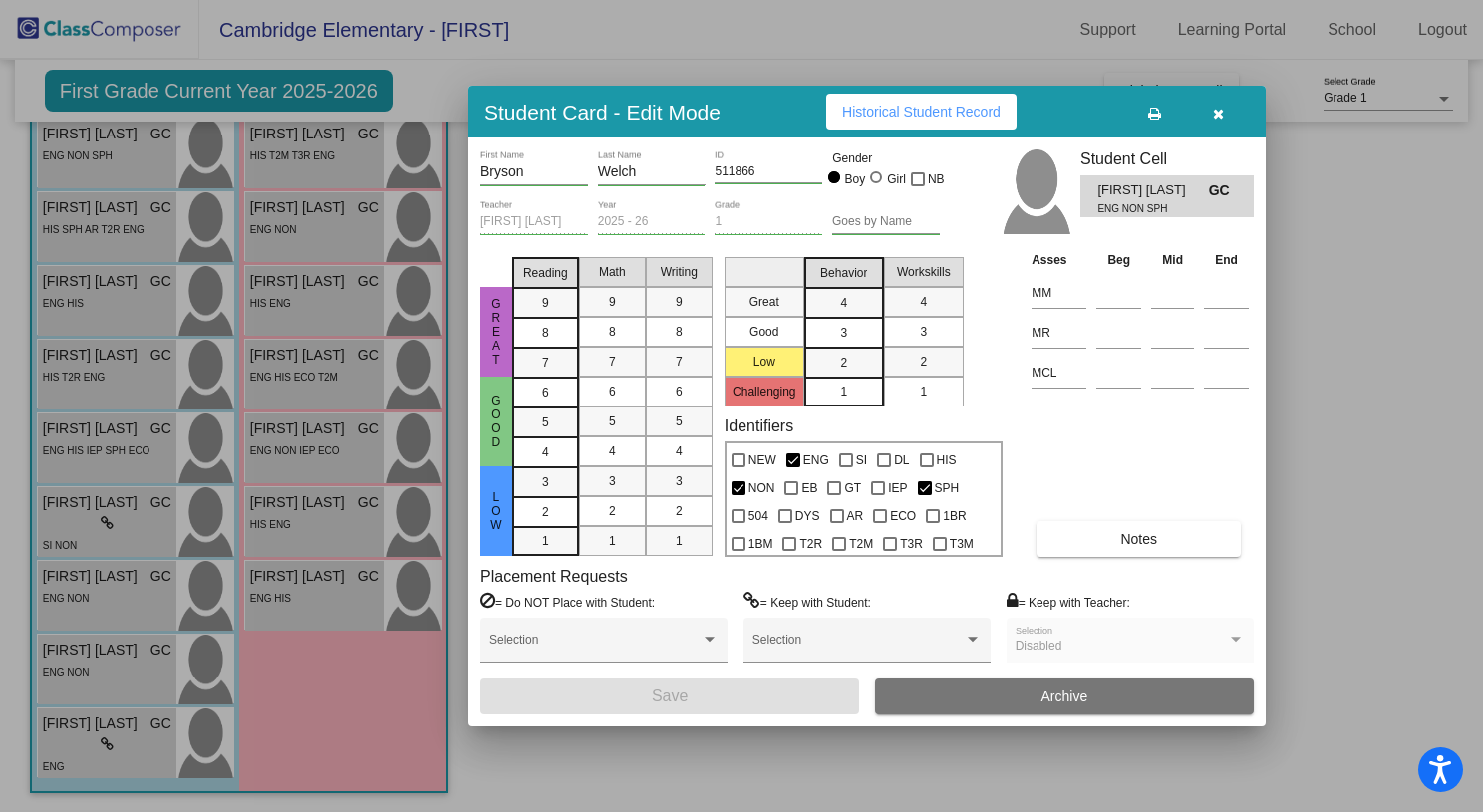 click on "Historical Student Record" at bounding box center (921, 112) 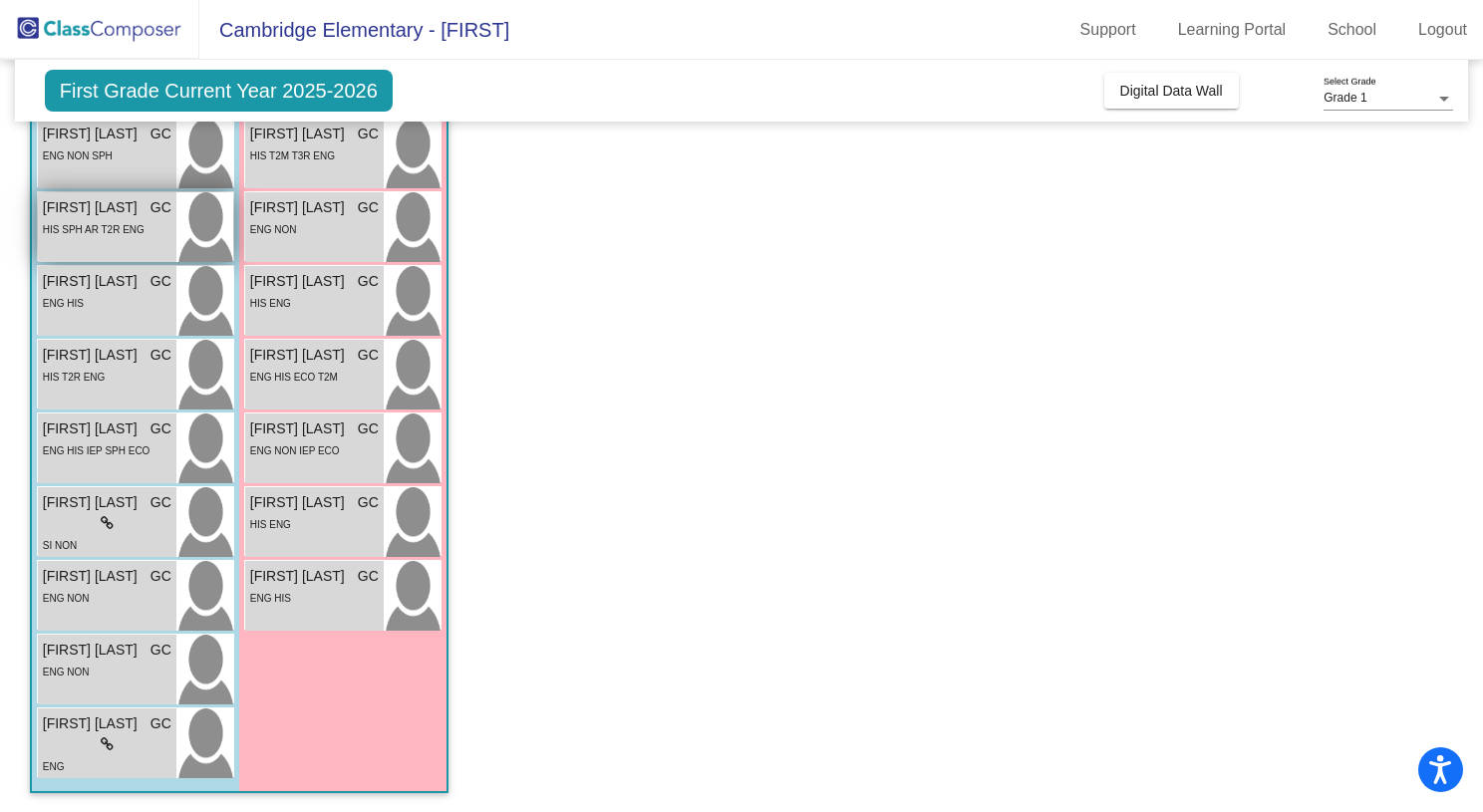 click on "GC" at bounding box center [160, 207] 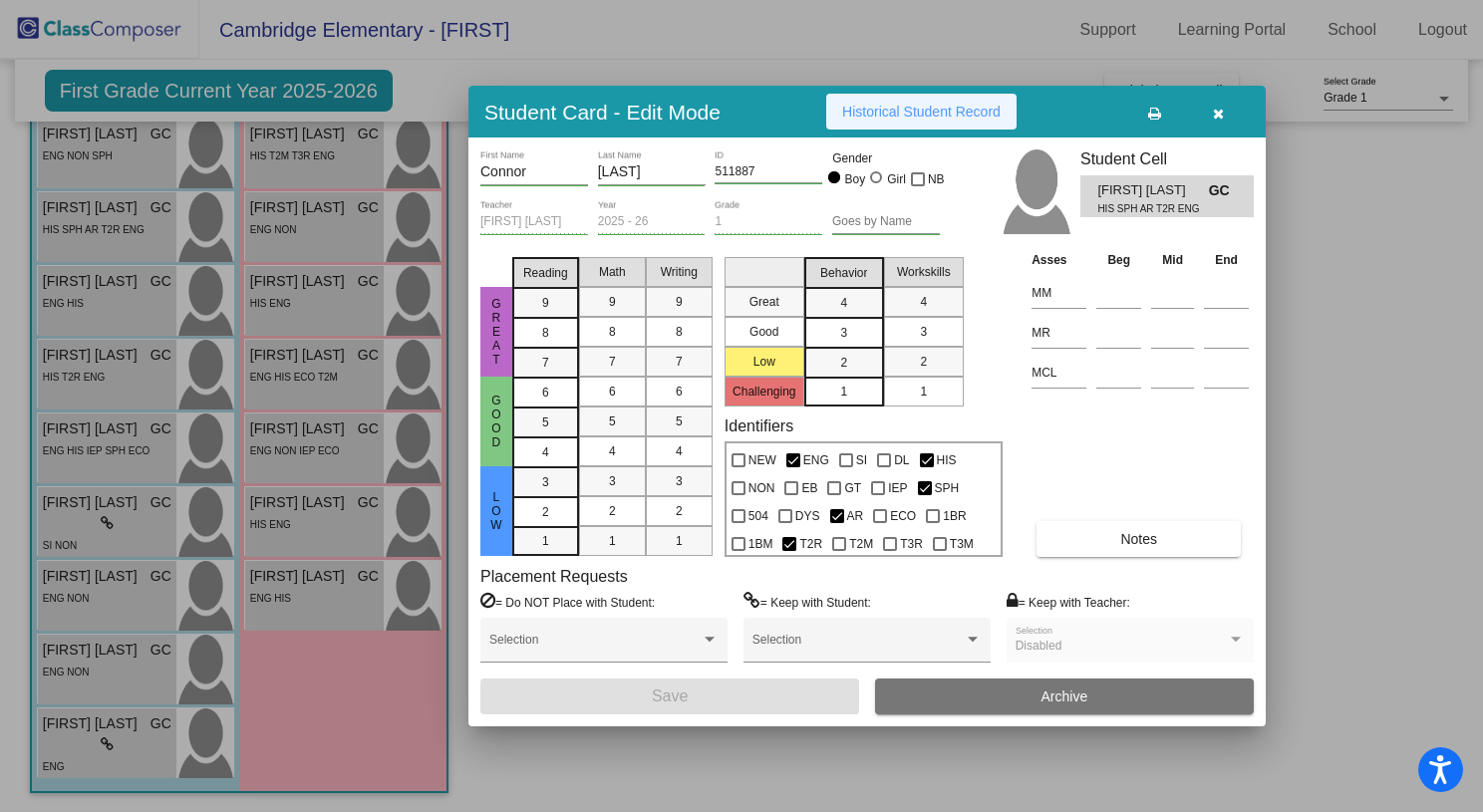 click on "Historical Student Record" at bounding box center (921, 112) 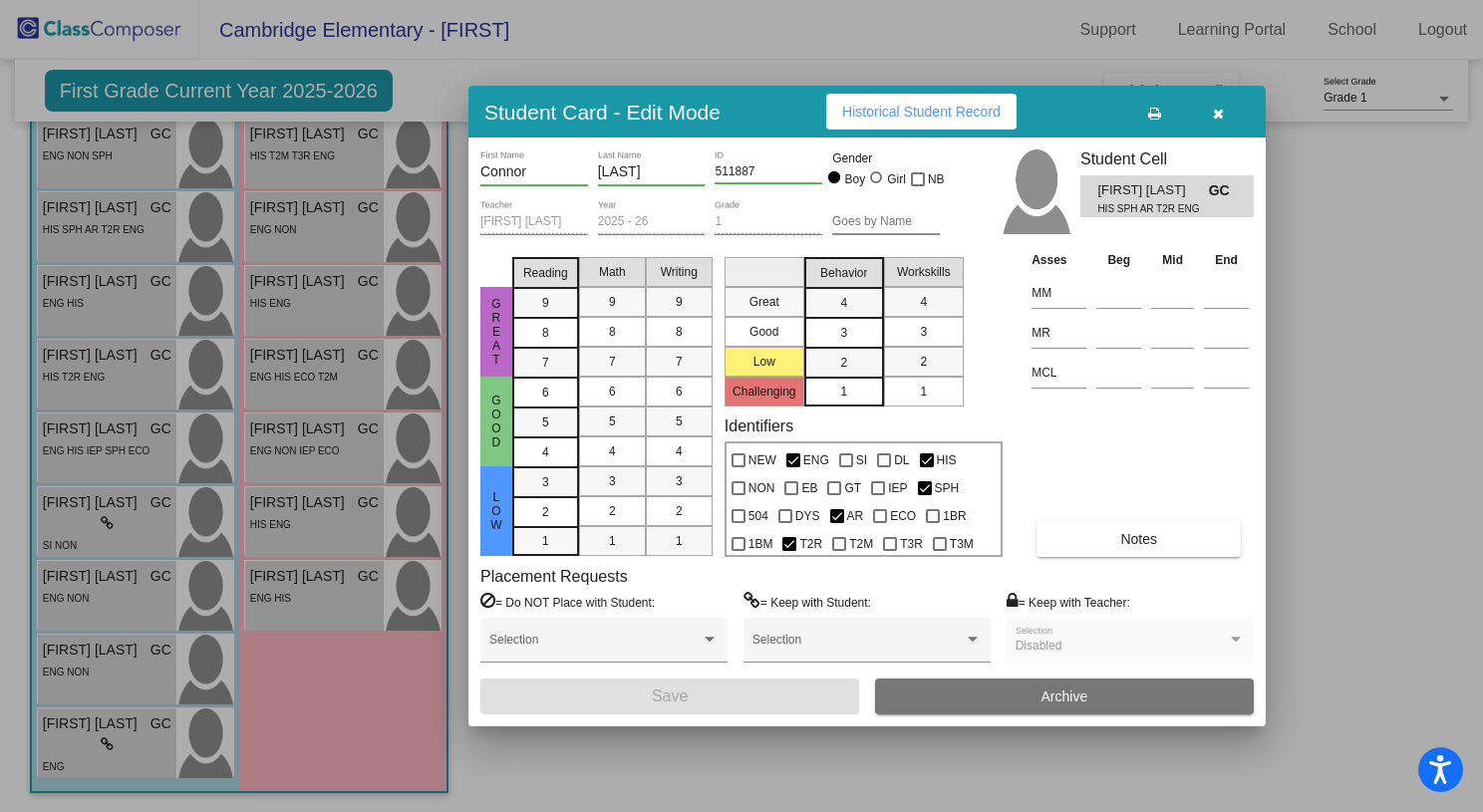 click at bounding box center (1218, 114) 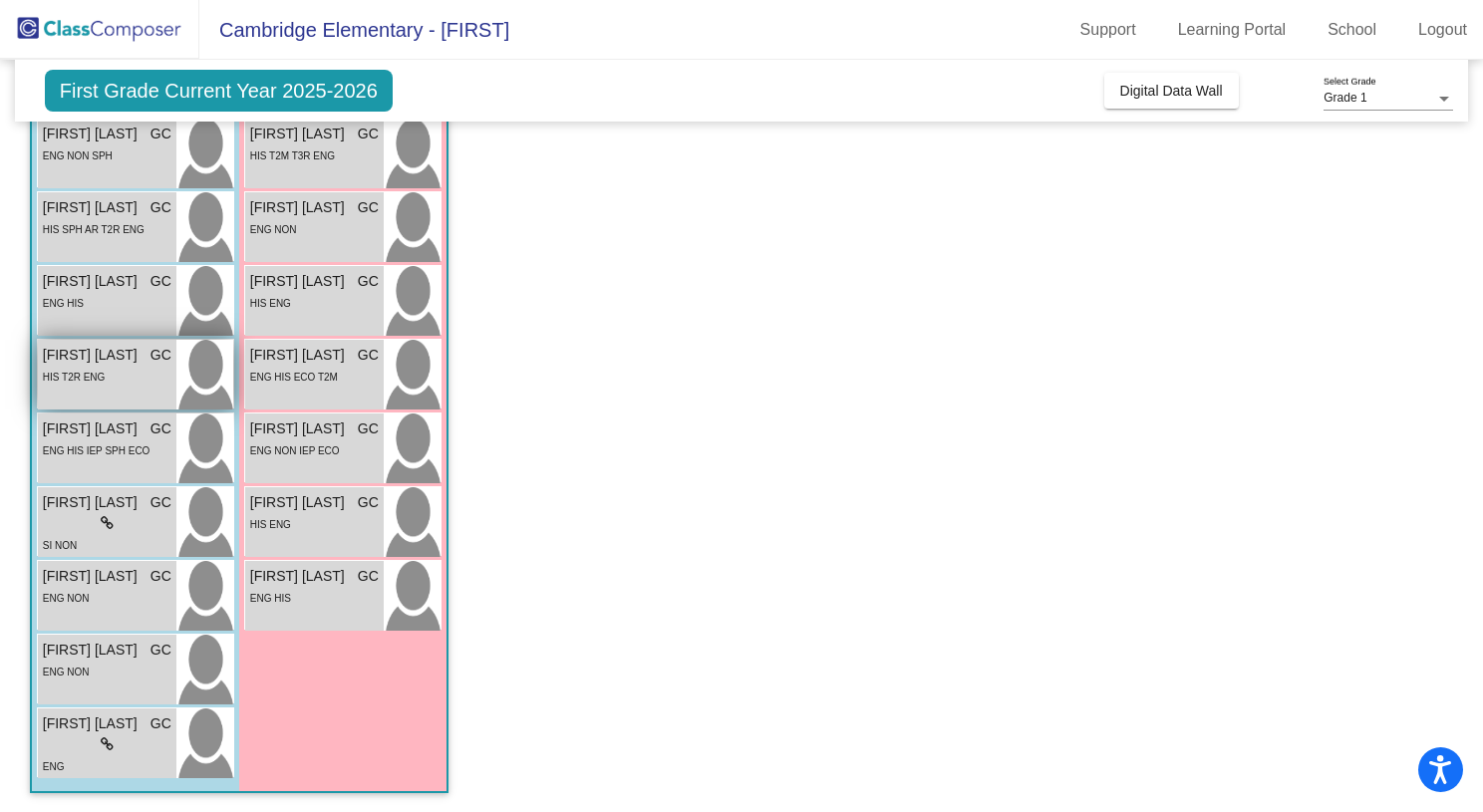 click on "HIS T2R ENG" at bounding box center [74, 376] 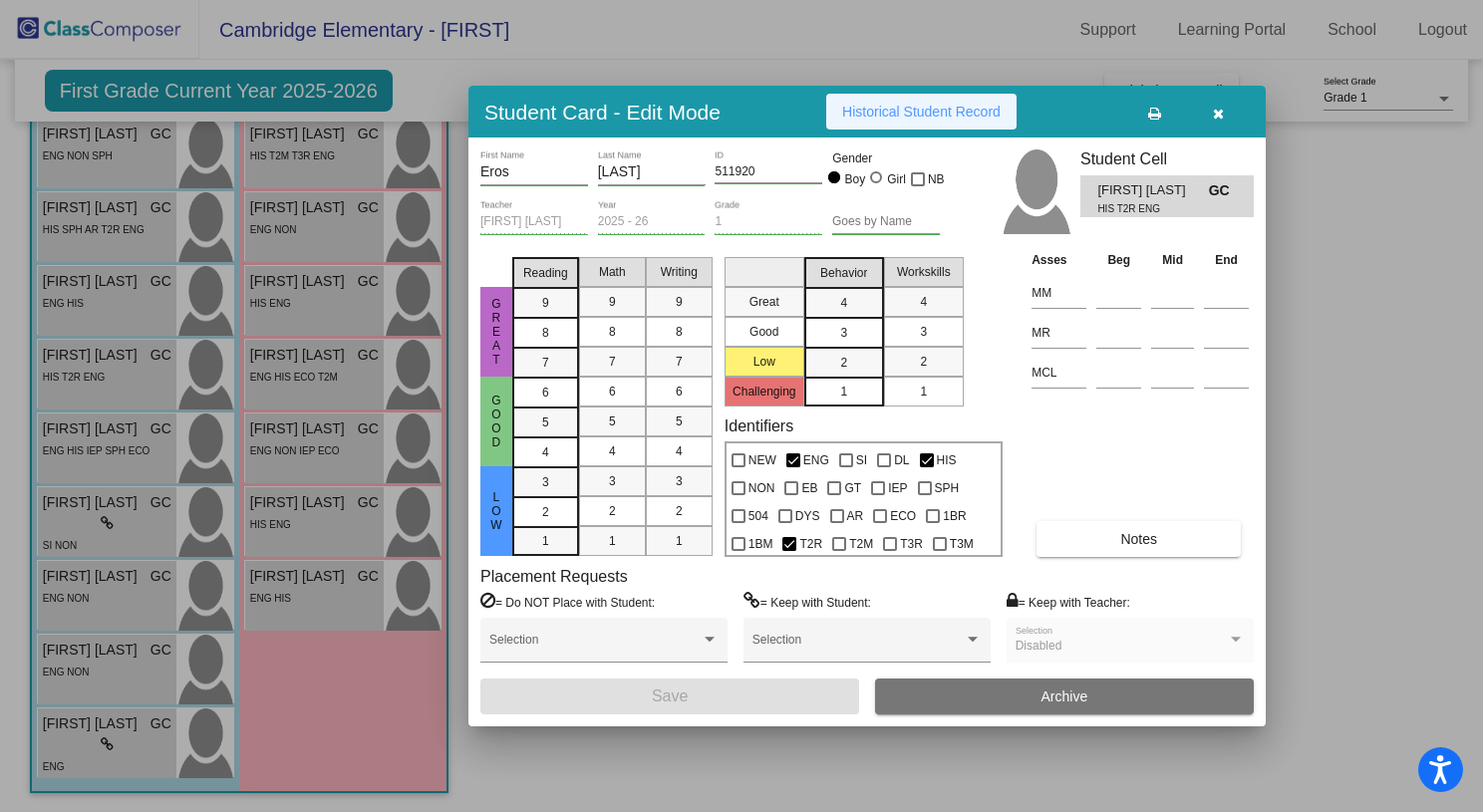 click on "Historical Student Record" at bounding box center (921, 112) 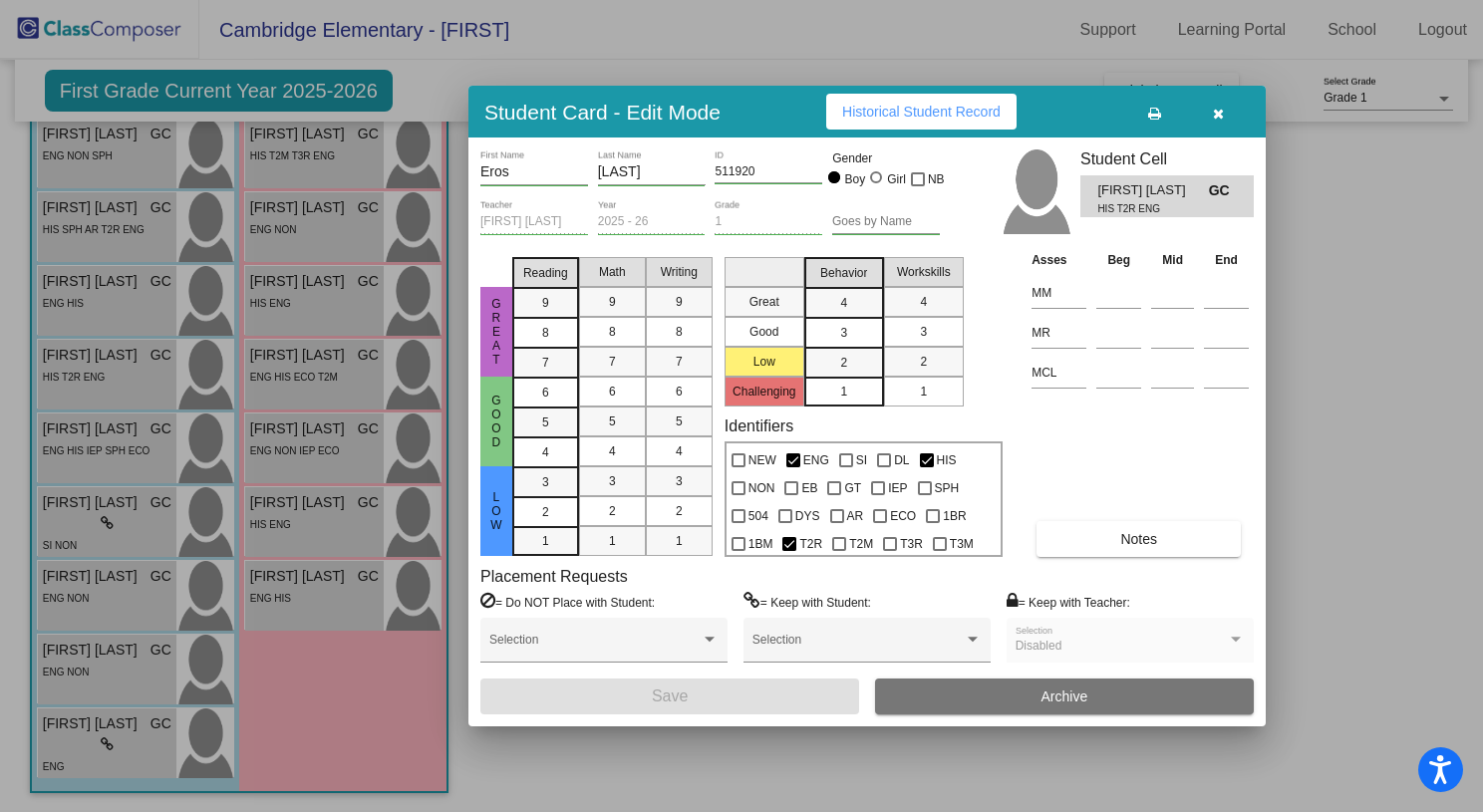 click at bounding box center (1218, 114) 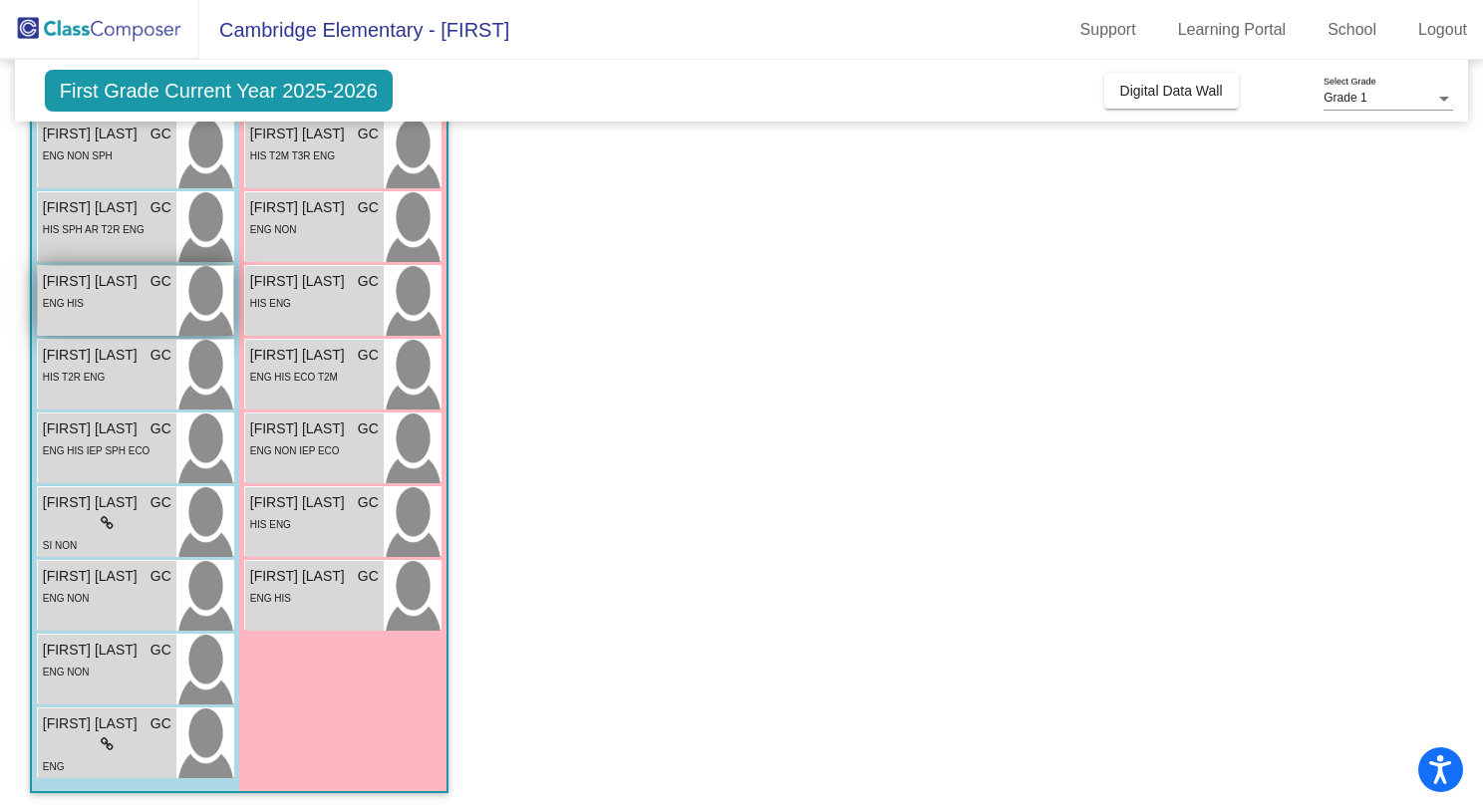 click on "ENG HIS" at bounding box center (107, 302) 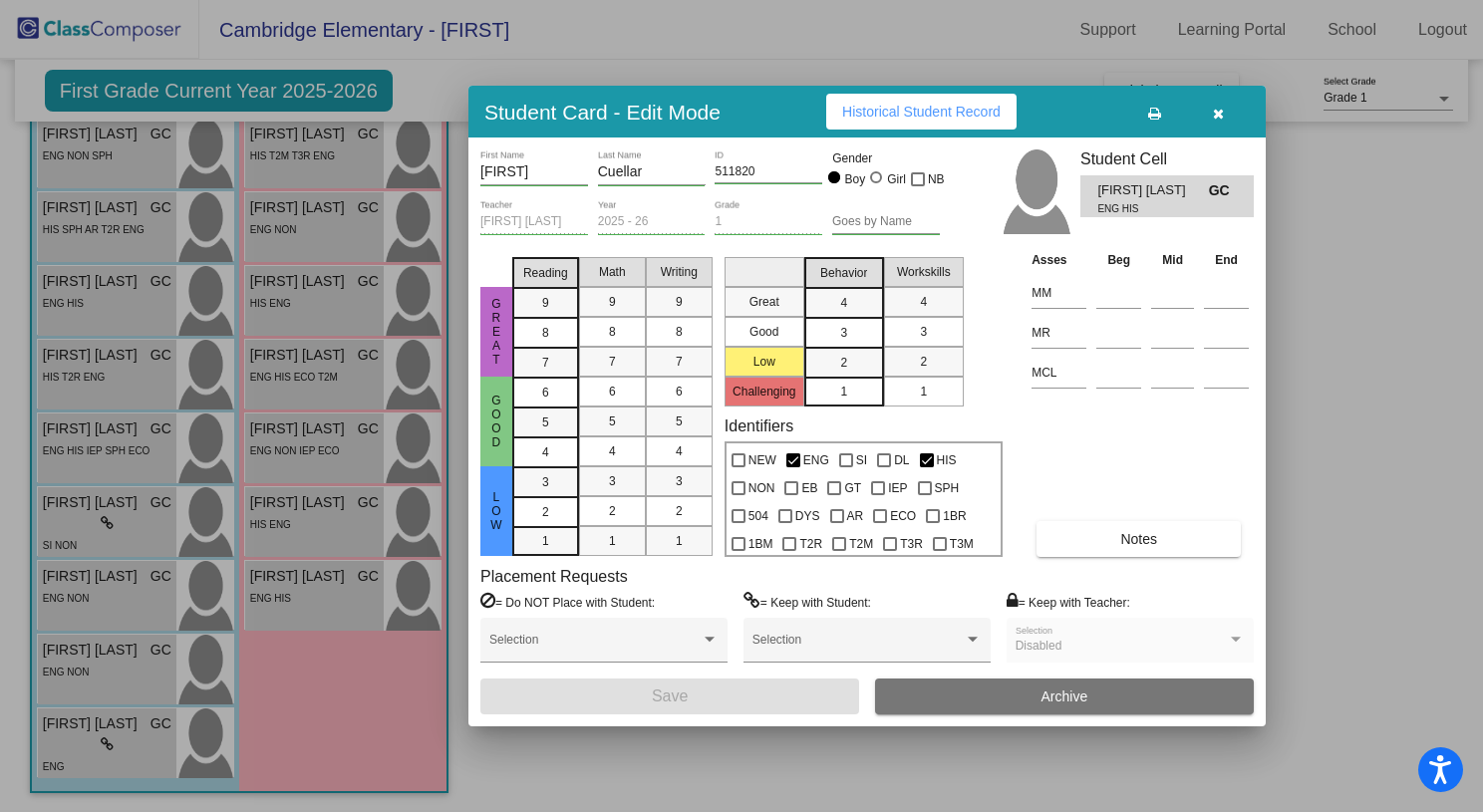 click on "Historical Student Record" at bounding box center [921, 112] 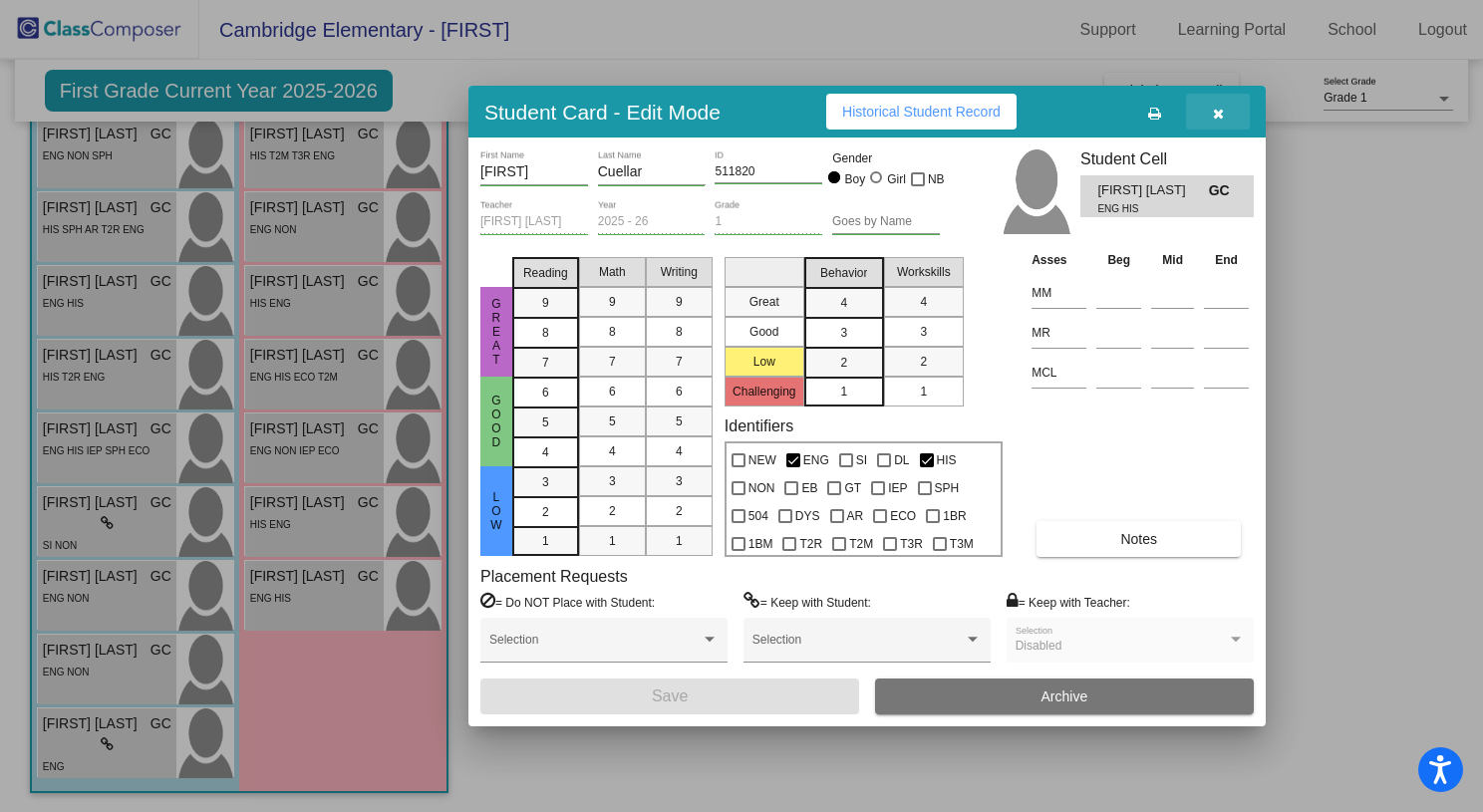click at bounding box center [1218, 114] 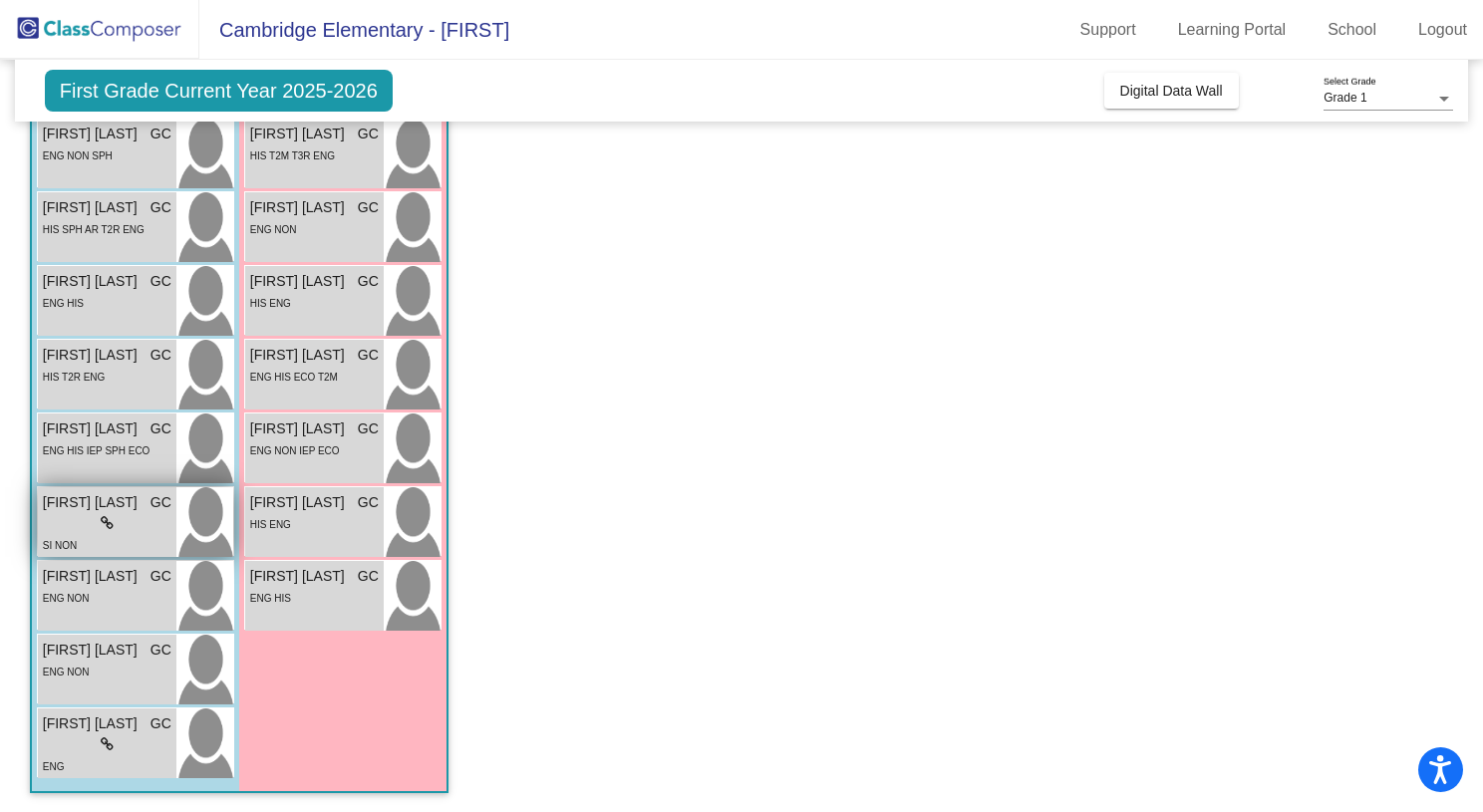 click on "lock do_not_disturb_alt" at bounding box center (107, 523) 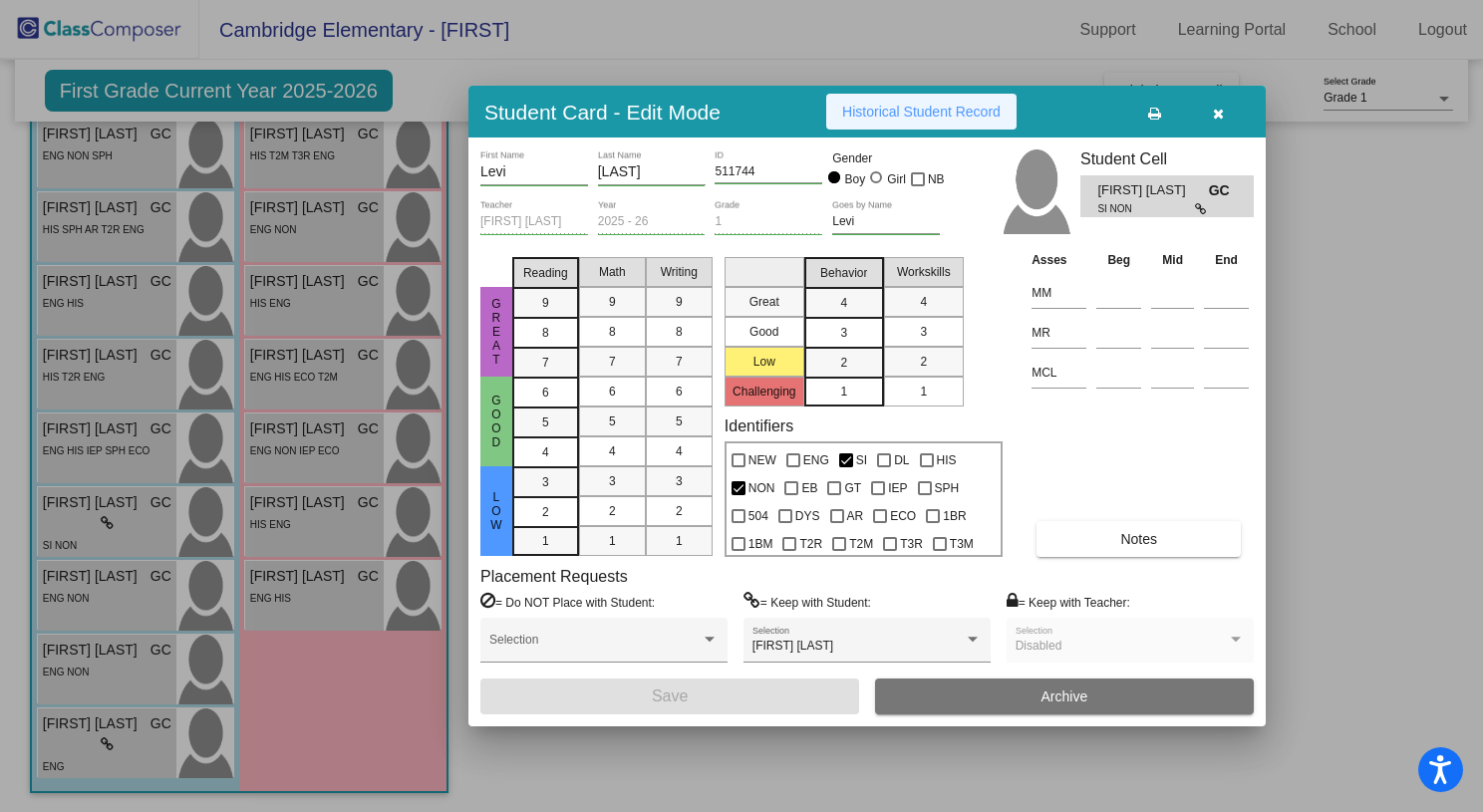 click on "Historical Student Record" at bounding box center (921, 112) 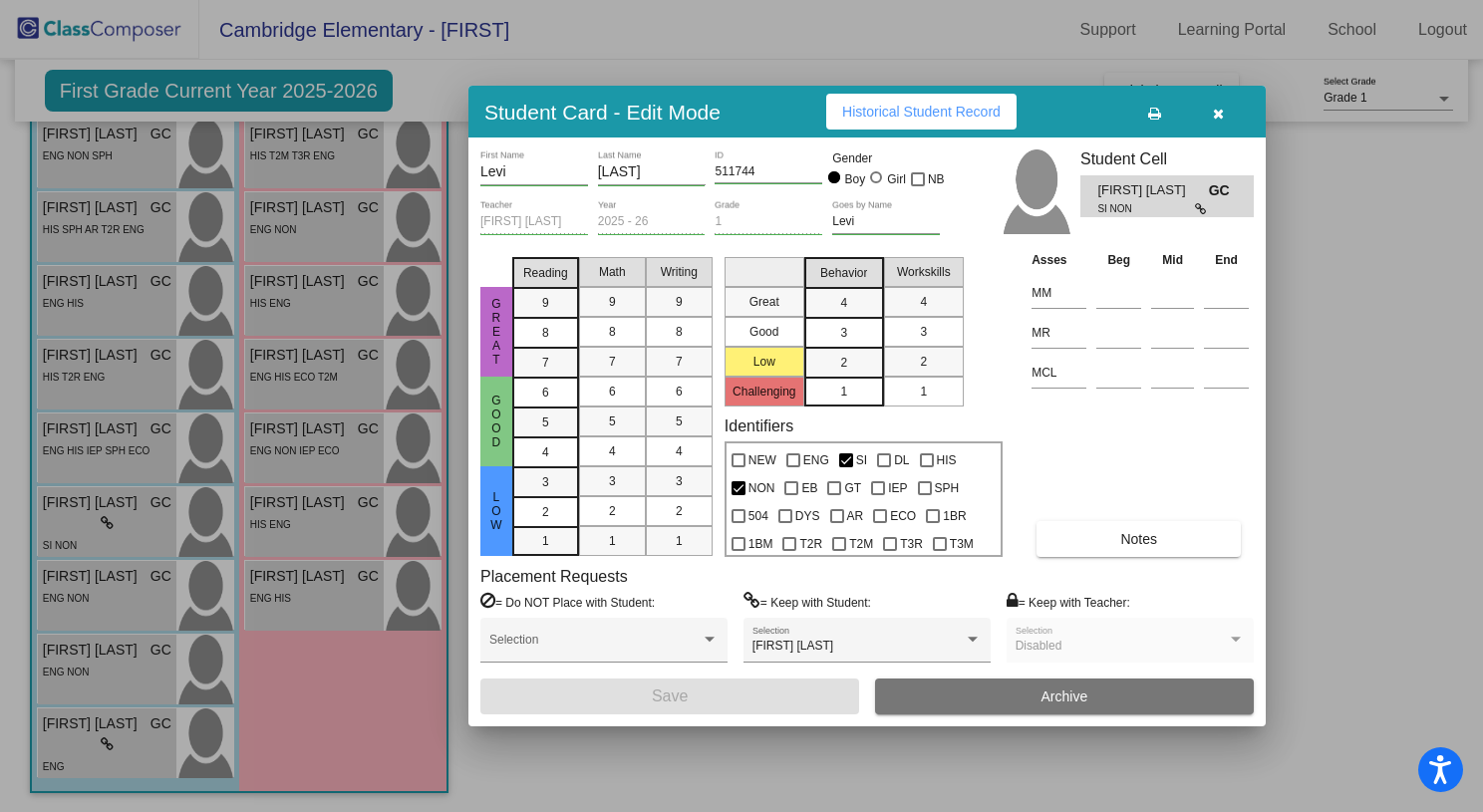 click at bounding box center (1218, 114) 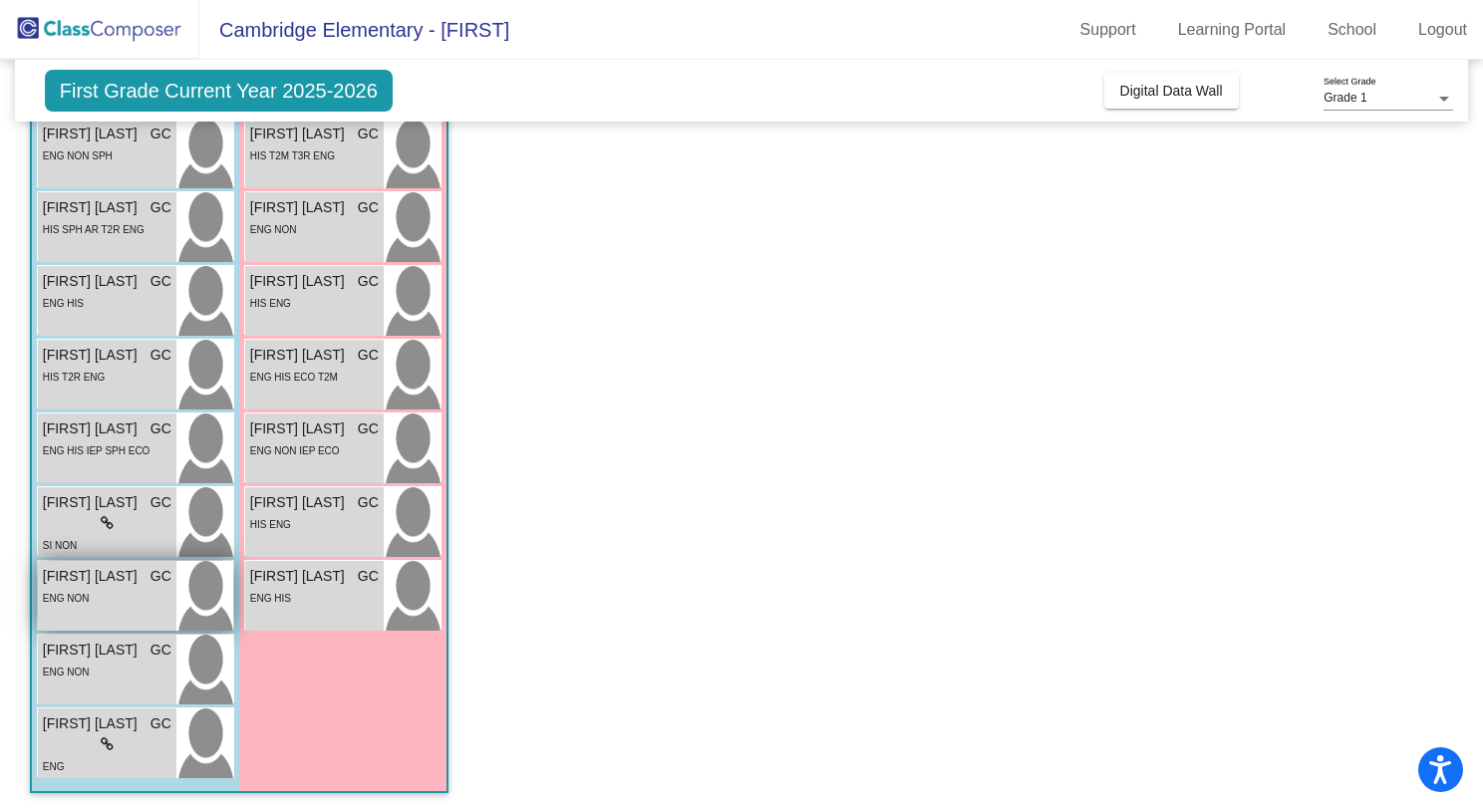 click on "ENG NON" at bounding box center (107, 597) 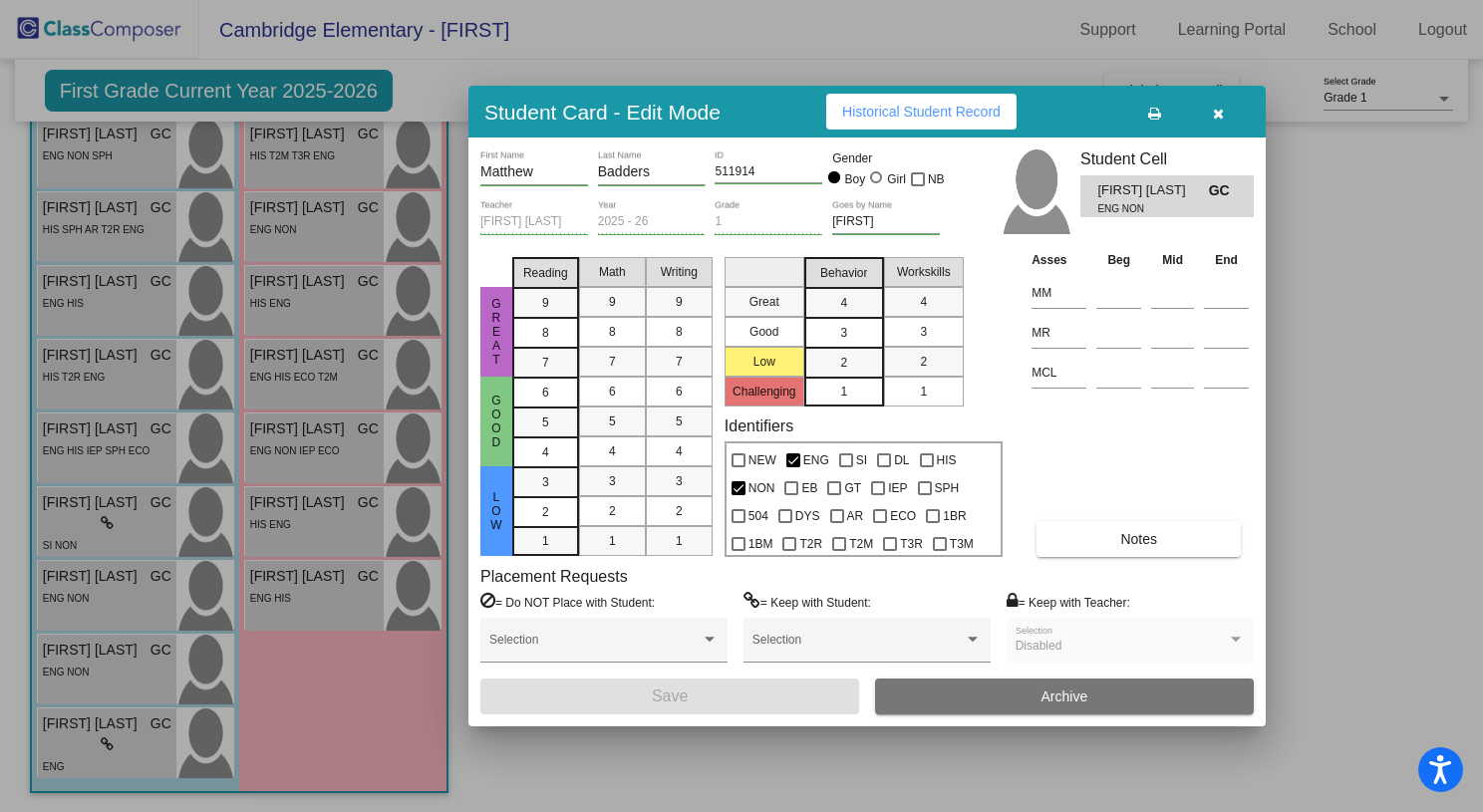 click on "Historical Student Record" at bounding box center [921, 112] 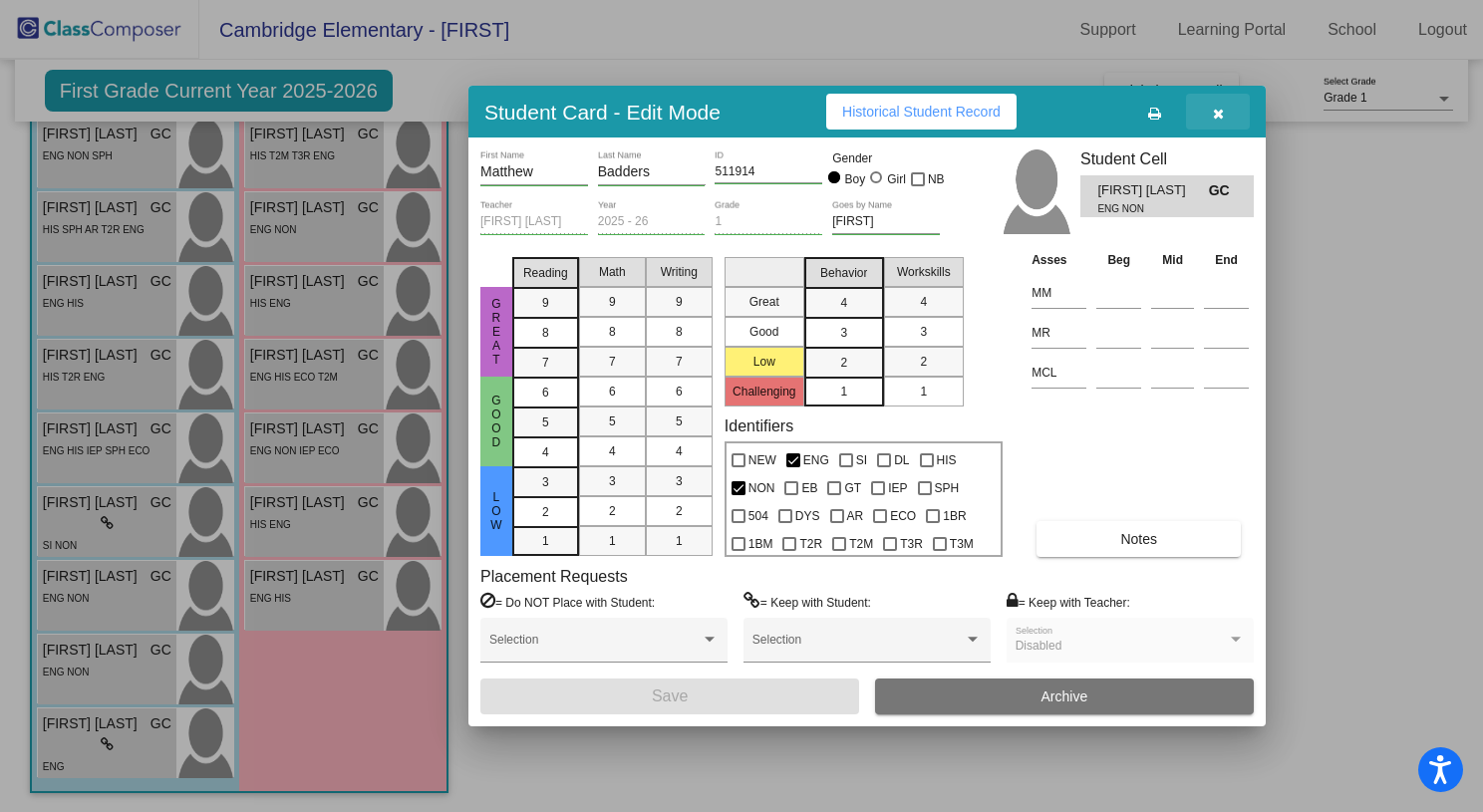 click at bounding box center [1218, 112] 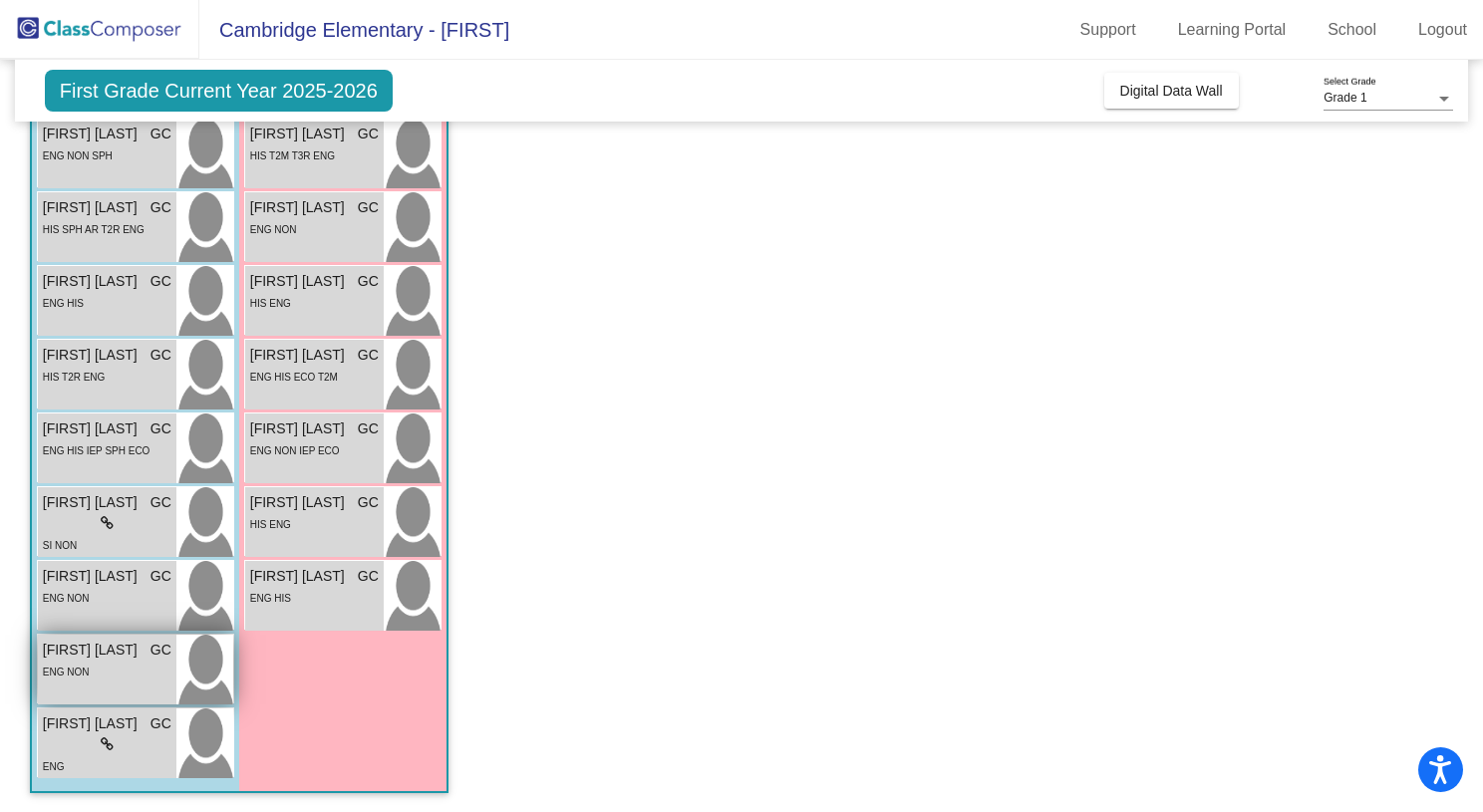 click on "ENG NON" at bounding box center [66, 672] 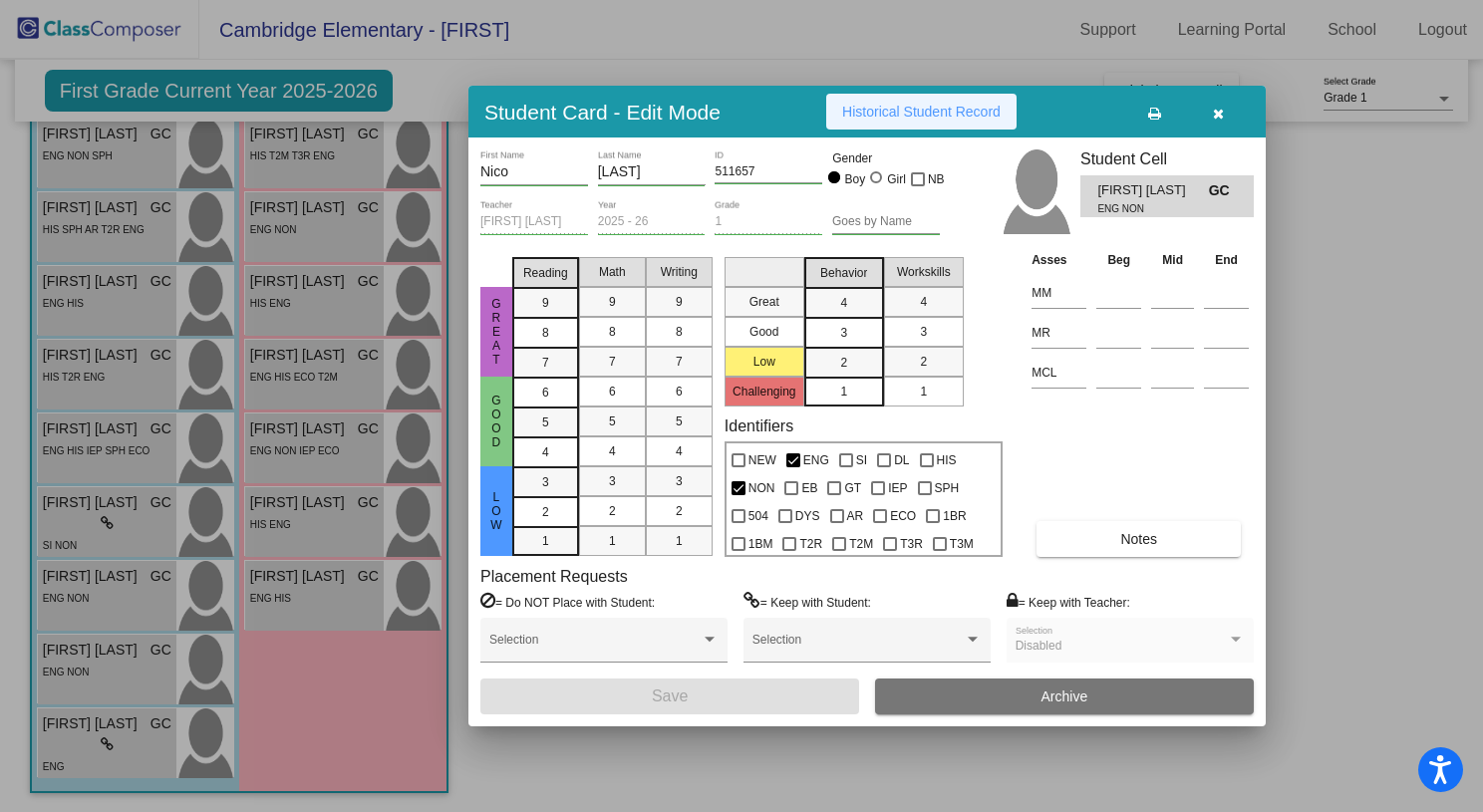 click on "Historical Student Record" at bounding box center [921, 112] 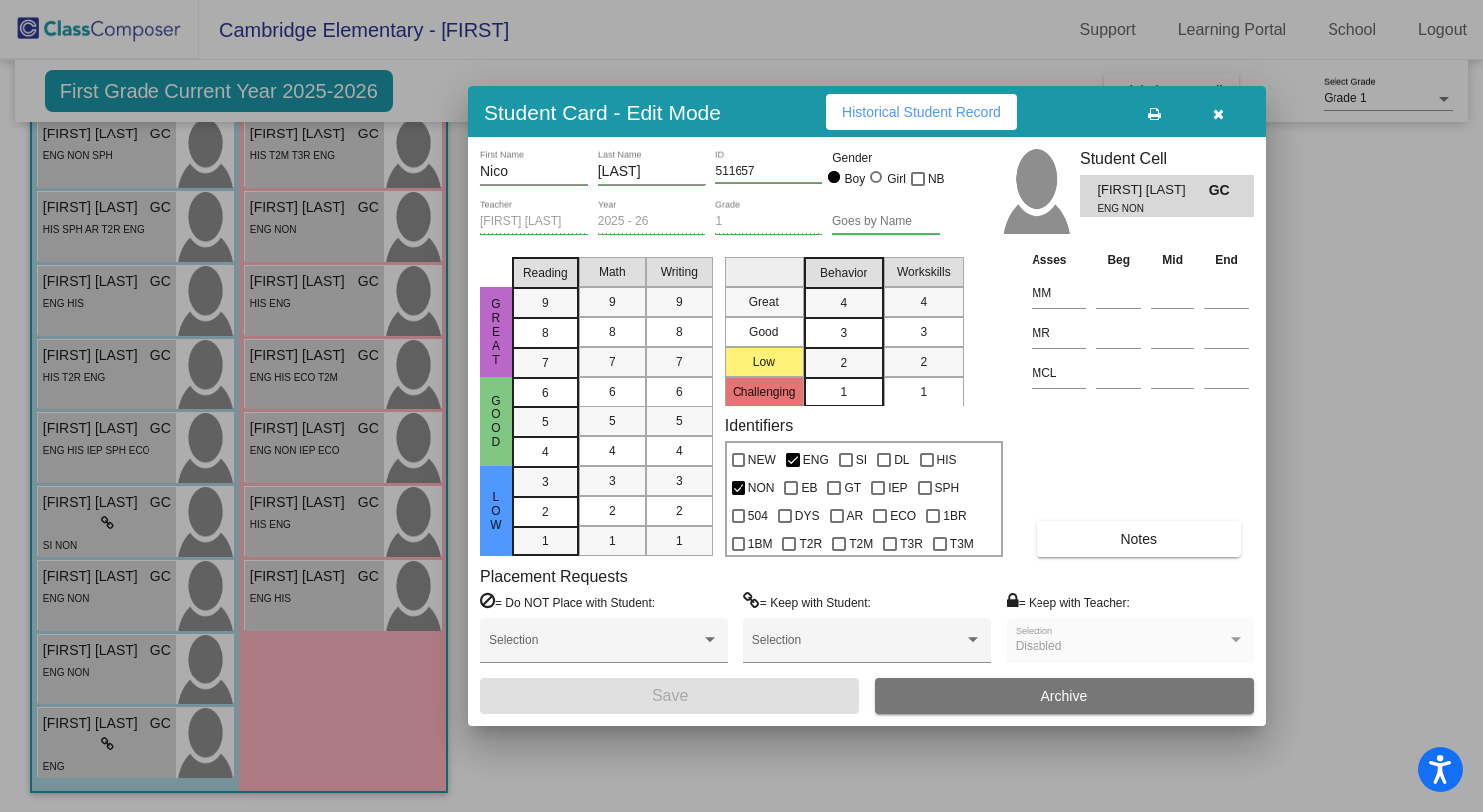 click at bounding box center [1218, 114] 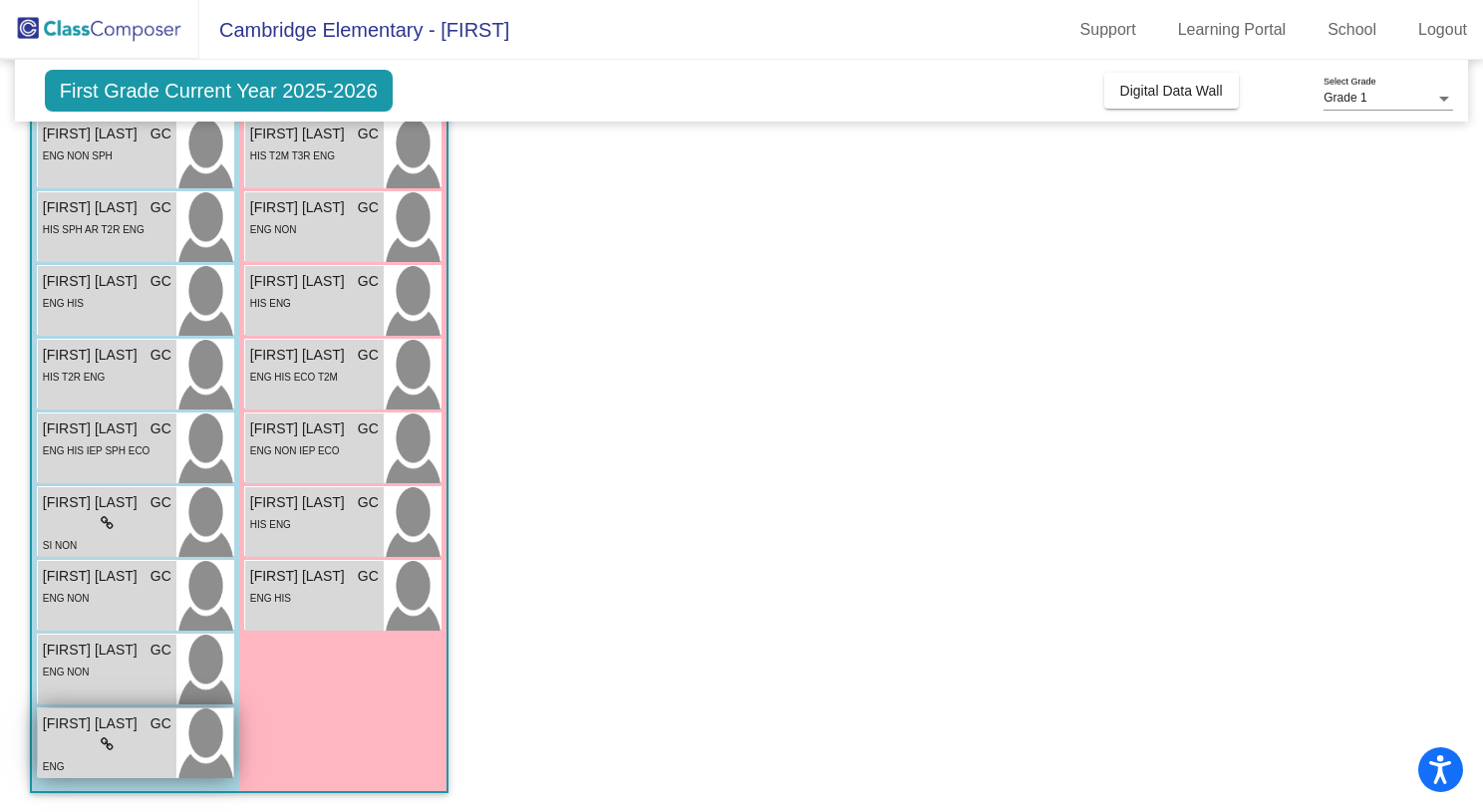 click on "lock do_not_disturb_alt" at bounding box center [107, 744] 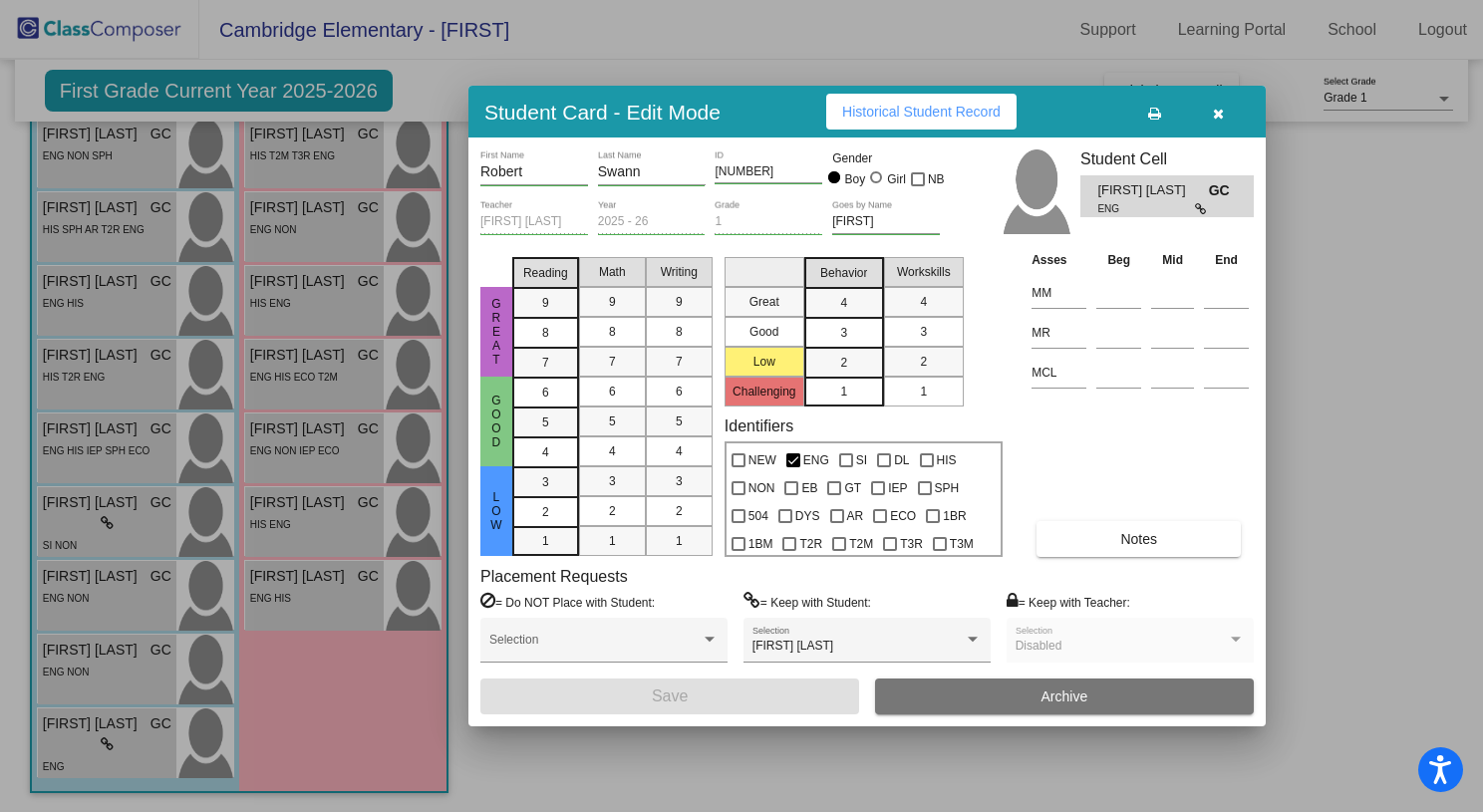 click on "Historical Student Record" at bounding box center [921, 112] 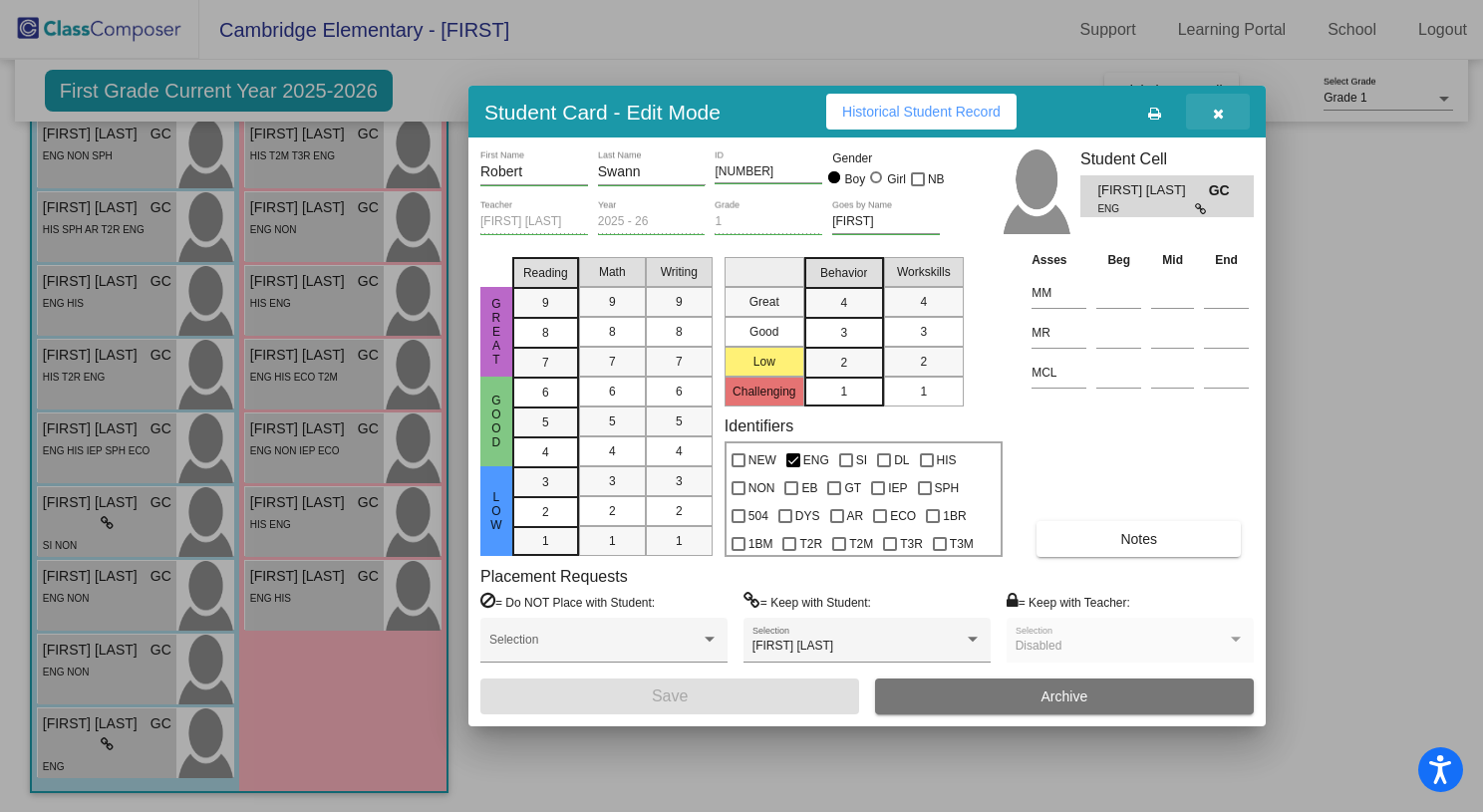 click at bounding box center (1218, 114) 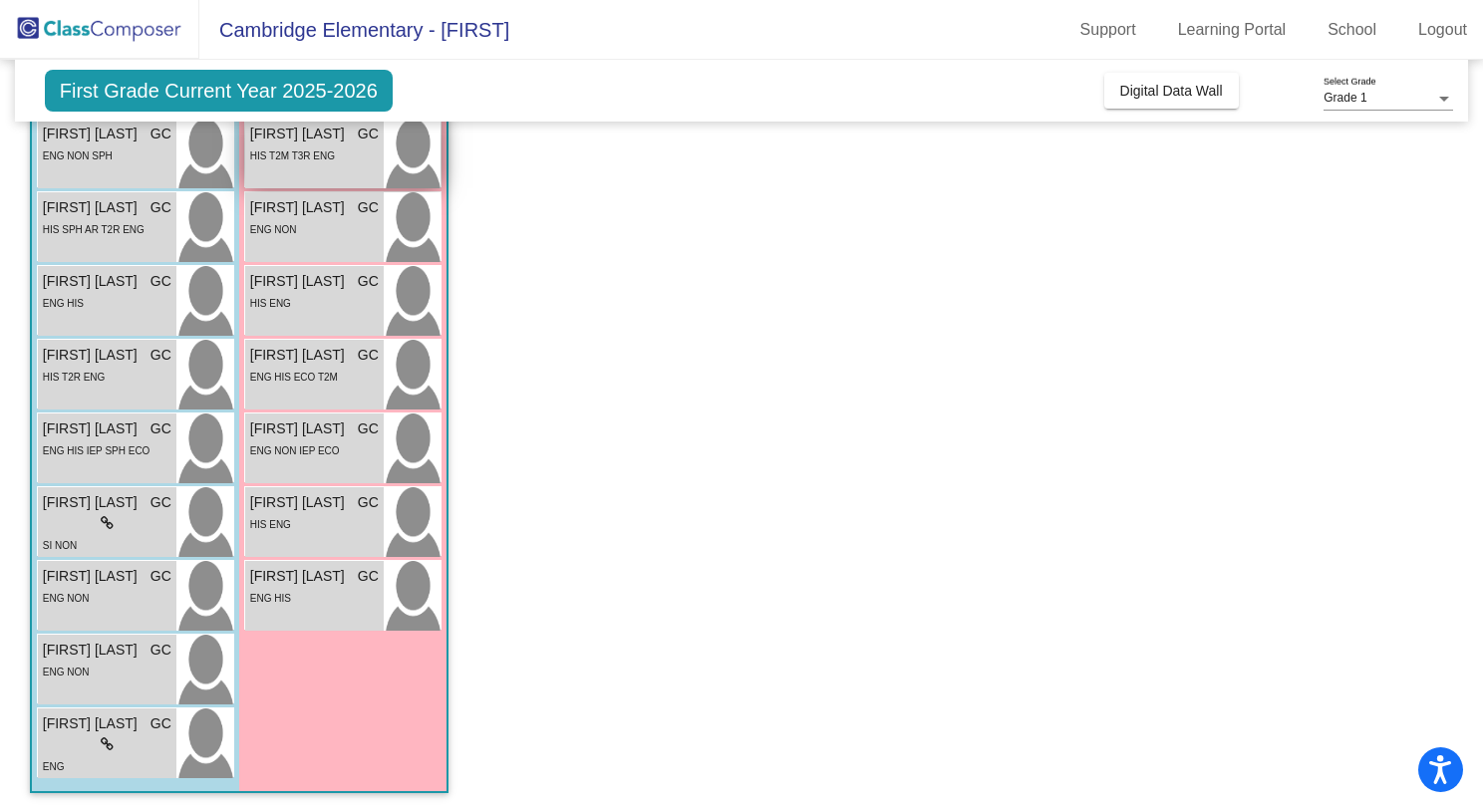 click on "Avery Castillo GC lock do_not_disturb_alt HIS T2M T3R ENG" at bounding box center [314, 153] 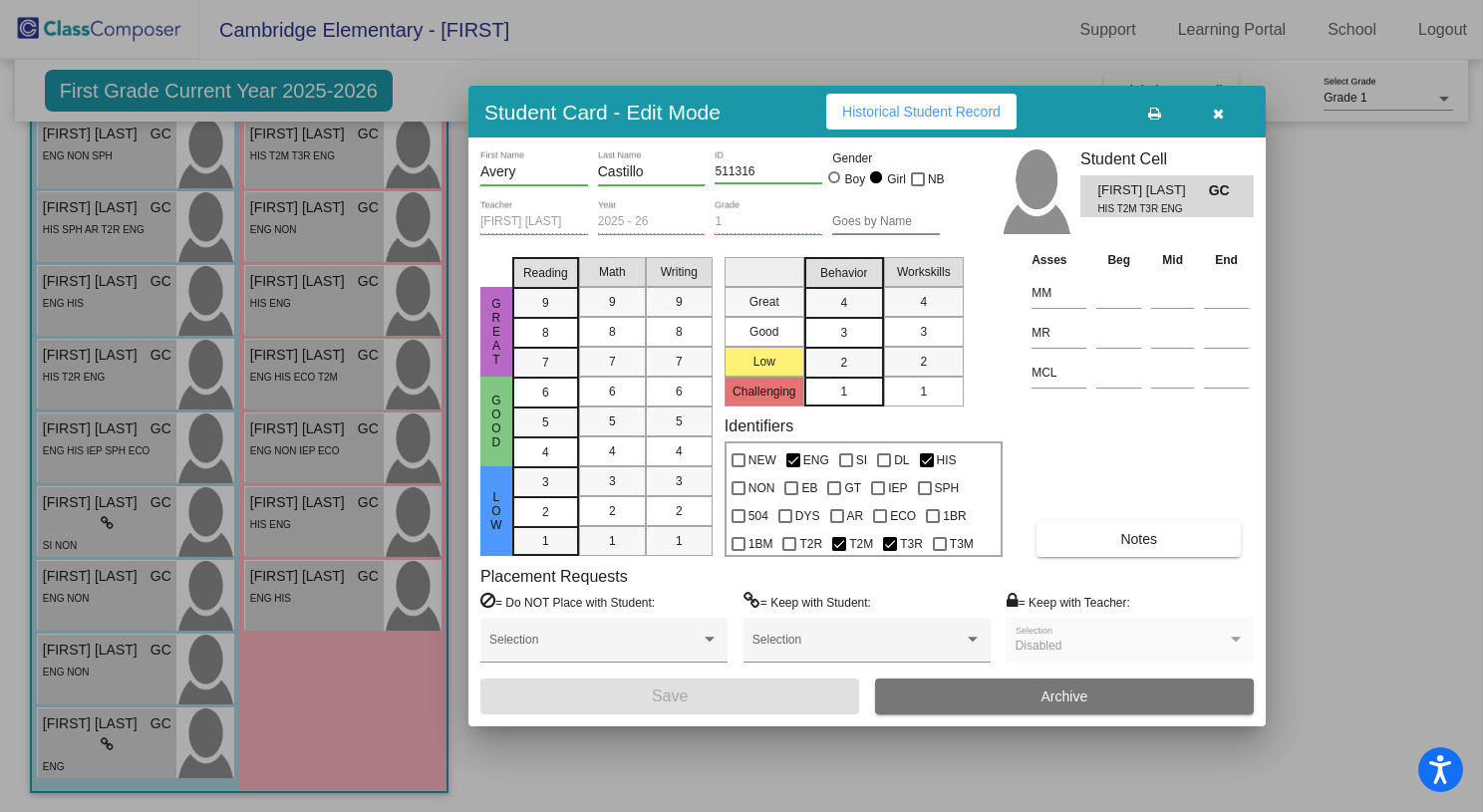 click on "Historical Student Record" at bounding box center (921, 112) 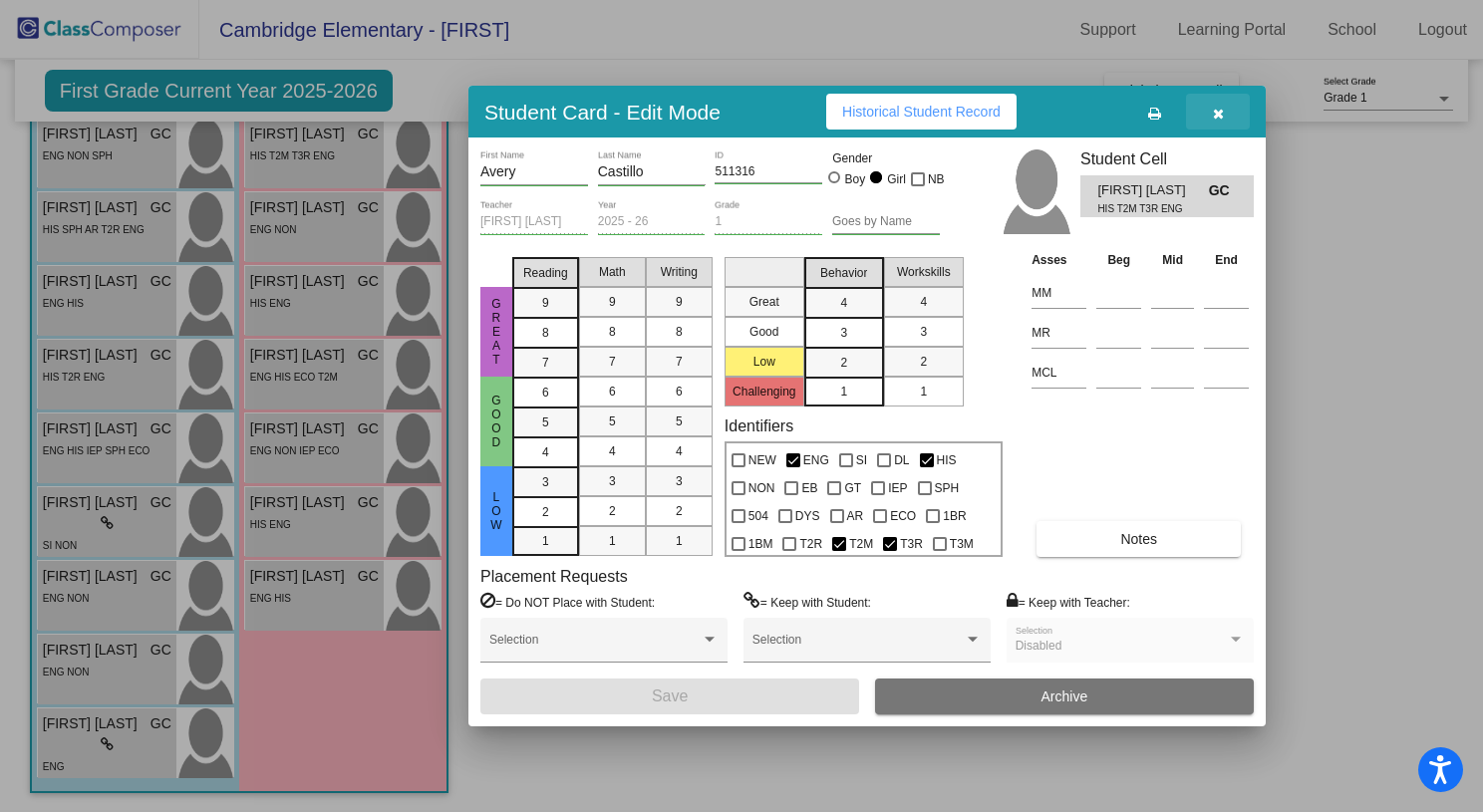 click at bounding box center [1218, 114] 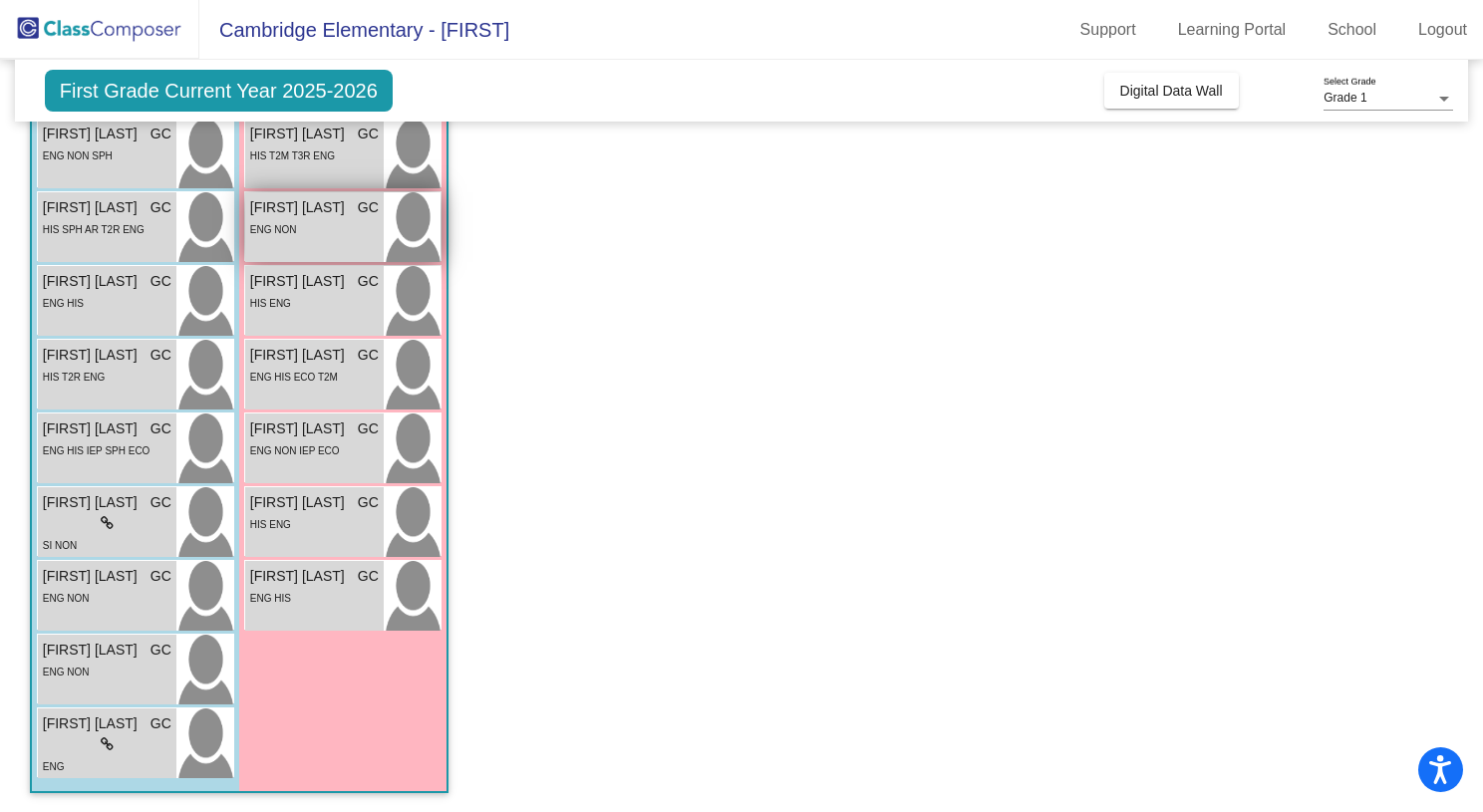 click on "ENG NON" at bounding box center (314, 228) 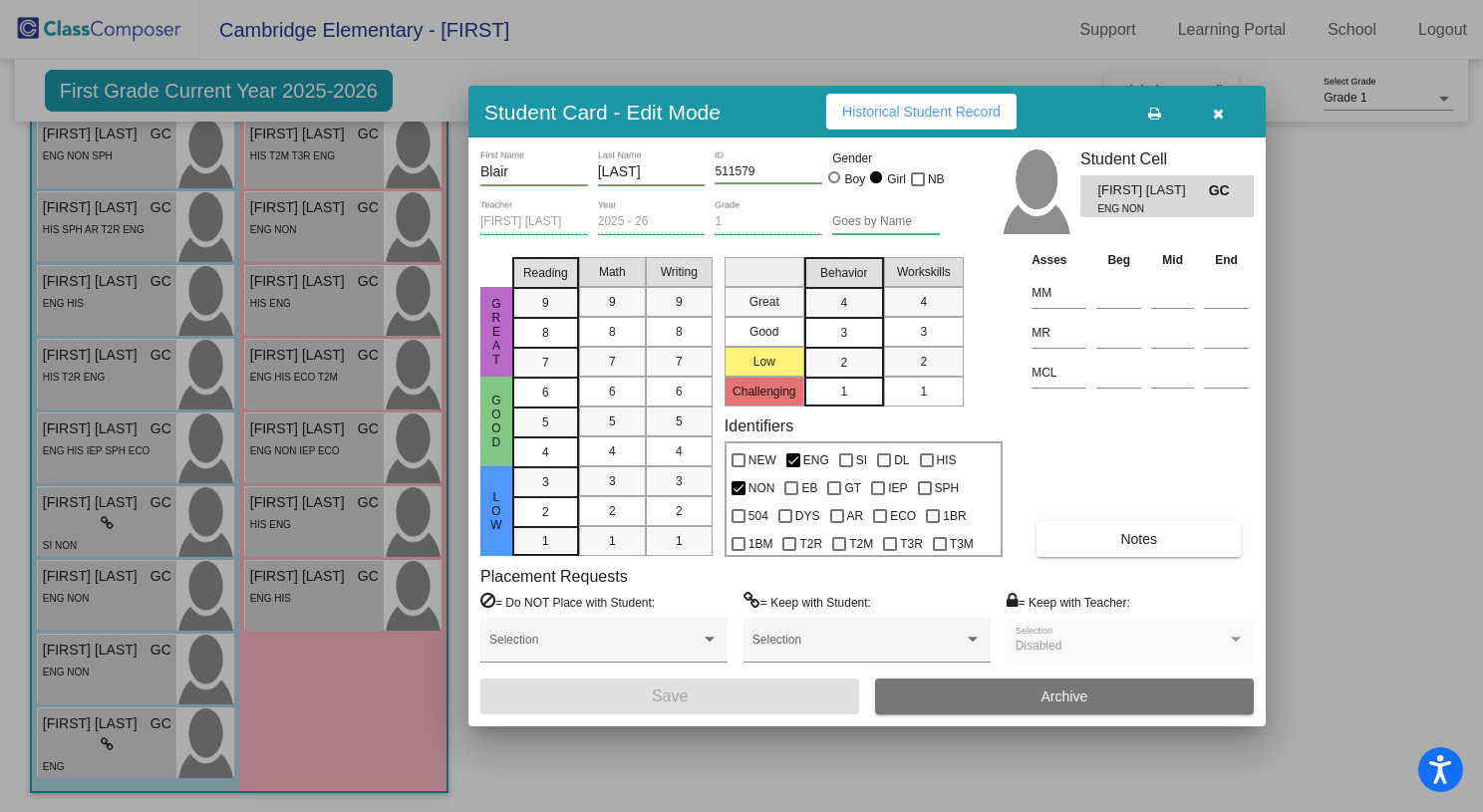 click on "Historical Student Record" at bounding box center [921, 112] 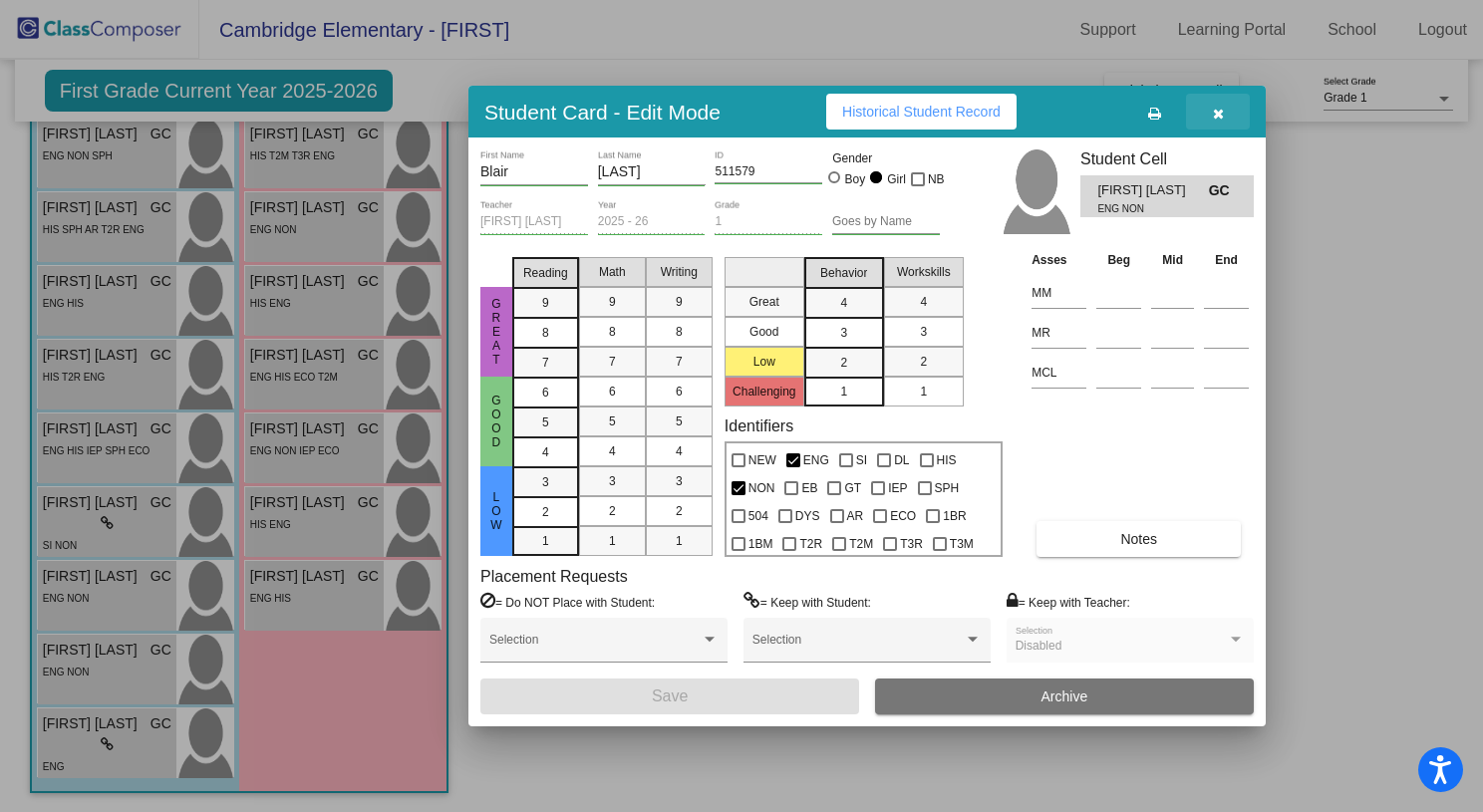 click at bounding box center [1218, 114] 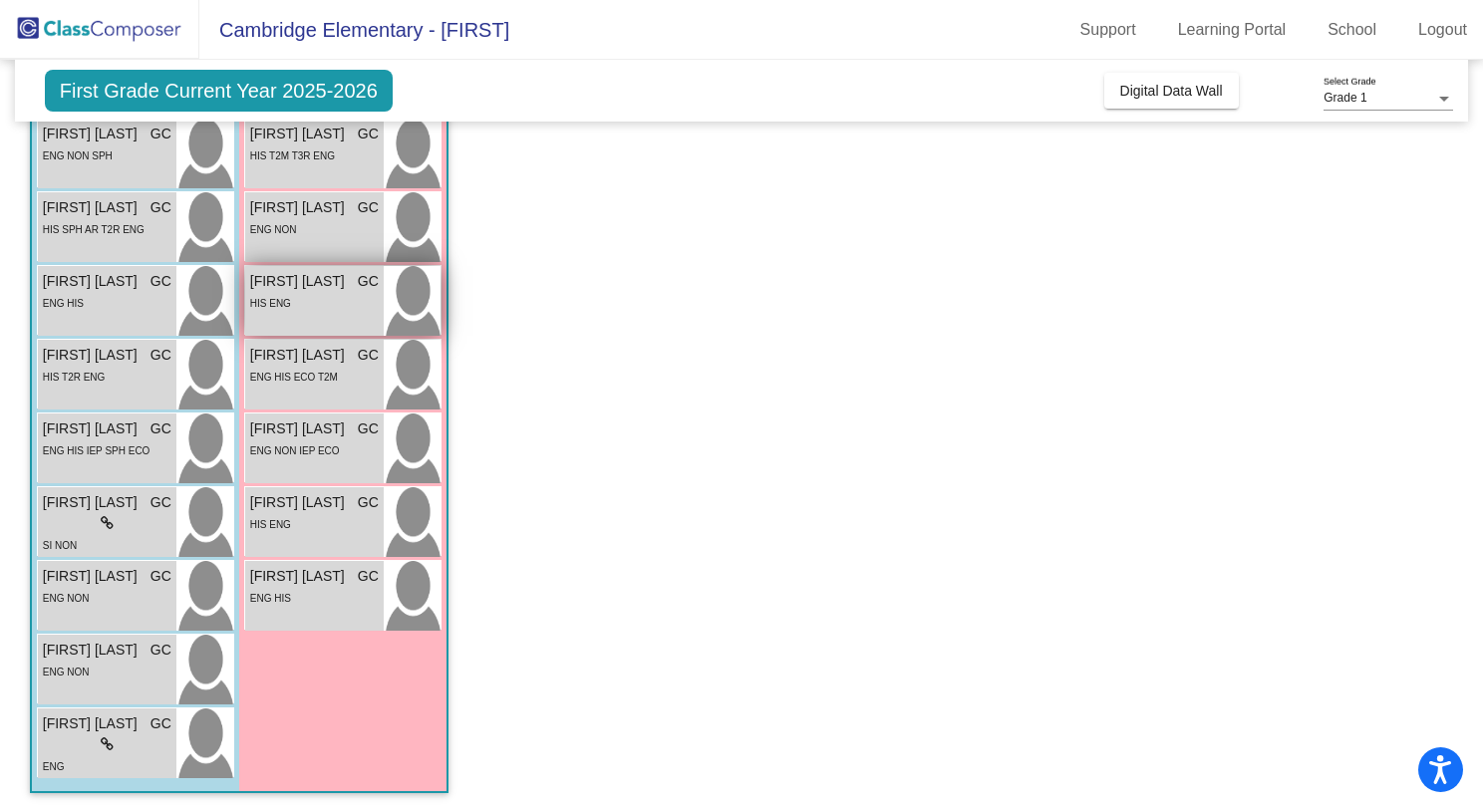 click on "Celia Lozoya" at bounding box center [300, 281] 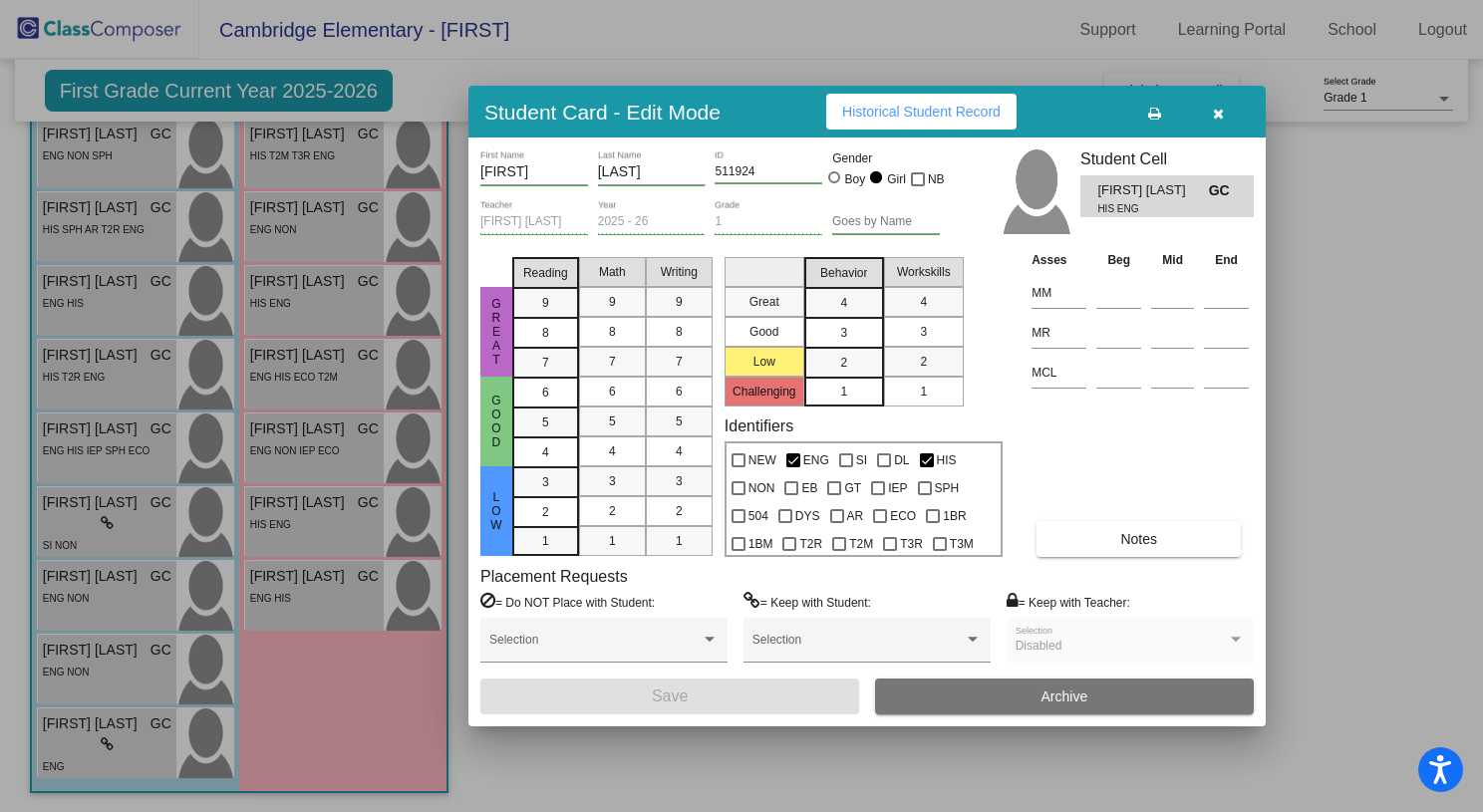 click on "Historical Student Record" at bounding box center [921, 112] 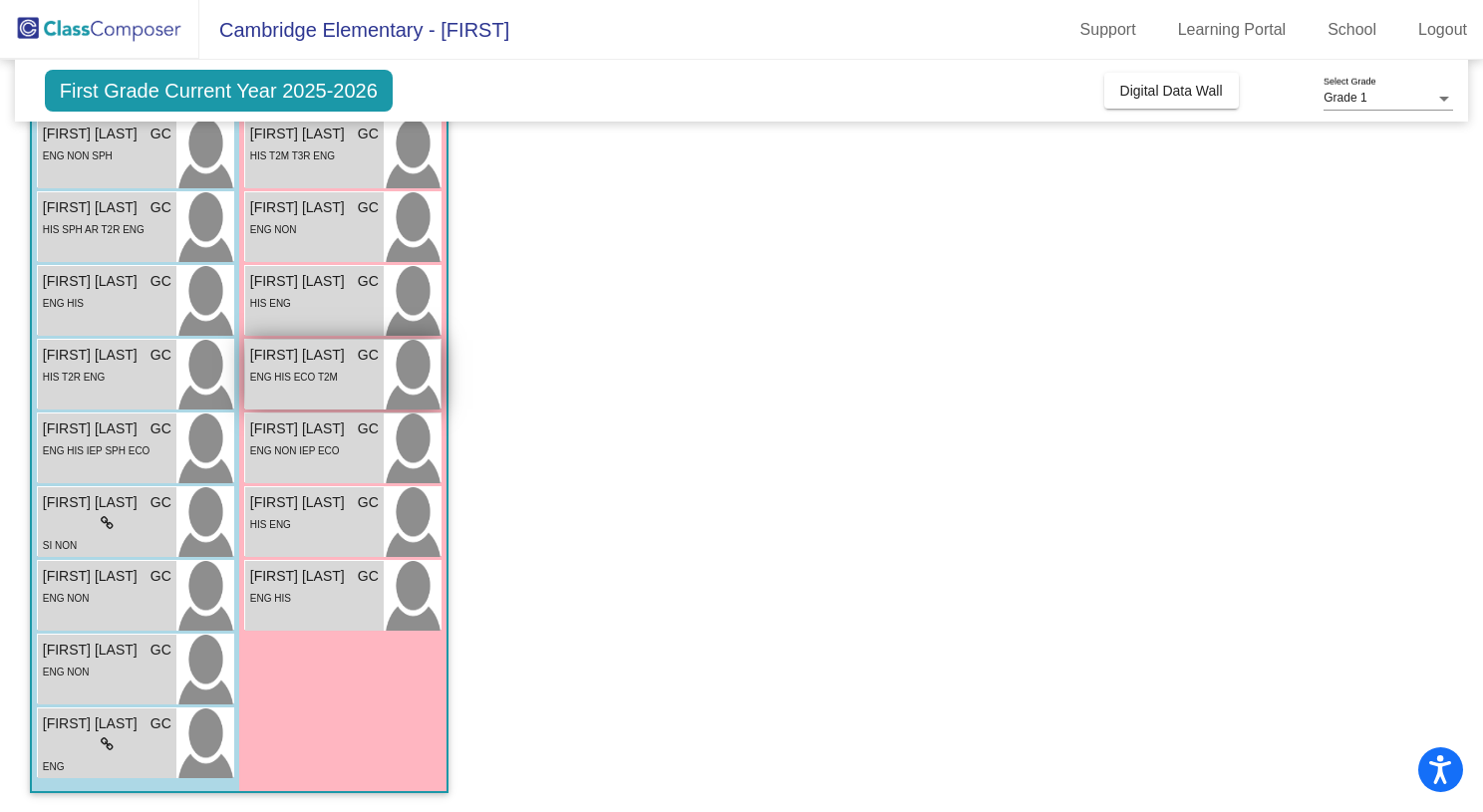 click on "ENG HIS ECO T2M" at bounding box center (294, 377) 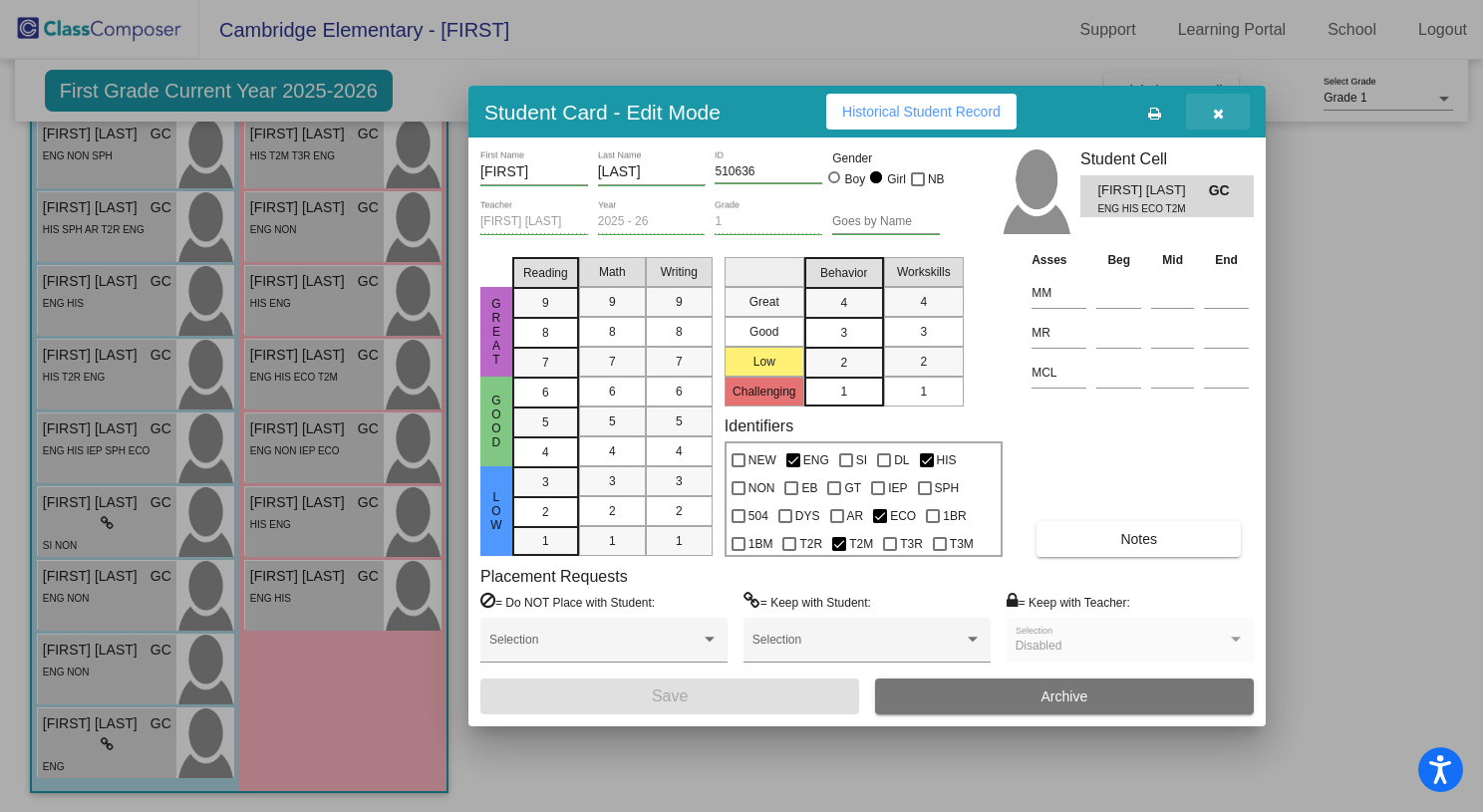click at bounding box center [1218, 114] 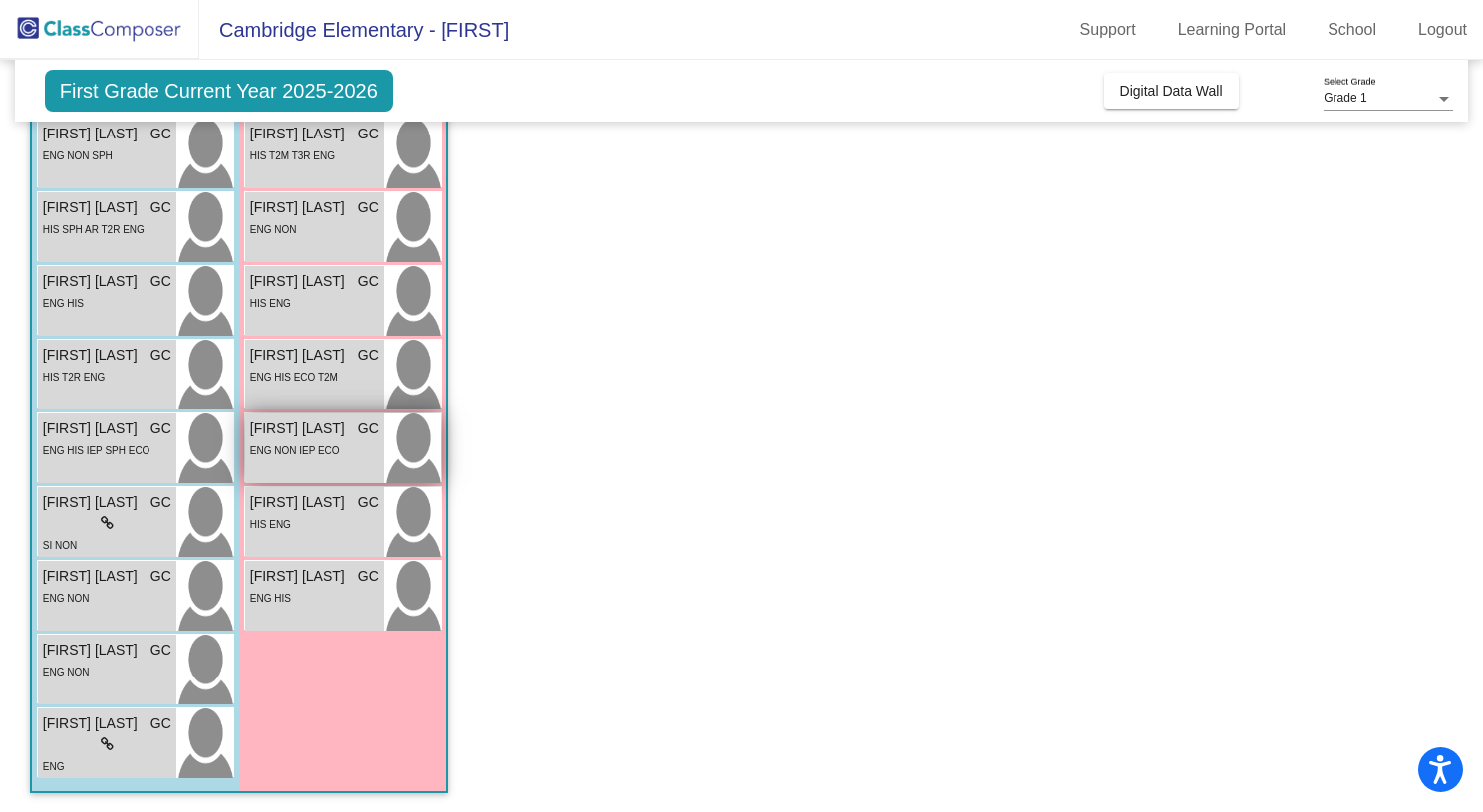 click on "Lai'anna Brown" at bounding box center (300, 428) 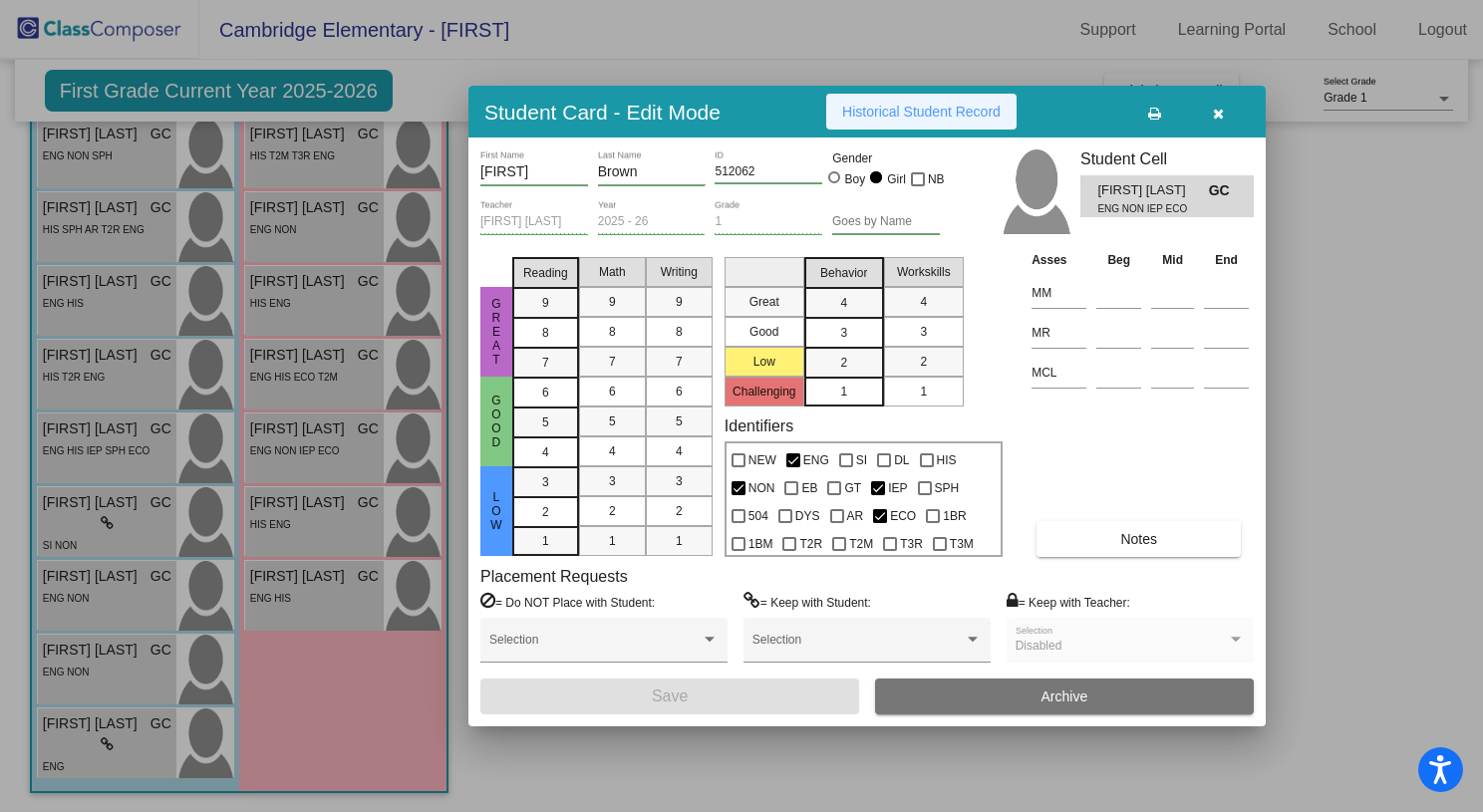 click on "Historical Student Record" at bounding box center (921, 112) 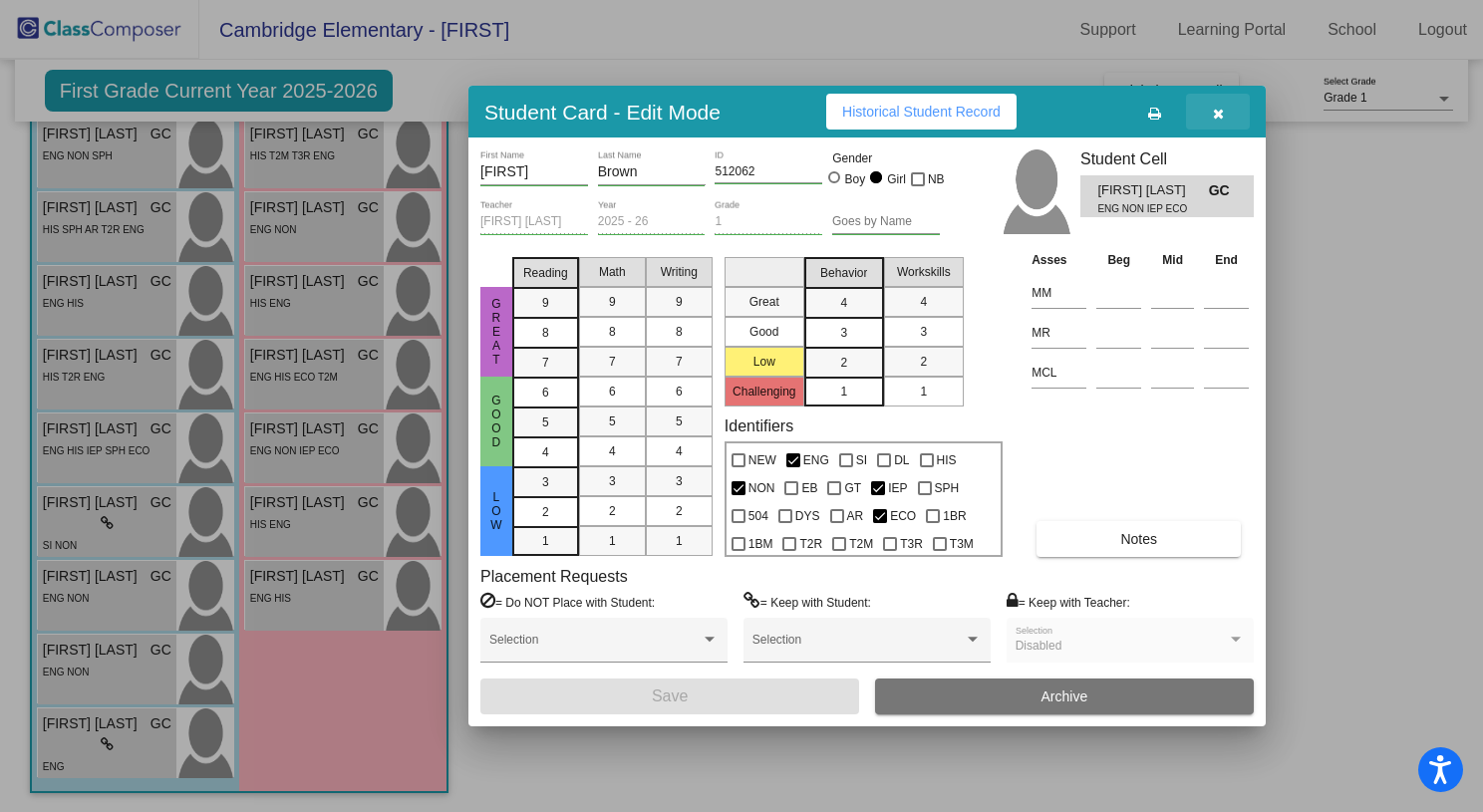 click at bounding box center (1218, 112) 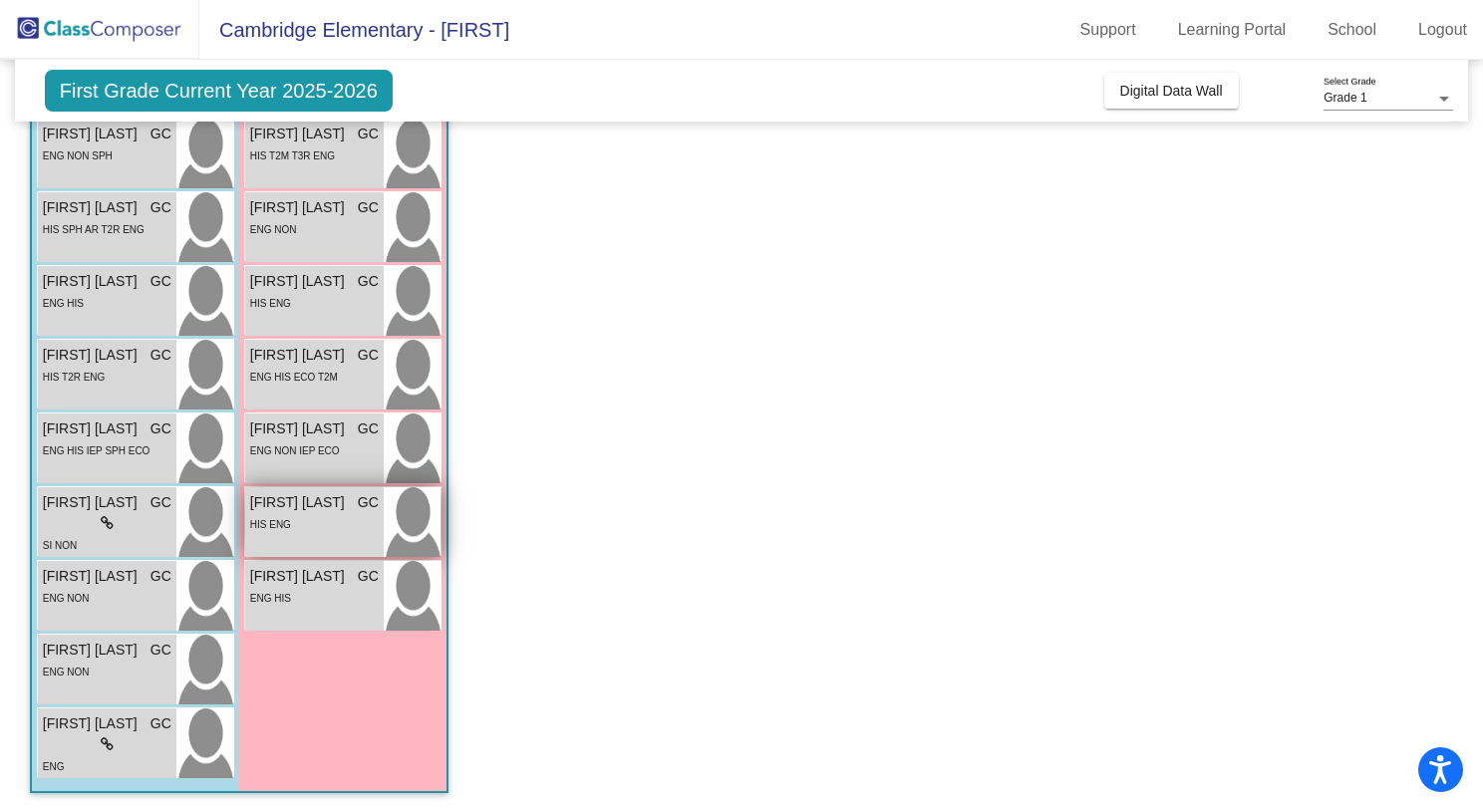 click on "Lillie Tejeda" at bounding box center (300, 502) 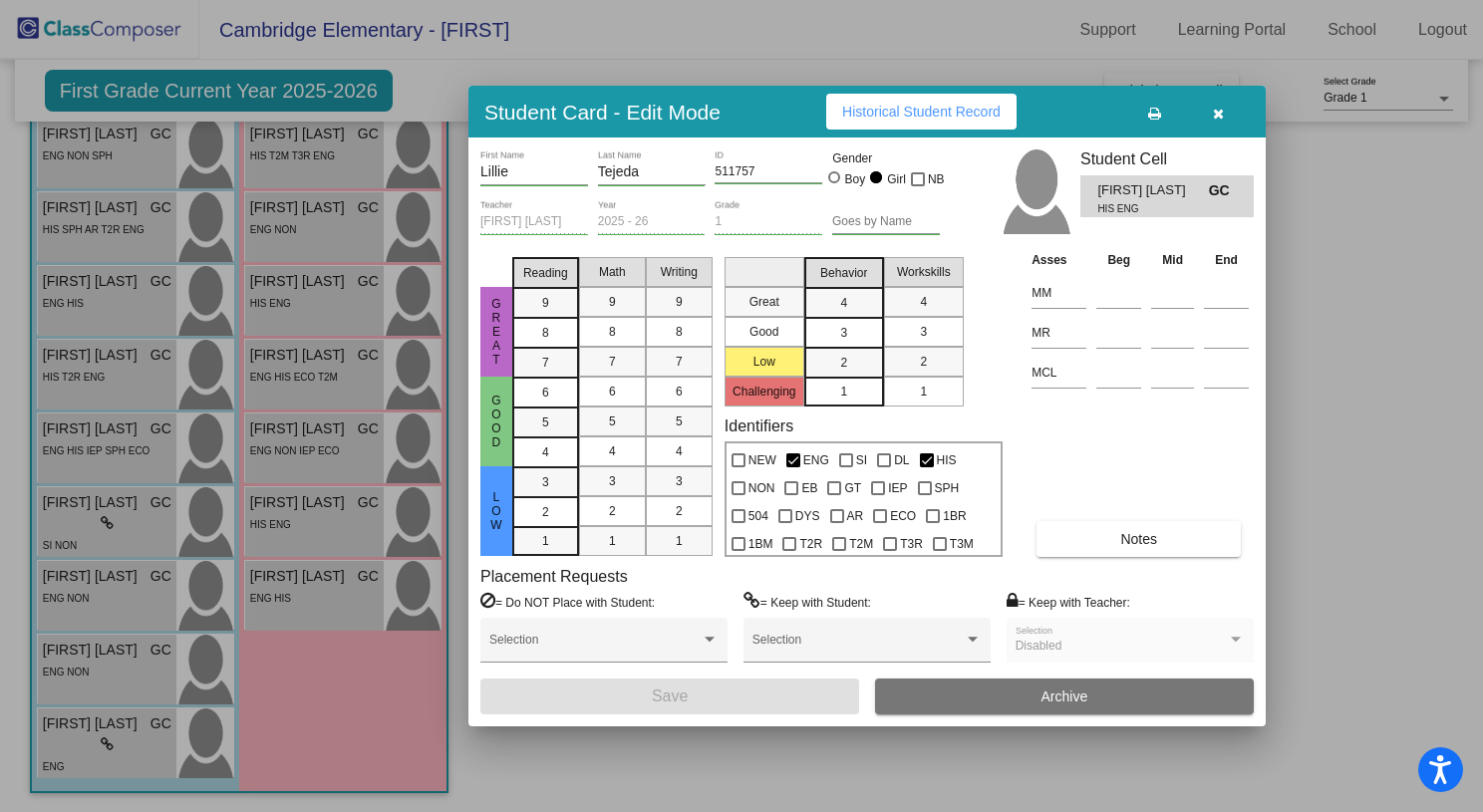 click at bounding box center (1218, 114) 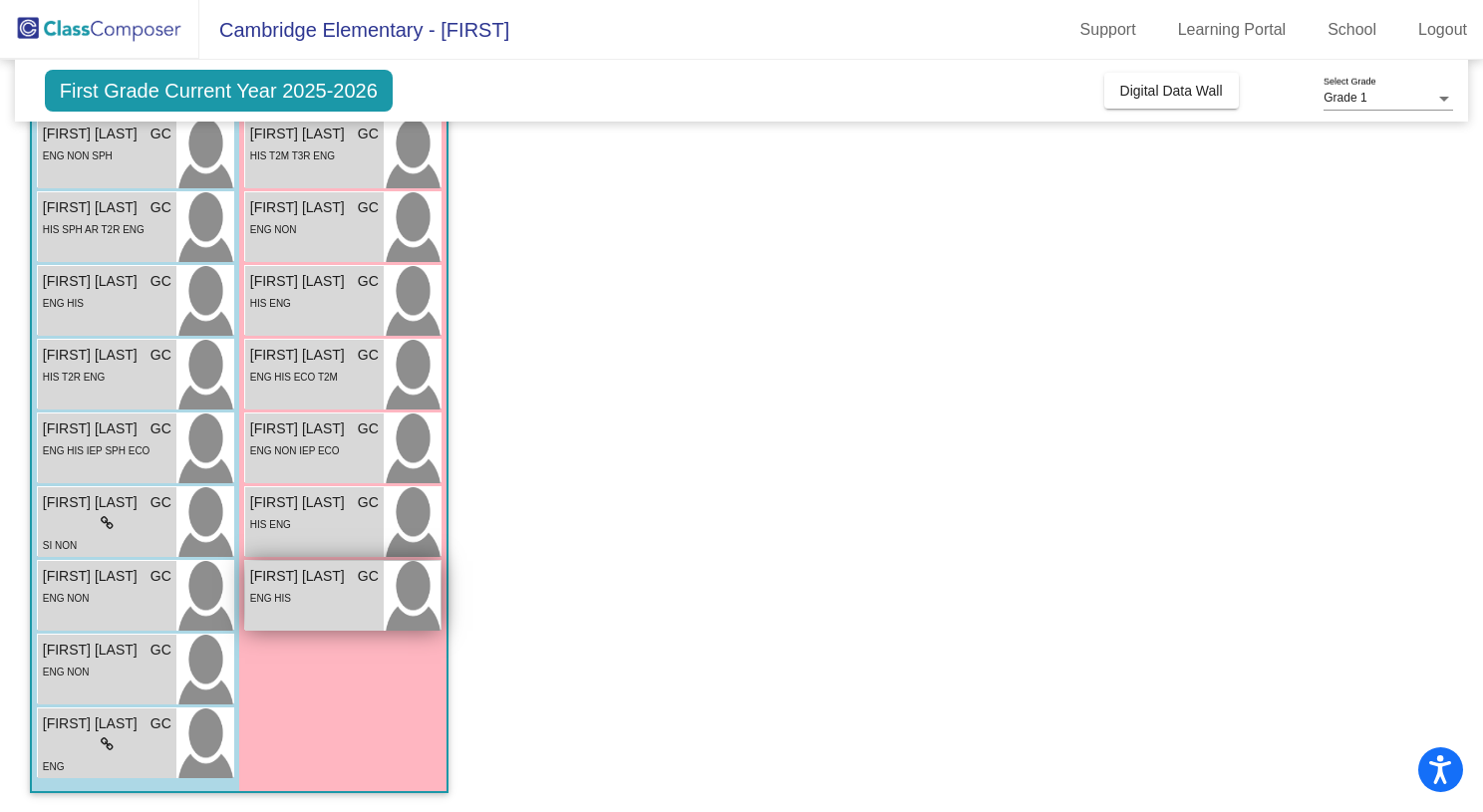 click on "ENG HIS" at bounding box center [314, 597] 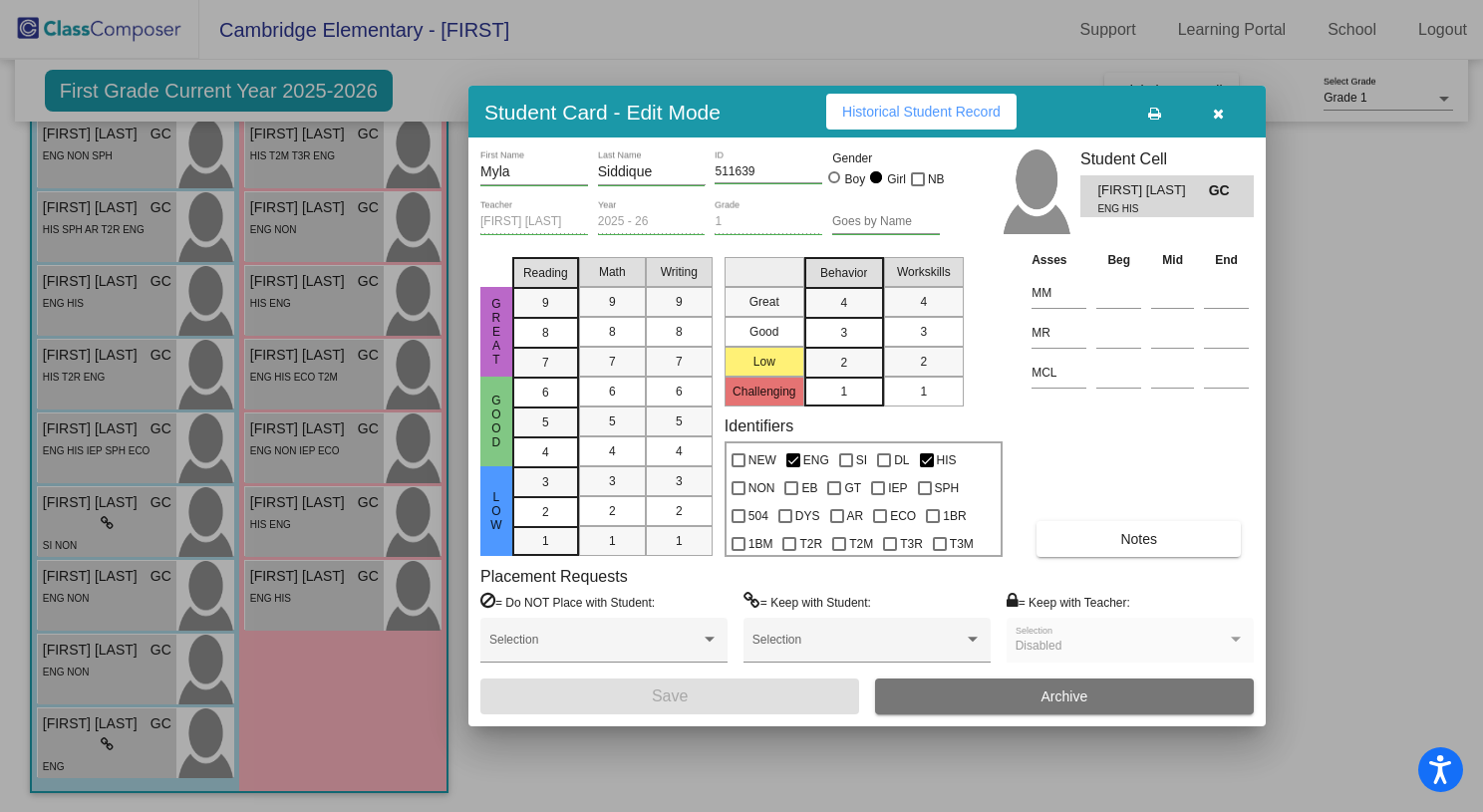 click on "Historical Student Record" at bounding box center (921, 112) 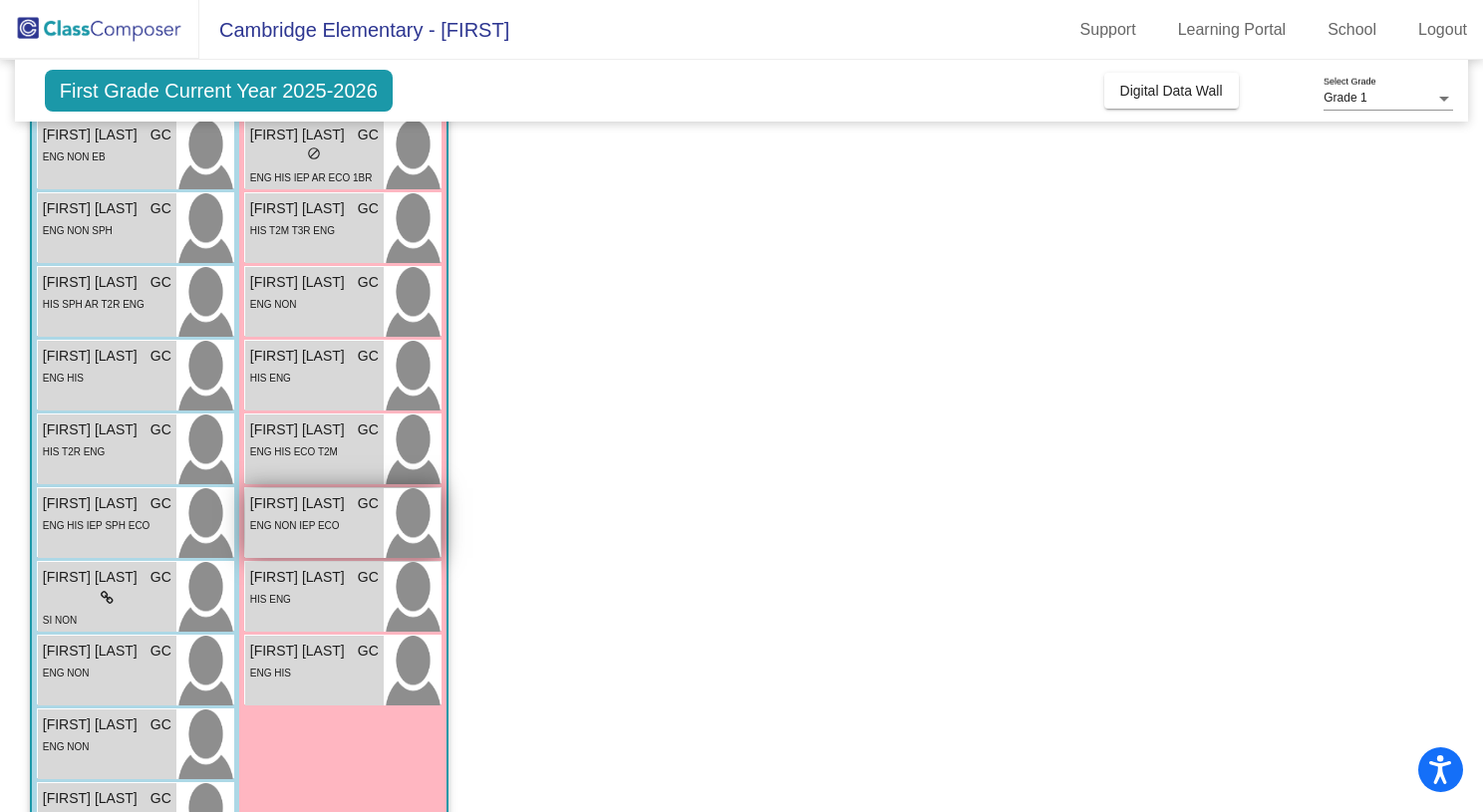 scroll, scrollTop: 0, scrollLeft: 0, axis: both 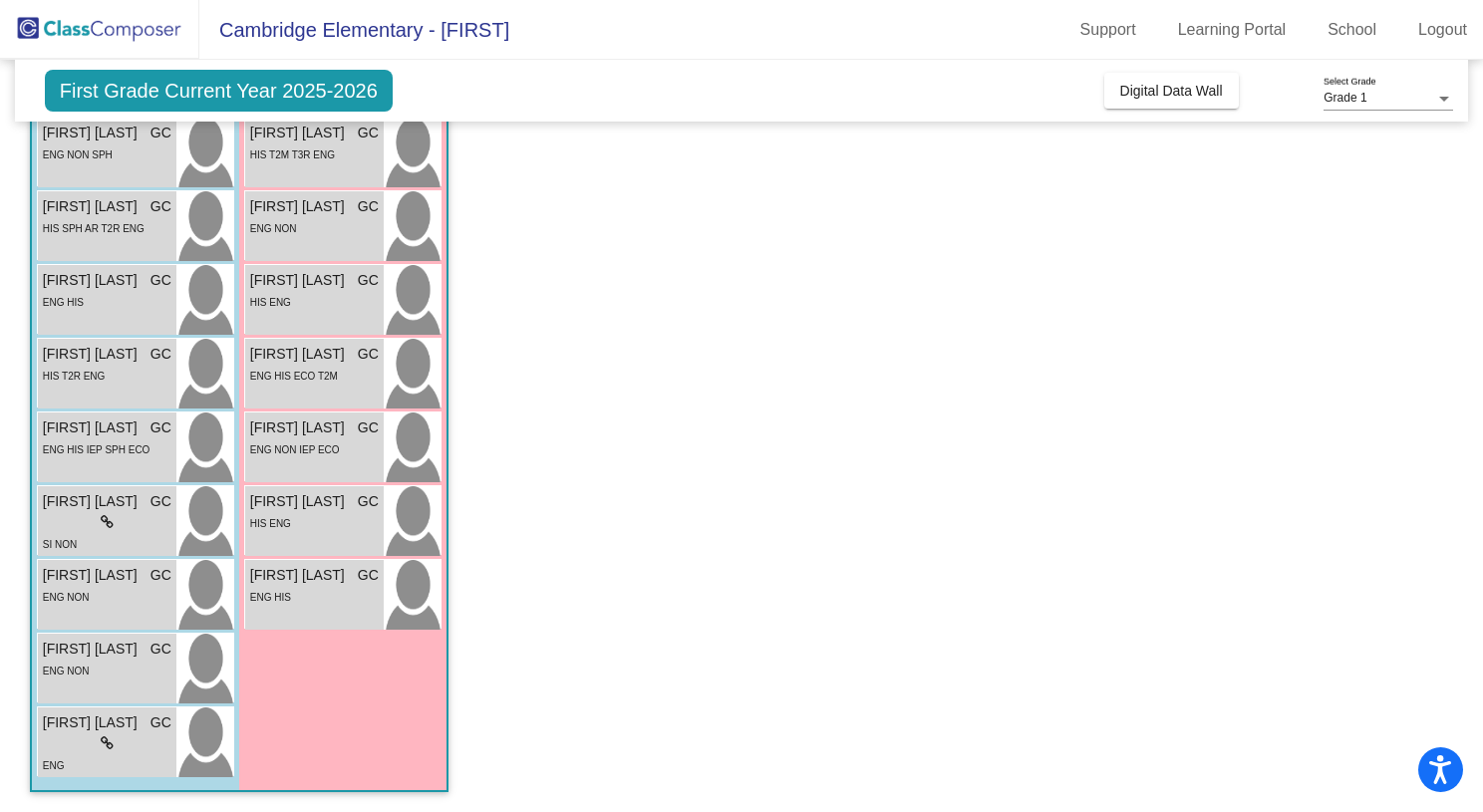 click on "Girls: 8 Amayiah Riggens GC lock do_not_disturb_alt ENG HIS IEP AR ECO 1BR T3M Avery Castillo GC lock do_not_disturb_alt HIS T2M T3R ENG Blair Handel GC lock do_not_disturb_alt ENG NON Celia Lozoya GC lock do_not_disturb_alt HIS ENG Emme Tenorio GC lock do_not_disturb_alt ENG HIS ECO T2M Lai'anna Brown GC lock do_not_disturb_alt ENG NON IEP ECO Lillie Tejeda GC lock do_not_disturb_alt HIS ENG Myla Siddique GC lock do_not_disturb_alt ENG HIS" at bounding box center [0, 0] 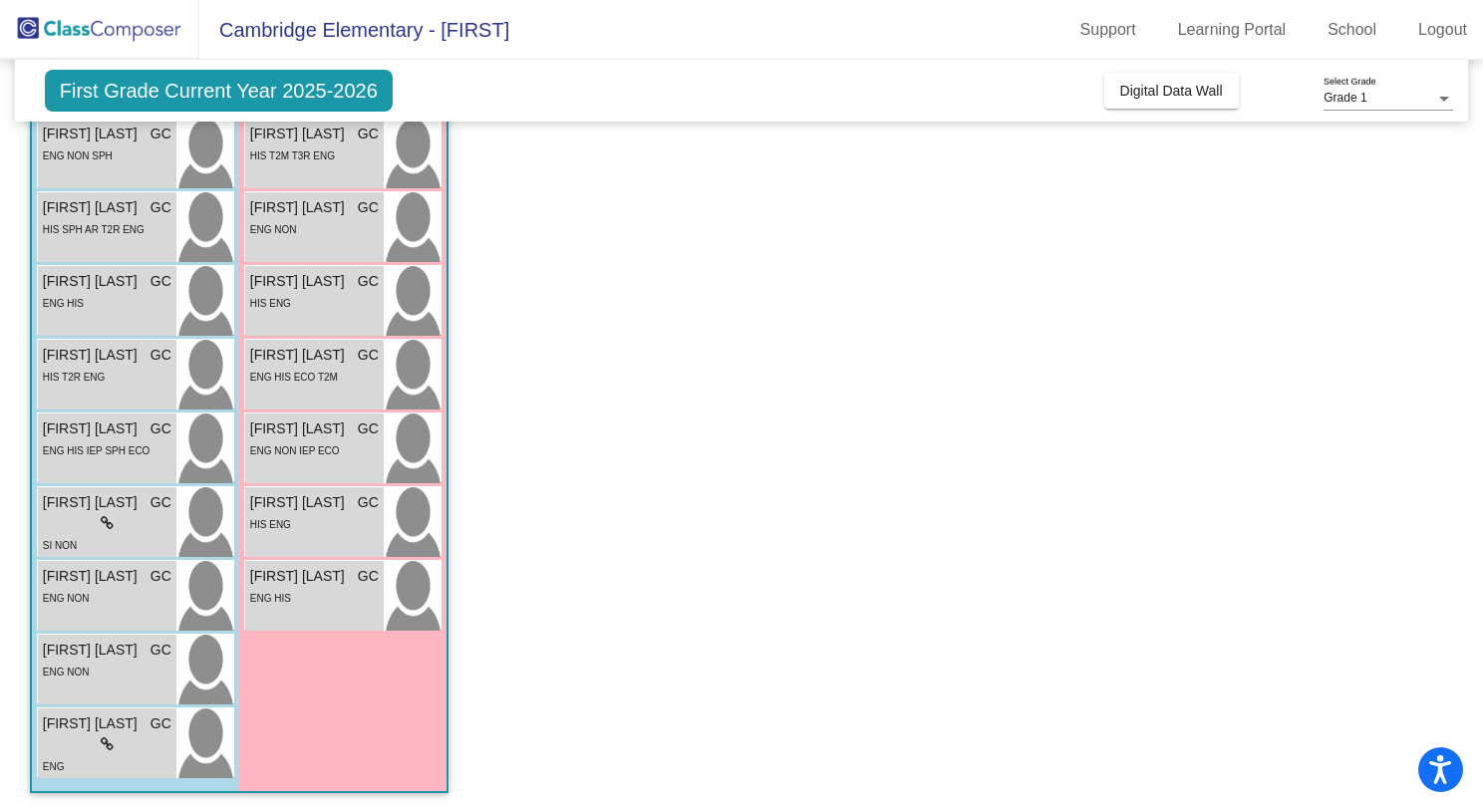 scroll, scrollTop: 0, scrollLeft: 0, axis: both 